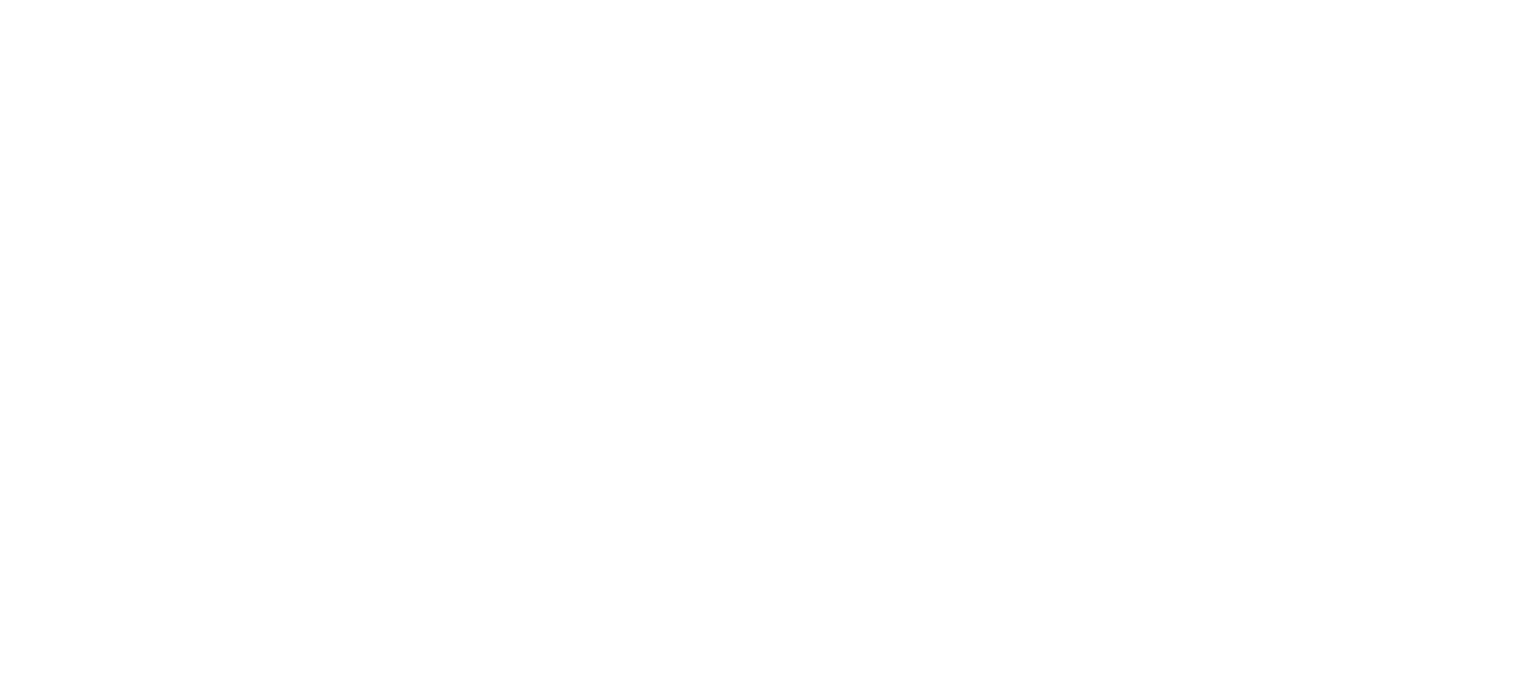 scroll, scrollTop: 0, scrollLeft: 0, axis: both 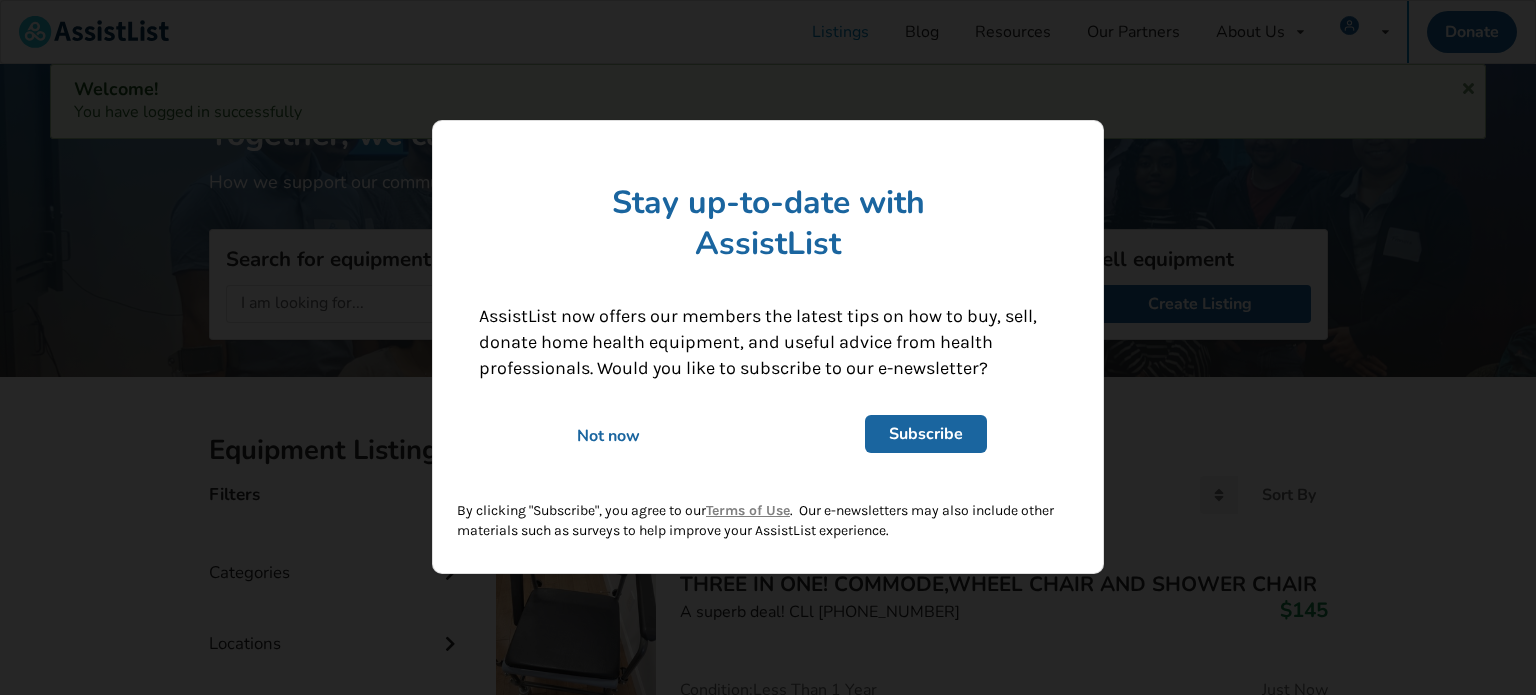 click on "Not now" at bounding box center (608, 437) 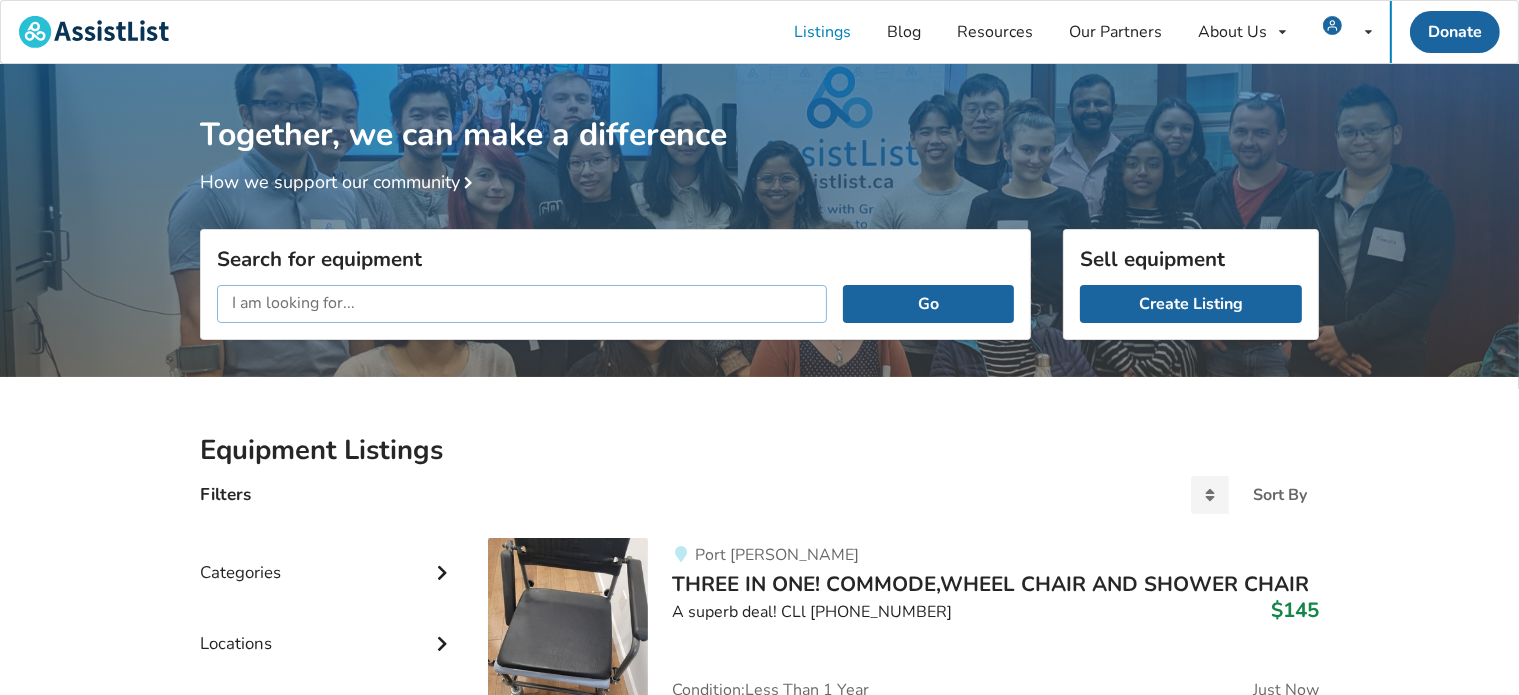 click at bounding box center (522, 304) 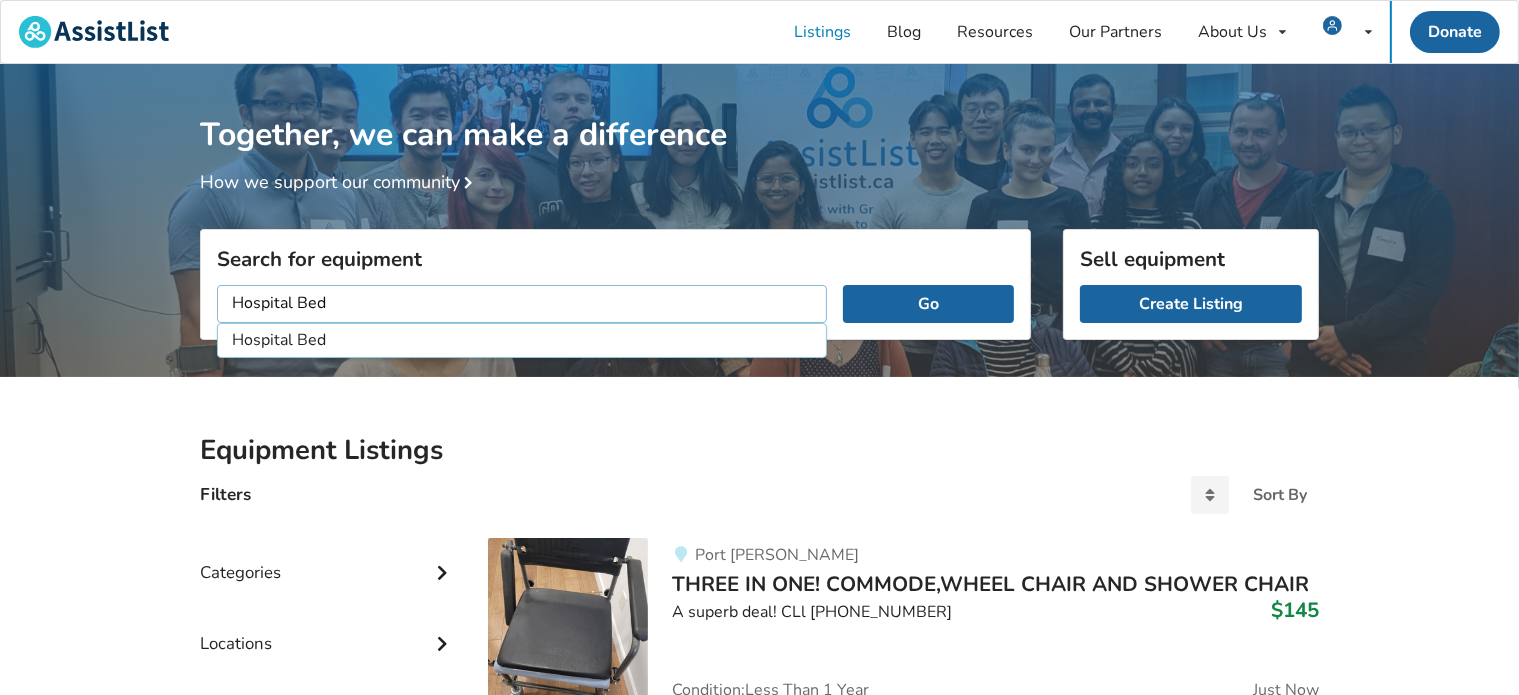 click on "Go" at bounding box center (928, 304) 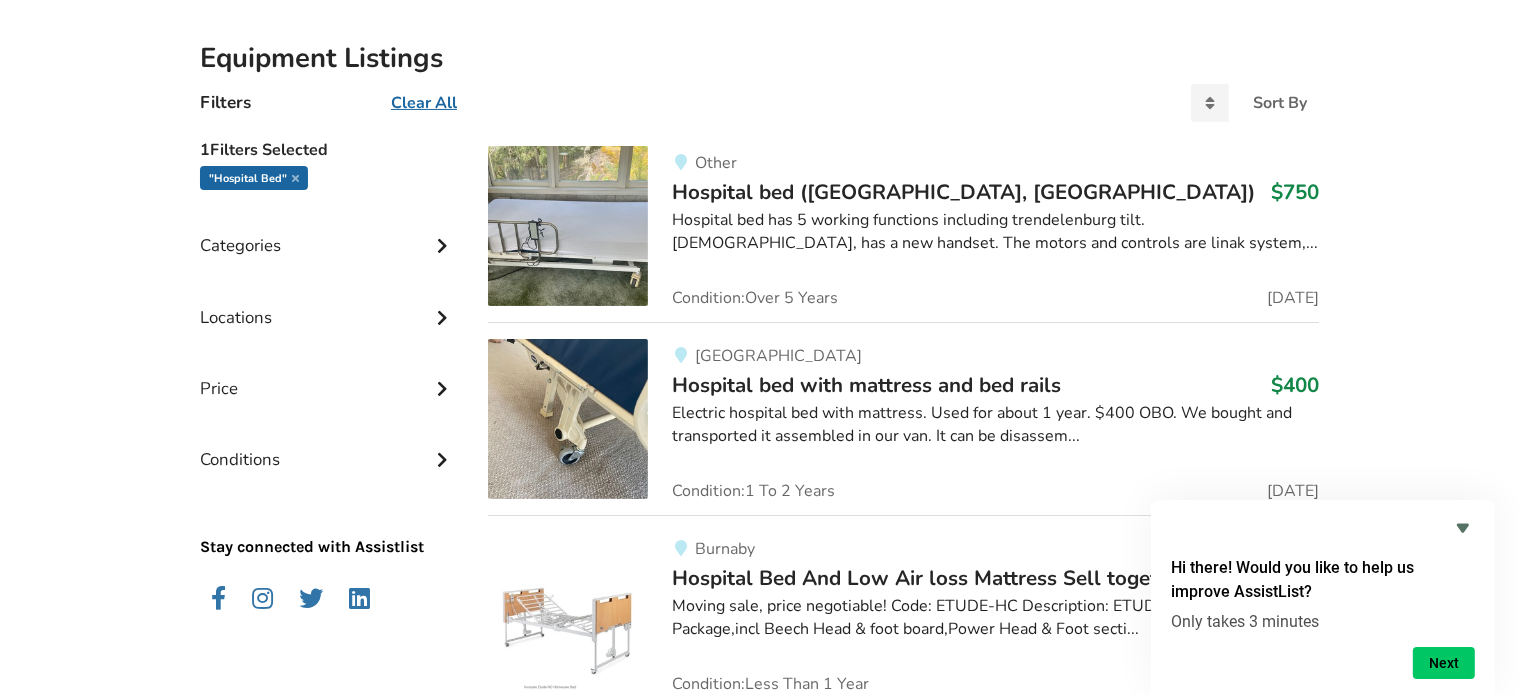 scroll, scrollTop: 0, scrollLeft: 0, axis: both 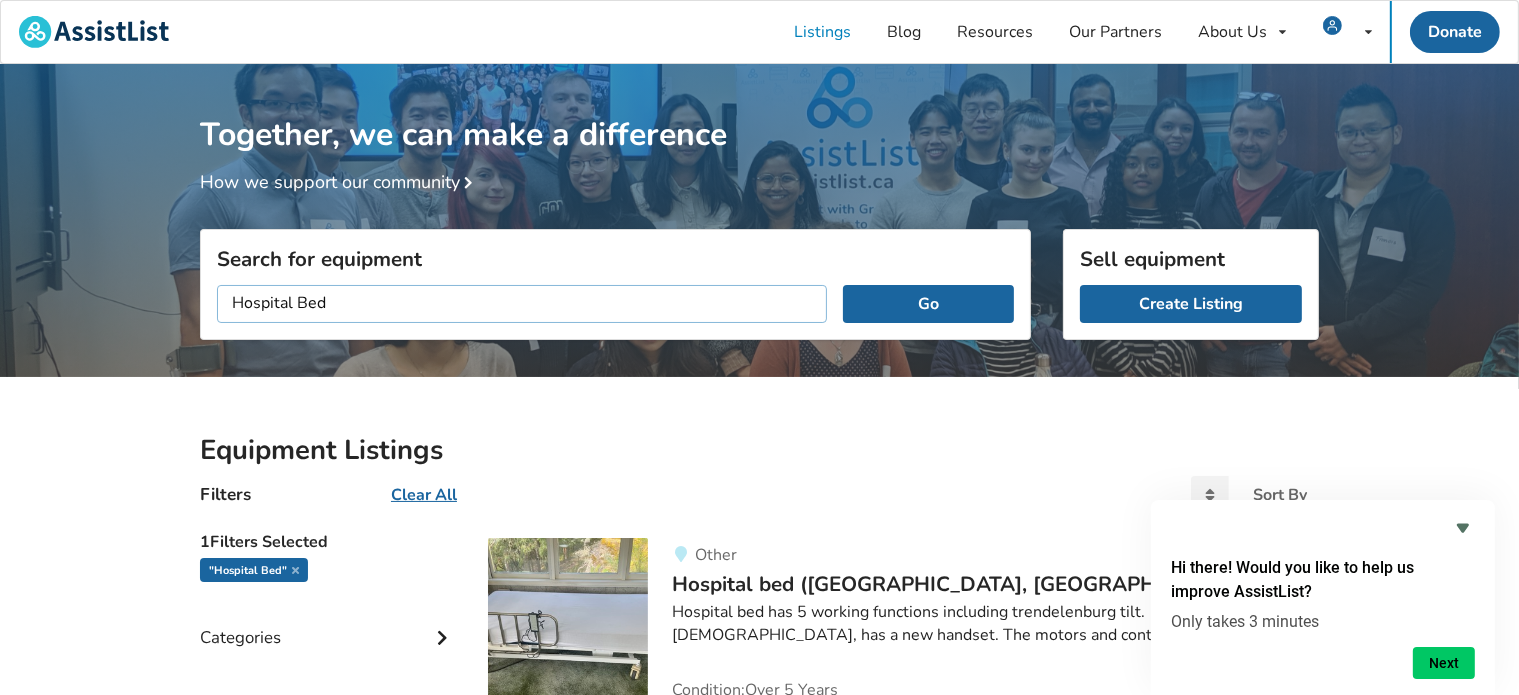 drag, startPoint x: 371, startPoint y: 308, endPoint x: 8, endPoint y: 297, distance: 363.16663 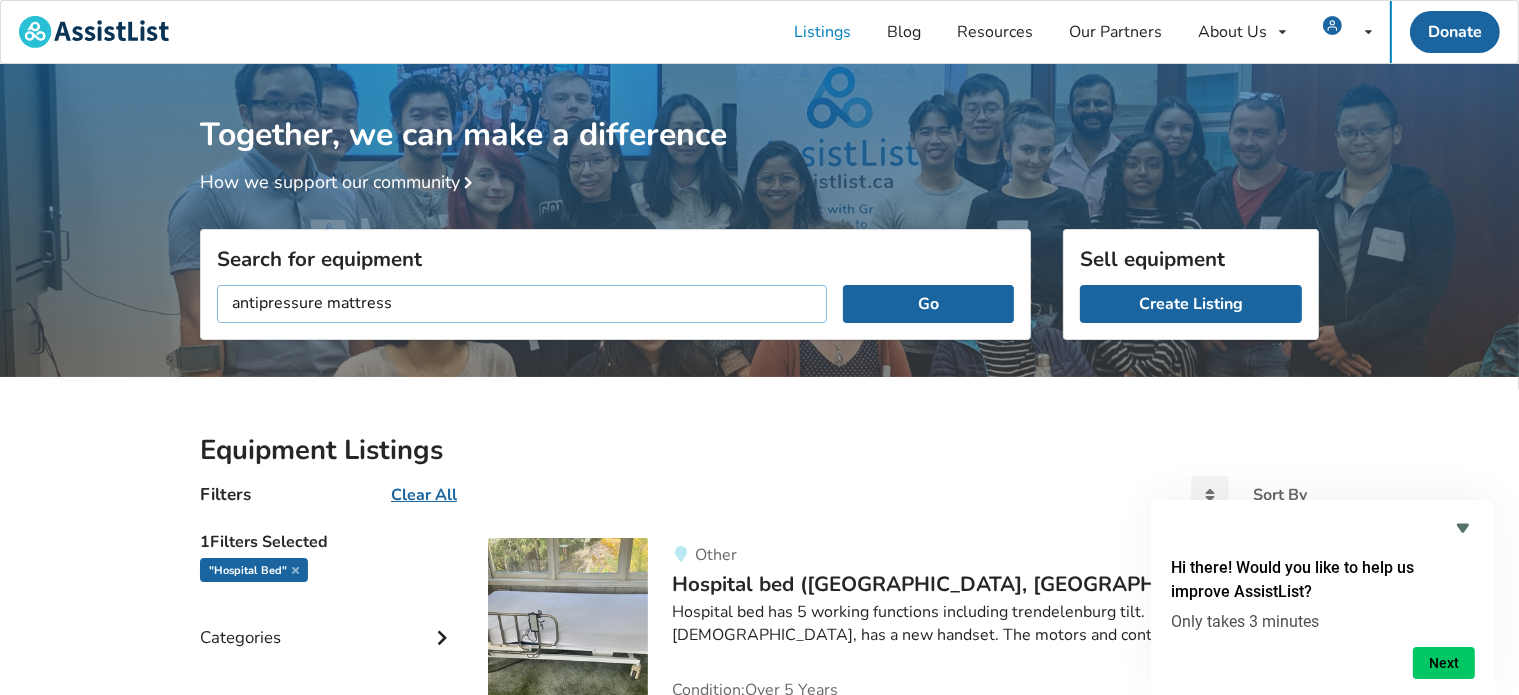 click on "Go" at bounding box center (928, 304) 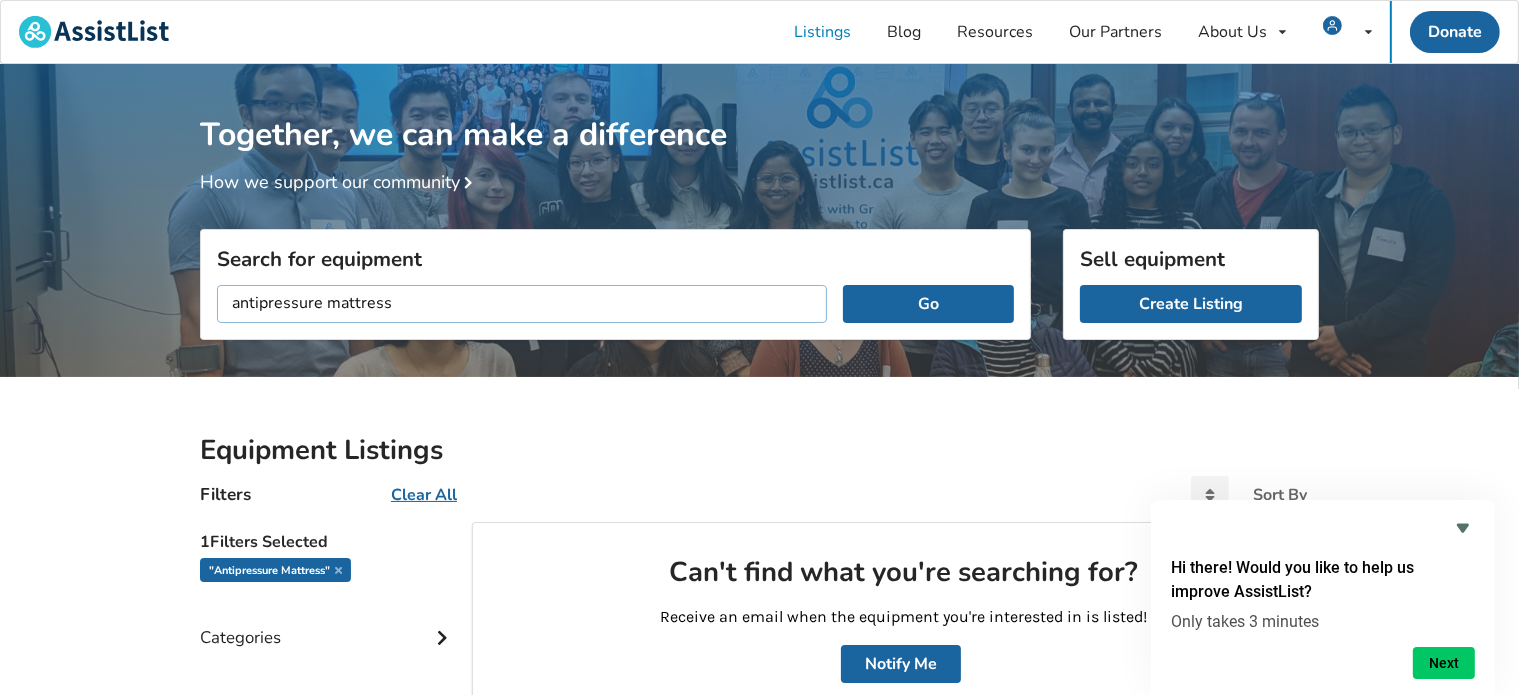 click on "antipressure mattress" at bounding box center (522, 304) 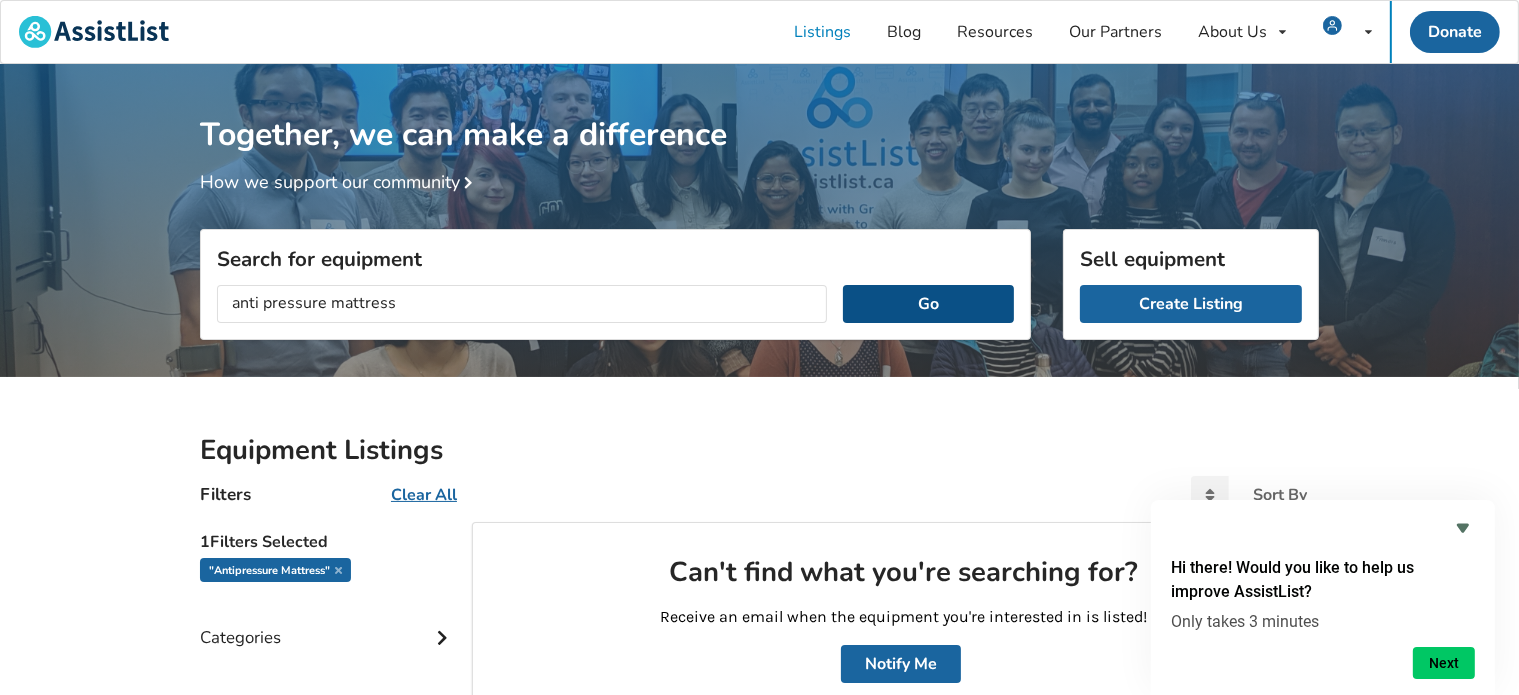 click on "Go" at bounding box center (928, 304) 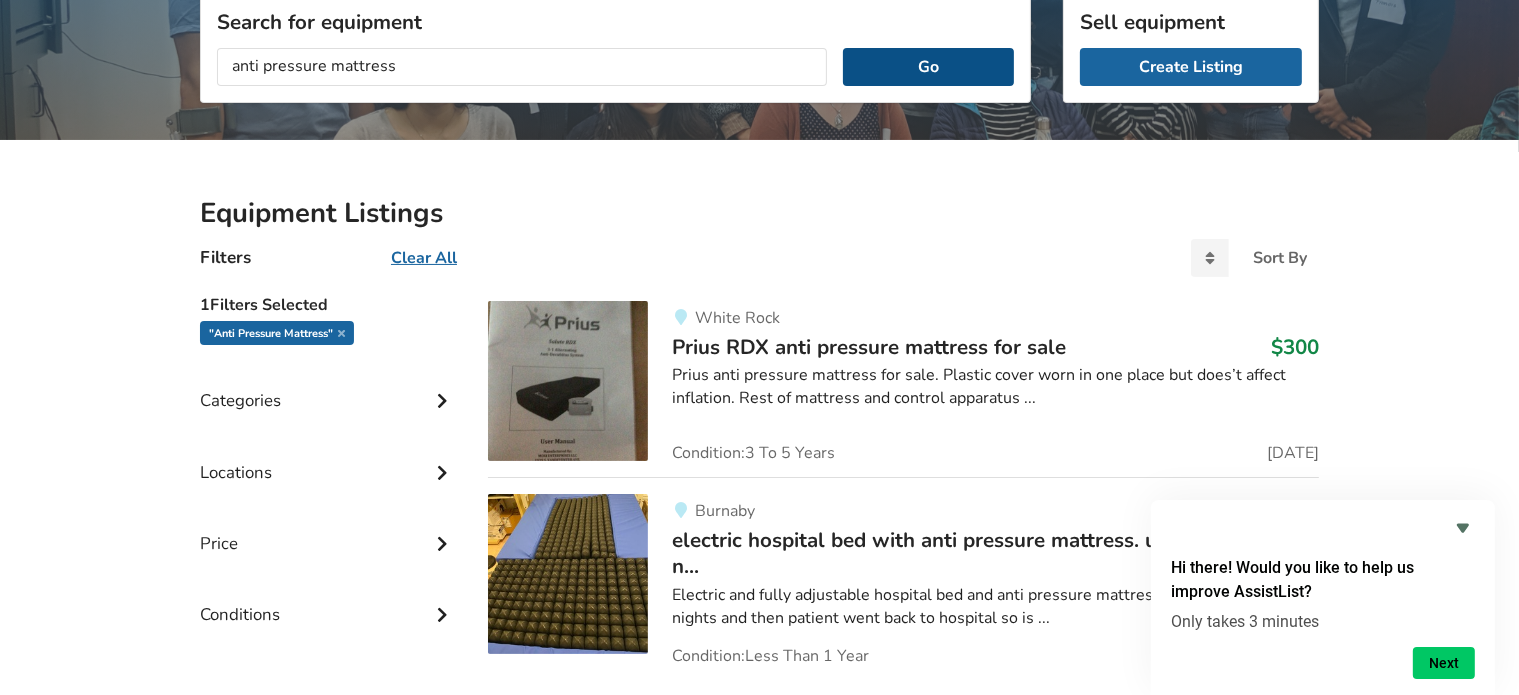 scroll, scrollTop: 0, scrollLeft: 0, axis: both 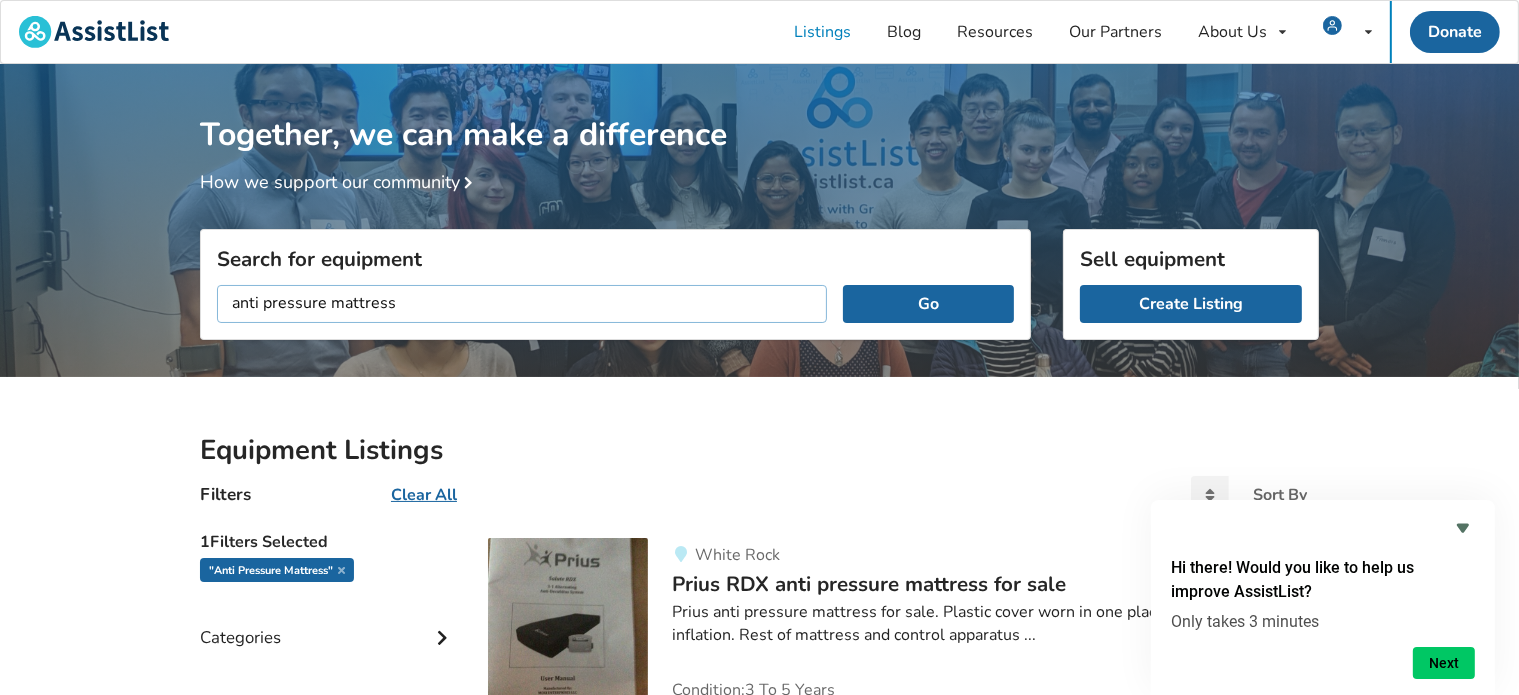 drag, startPoint x: 423, startPoint y: 299, endPoint x: 74, endPoint y: 299, distance: 349 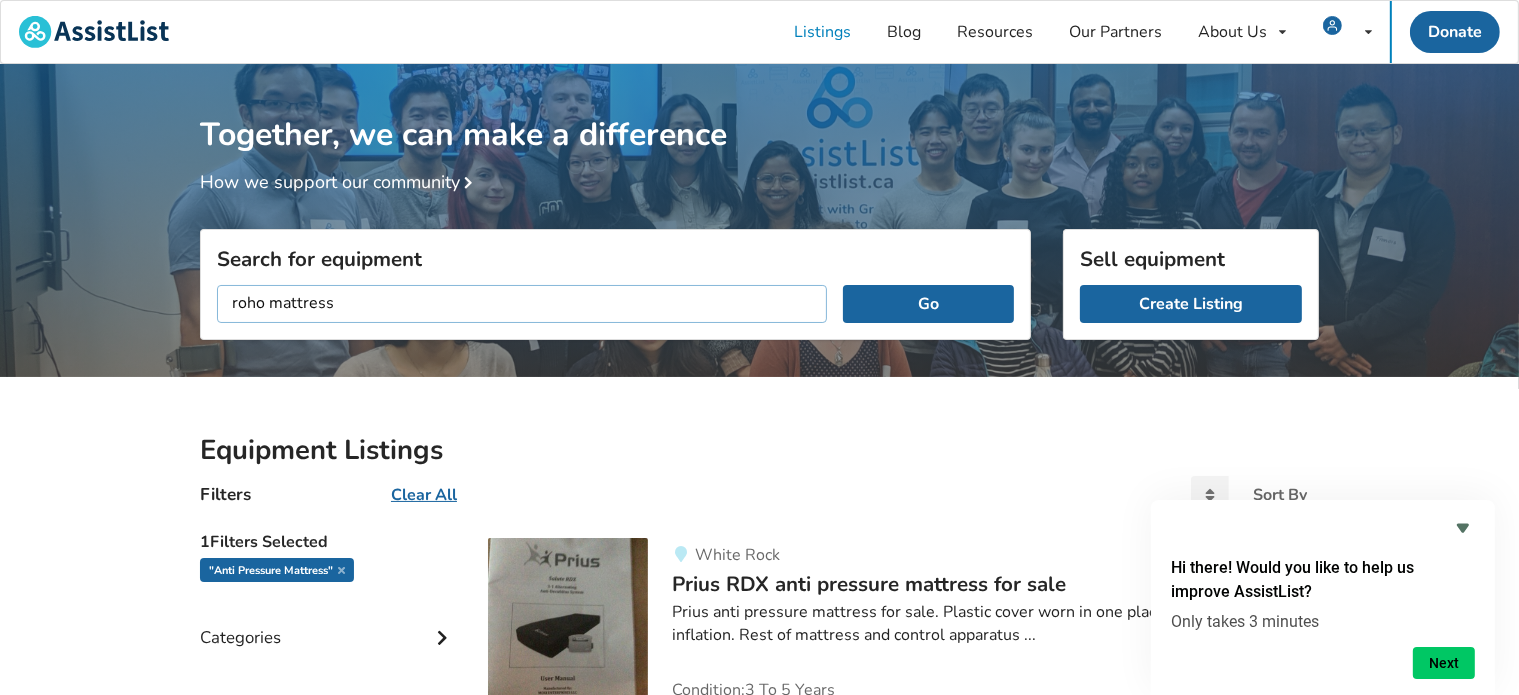 type on "roho mattress" 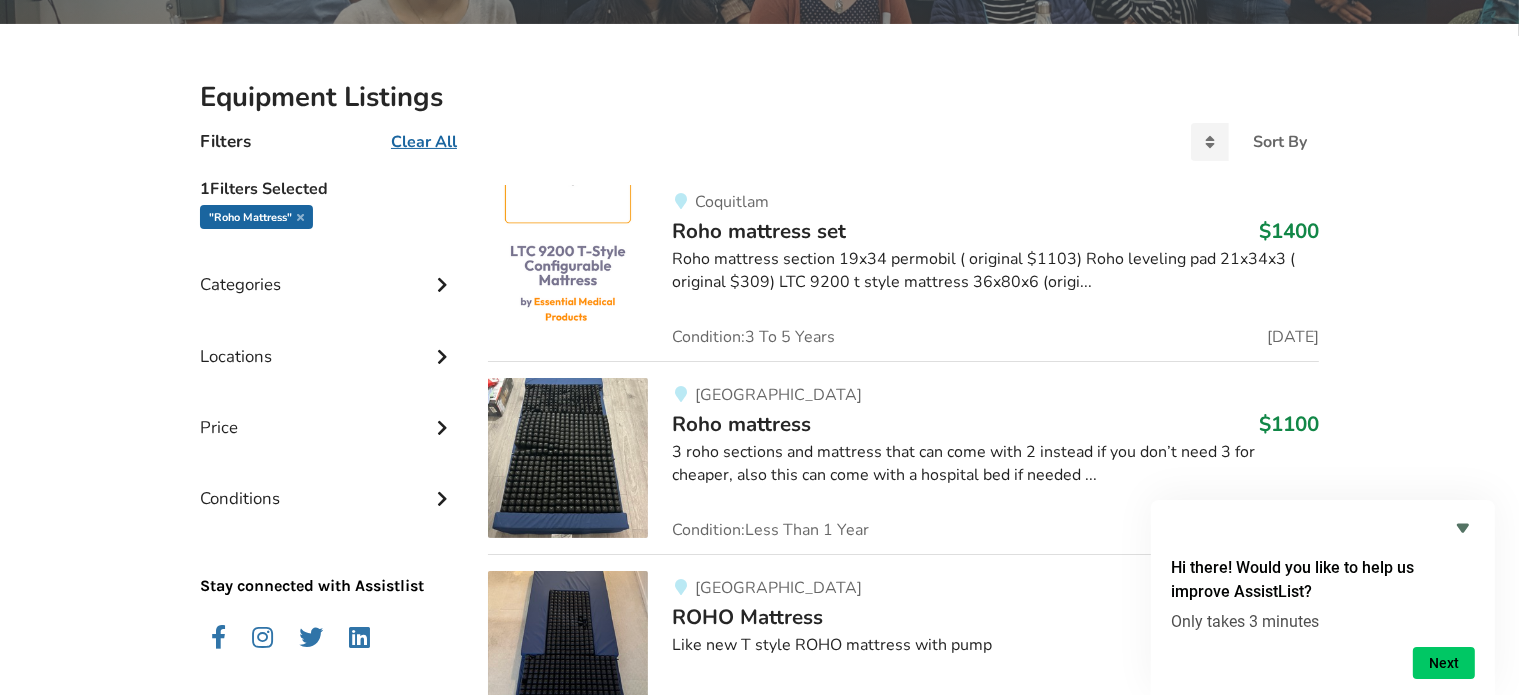 scroll, scrollTop: 0, scrollLeft: 0, axis: both 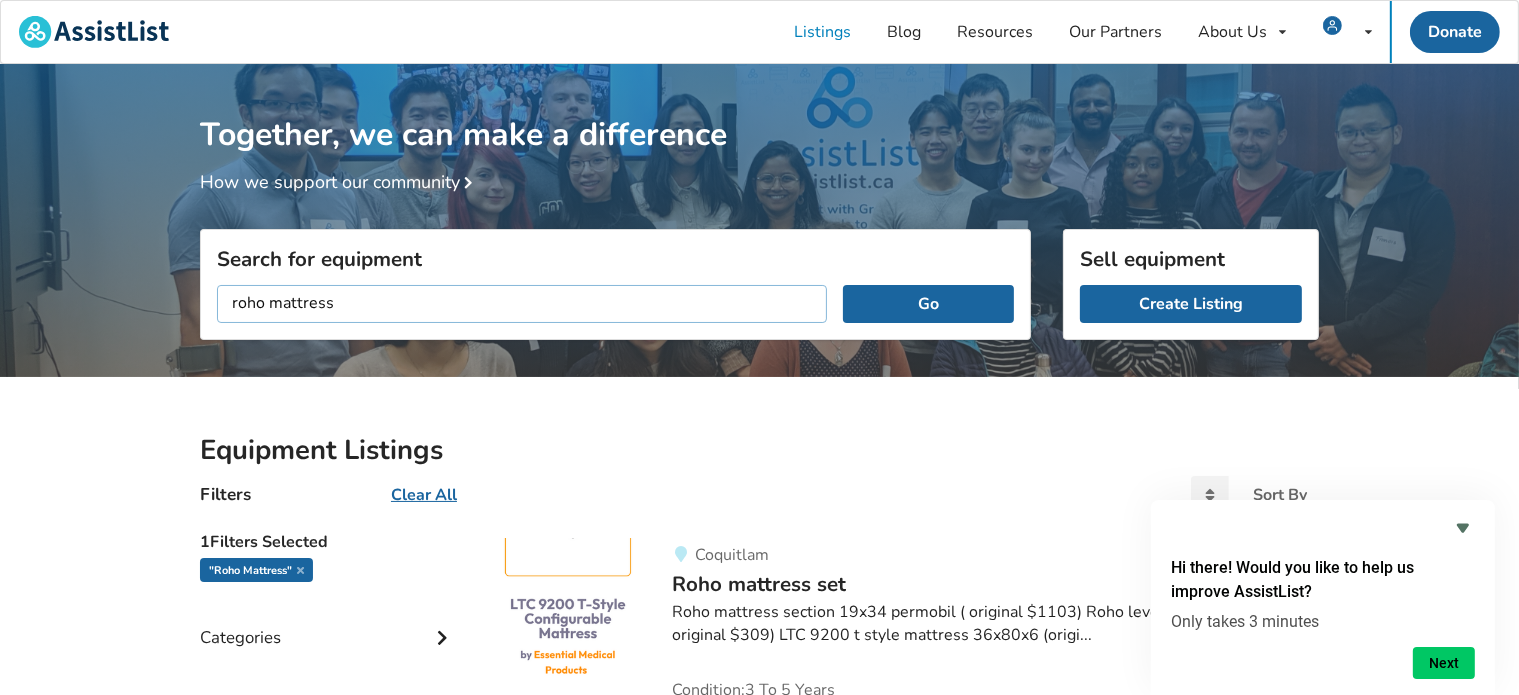 click on "roho mattress" at bounding box center [522, 304] 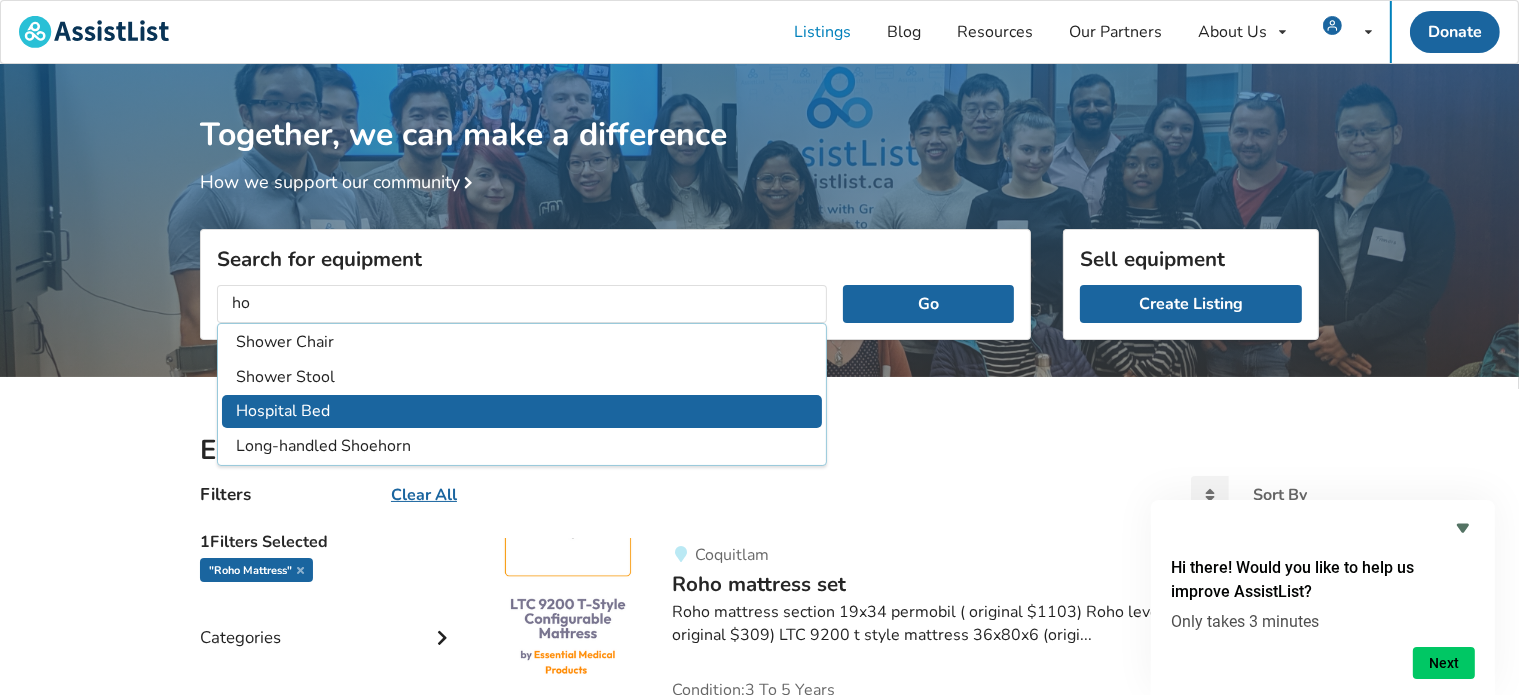 click on "Hospital Bed" at bounding box center (522, 411) 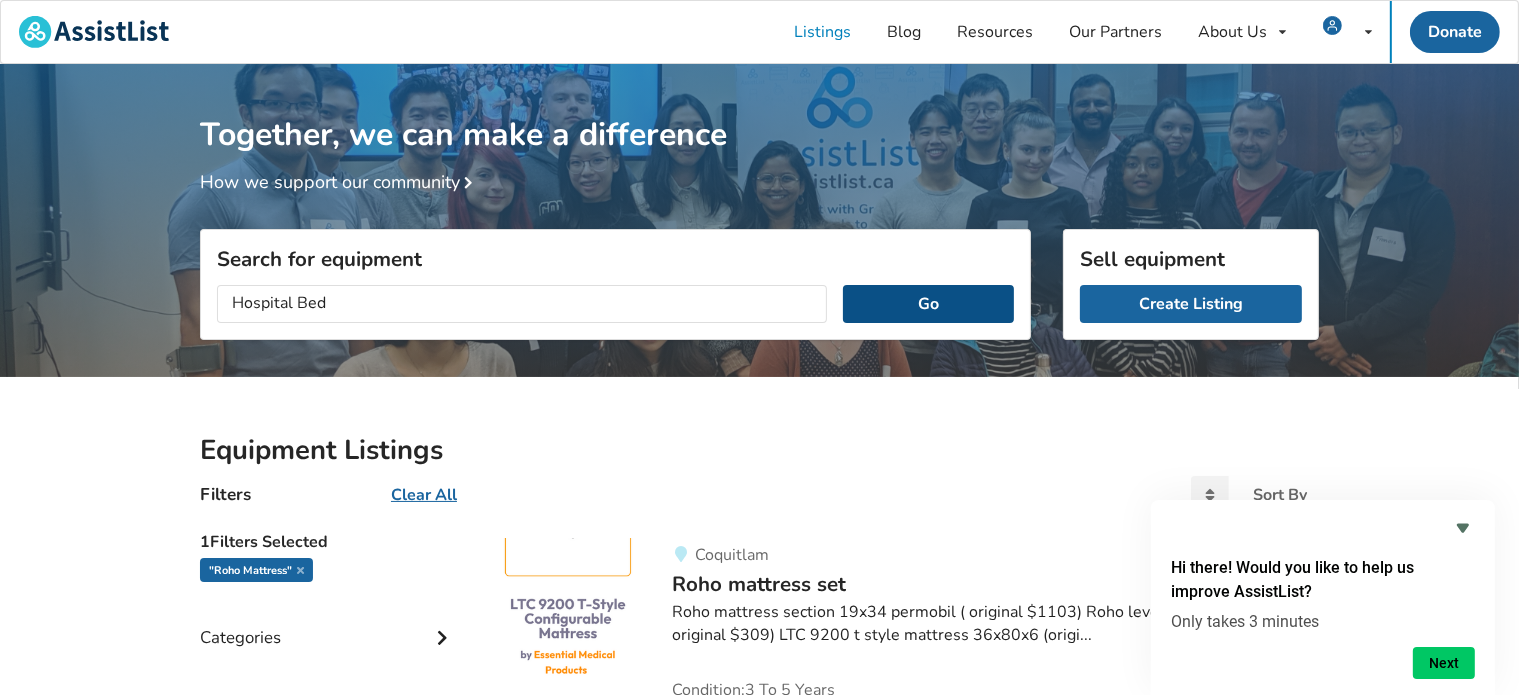 click on "Go" at bounding box center [928, 304] 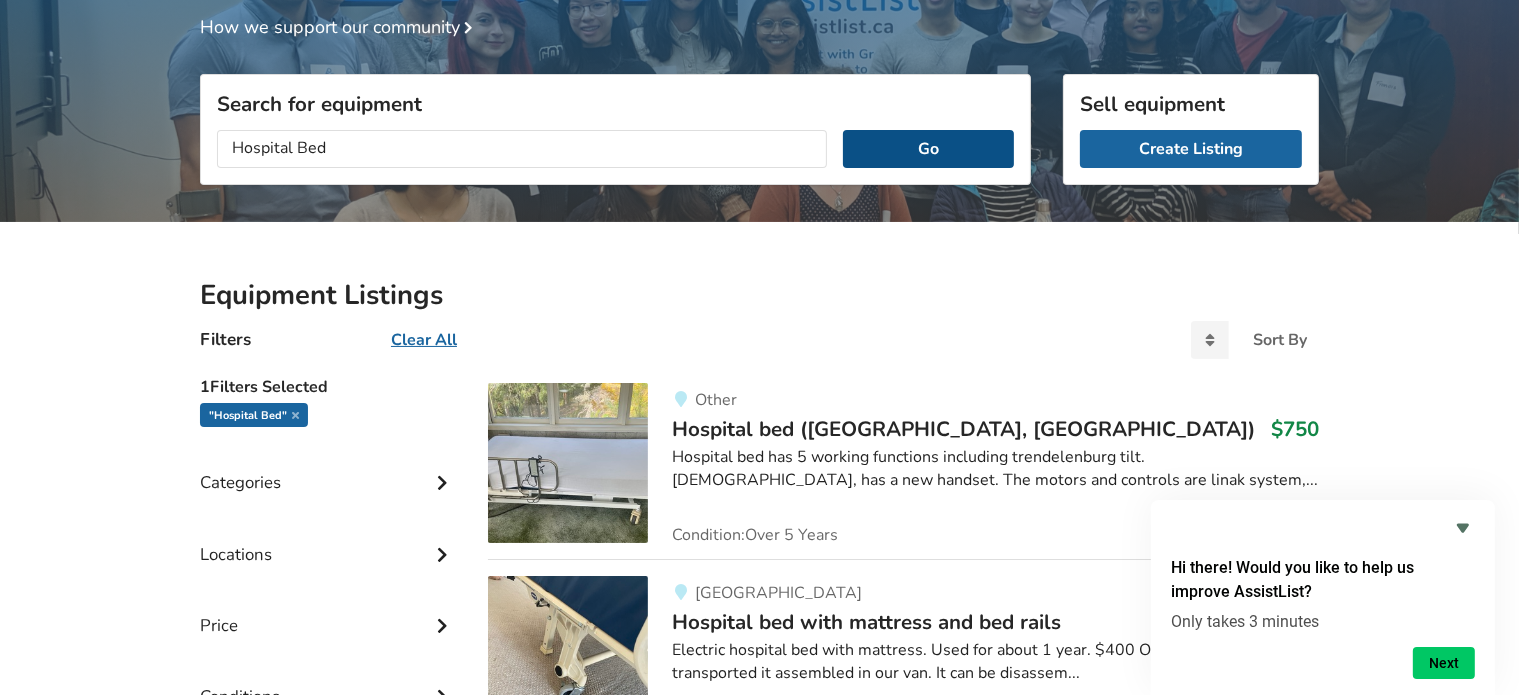 scroll, scrollTop: 333, scrollLeft: 0, axis: vertical 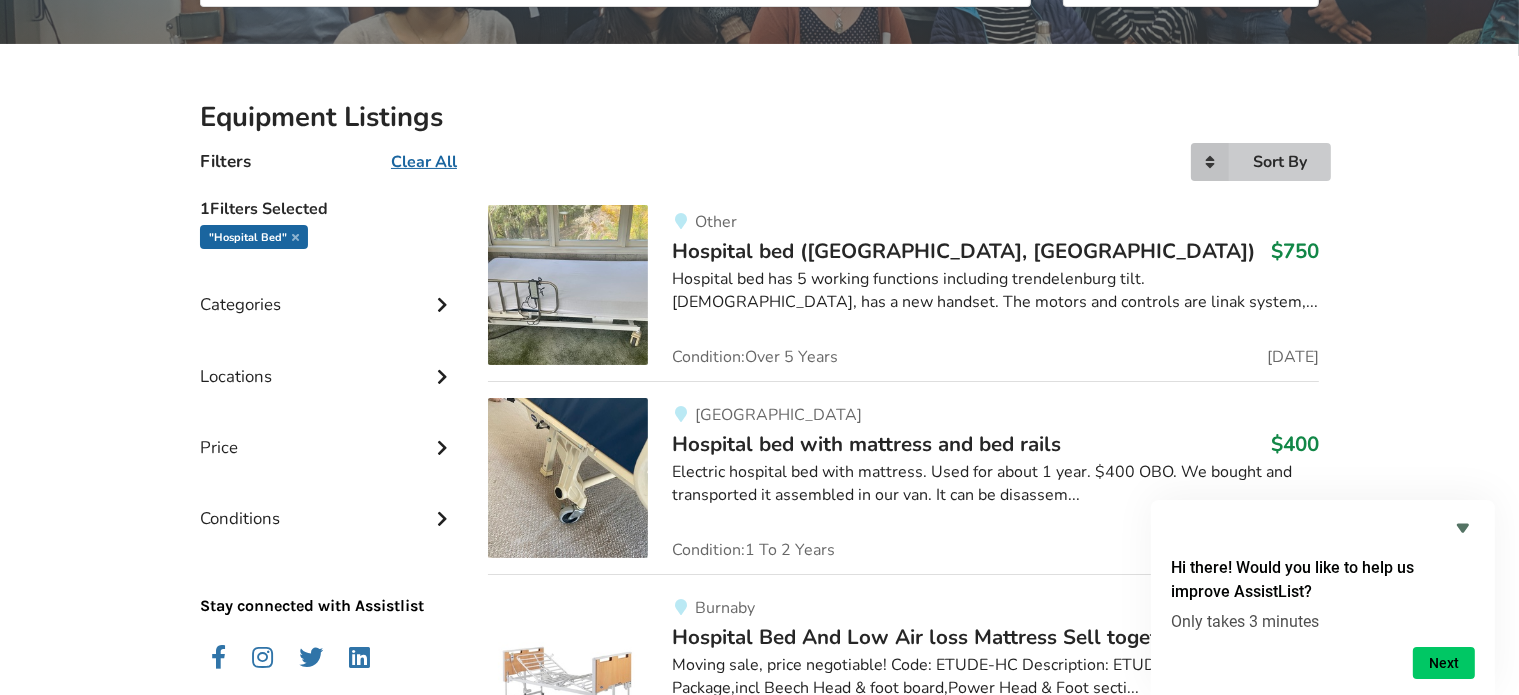 click on "Sort By" at bounding box center [1280, 162] 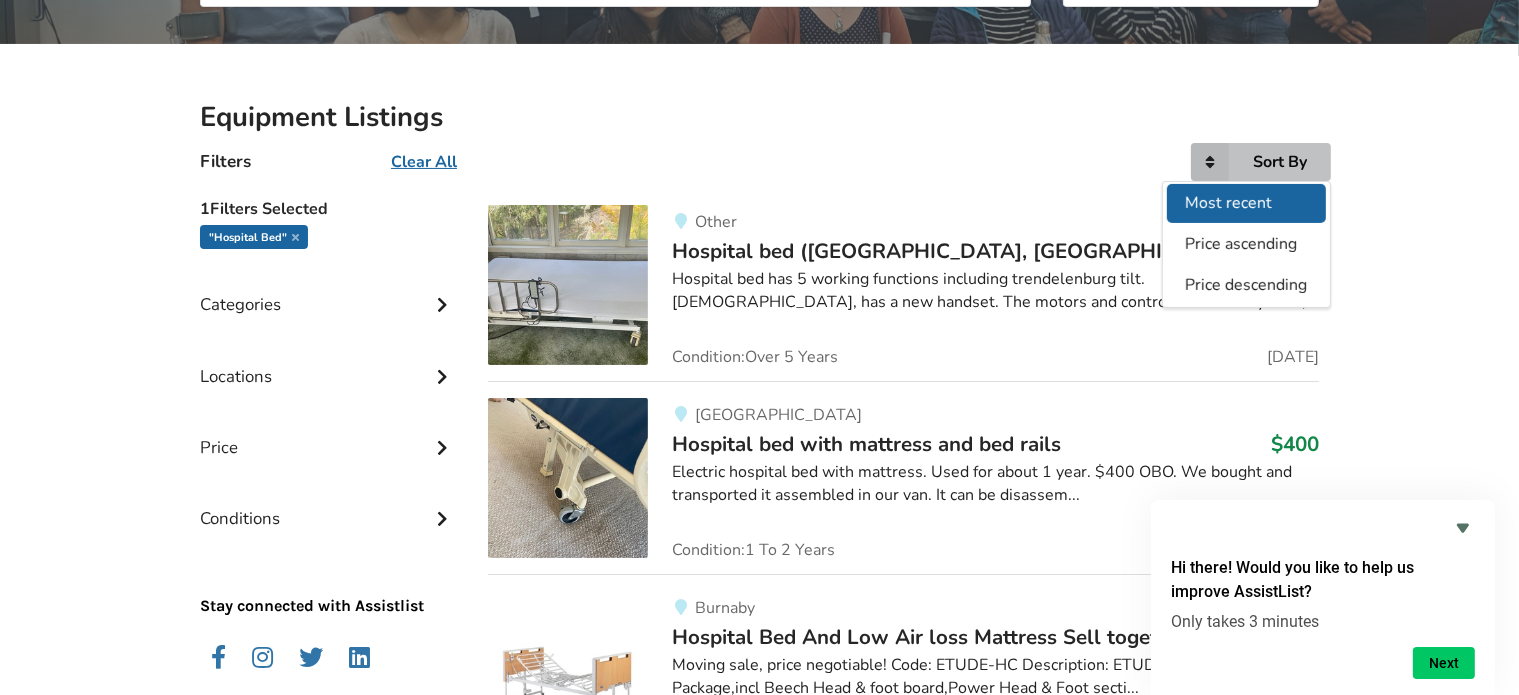 click on "Most recent" at bounding box center (1229, 203) 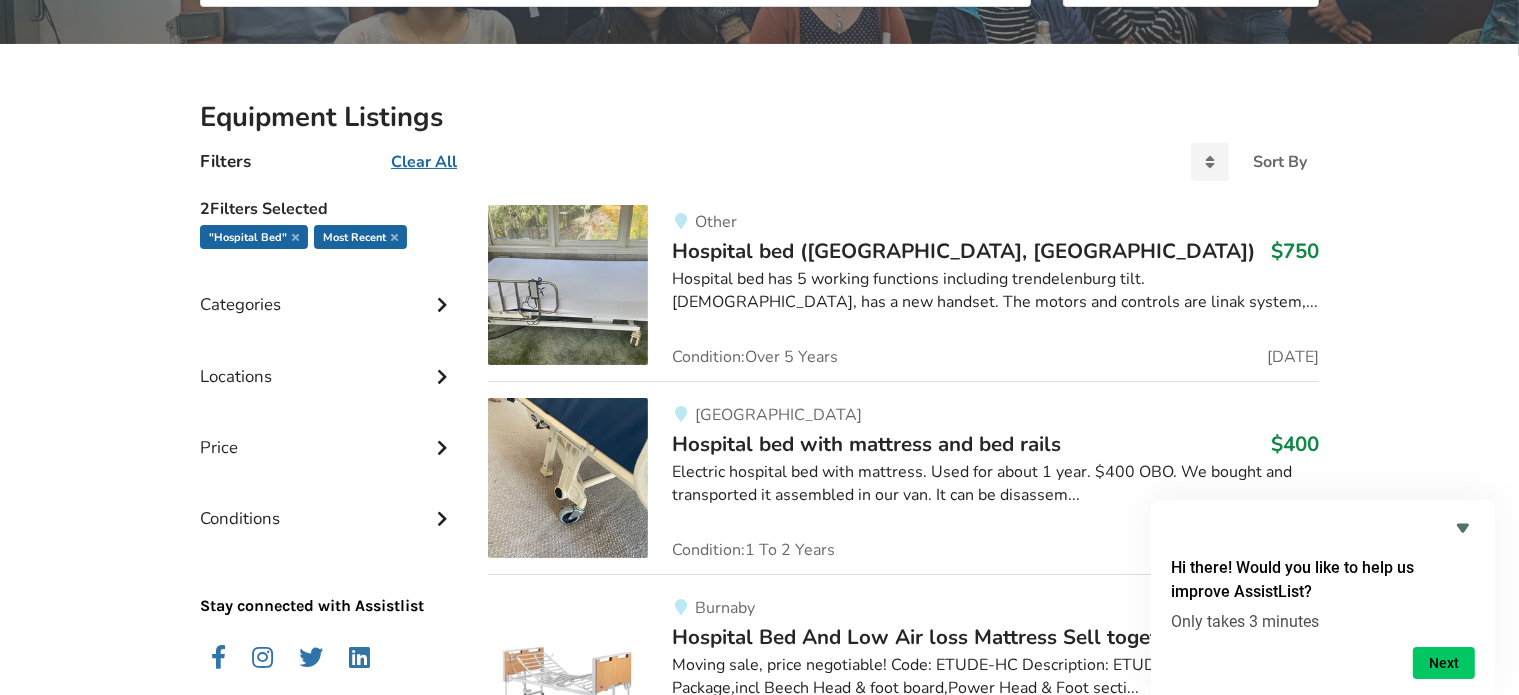 click at bounding box center [442, 374] 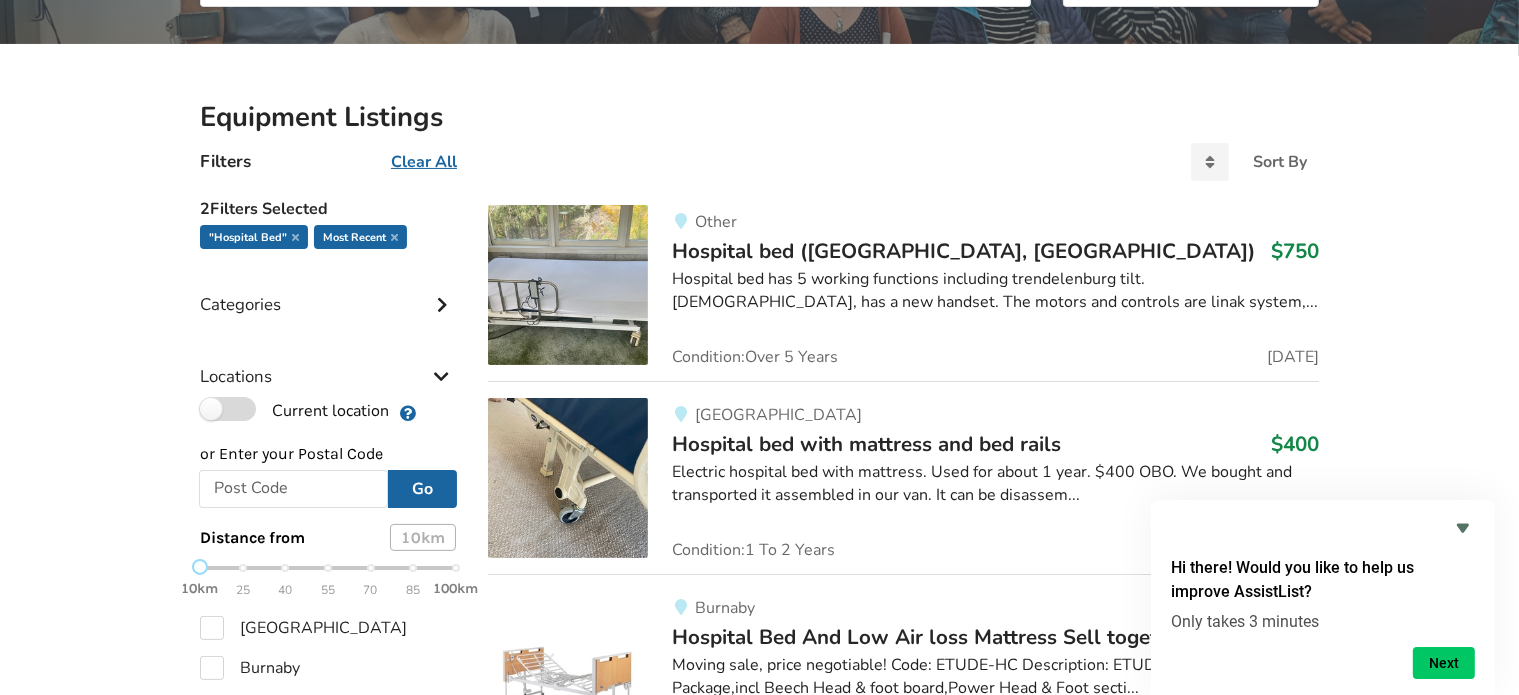 click on "Current location" at bounding box center (294, 410) 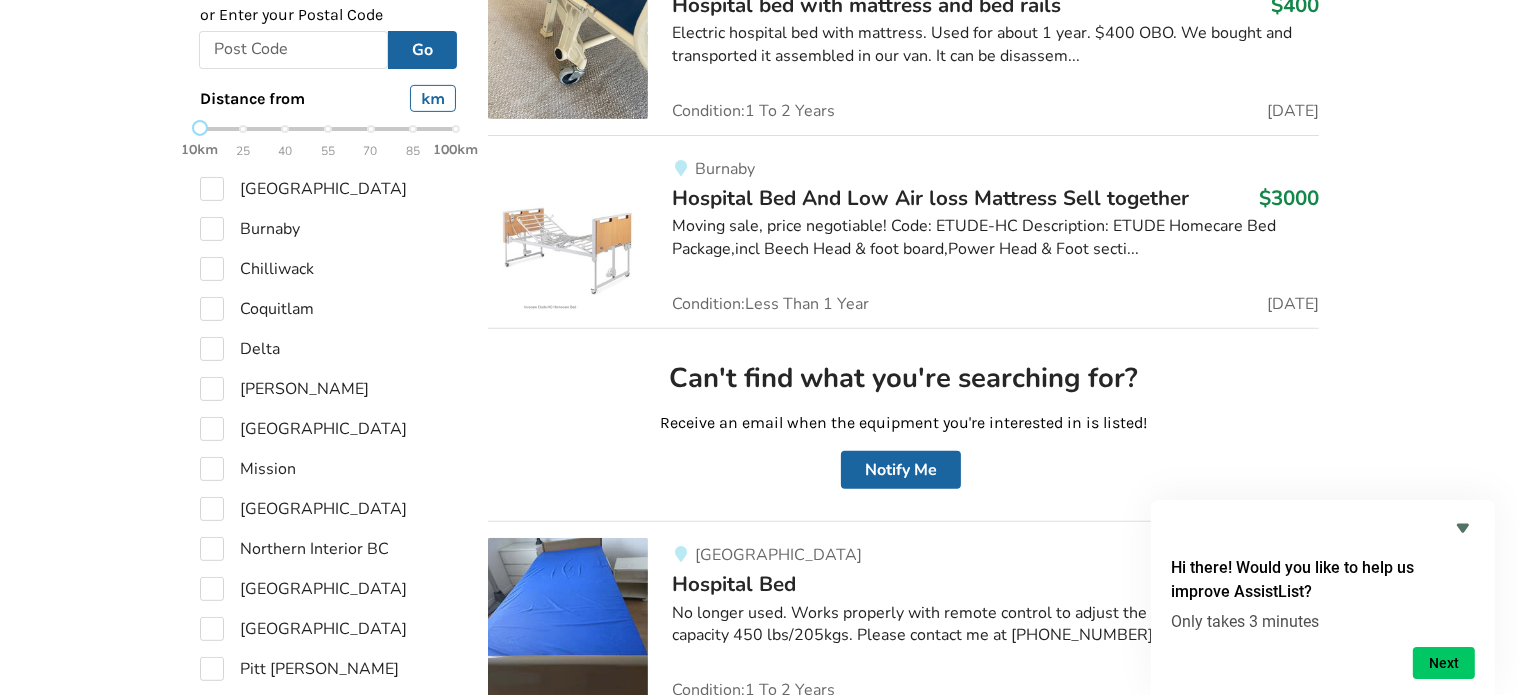 scroll, scrollTop: 806, scrollLeft: 0, axis: vertical 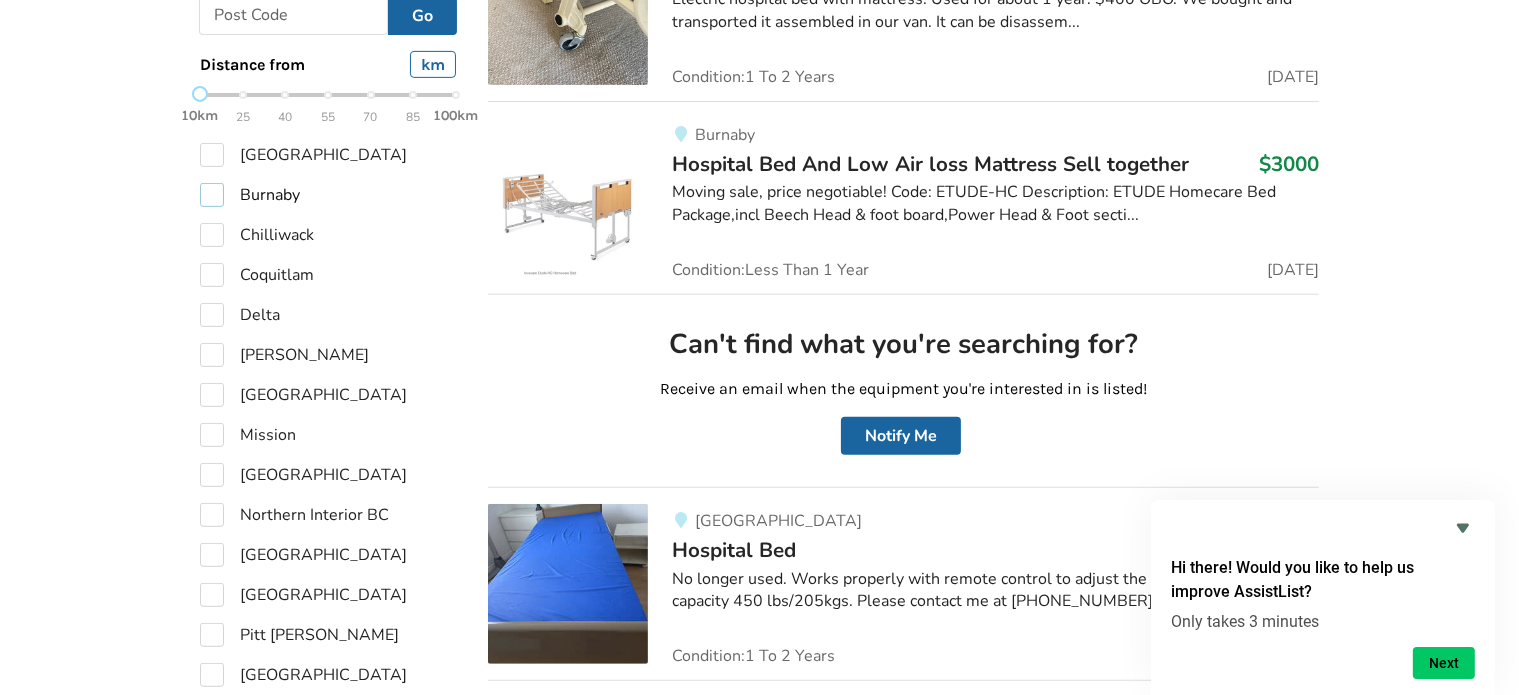 click on "Burnaby" at bounding box center (250, 195) 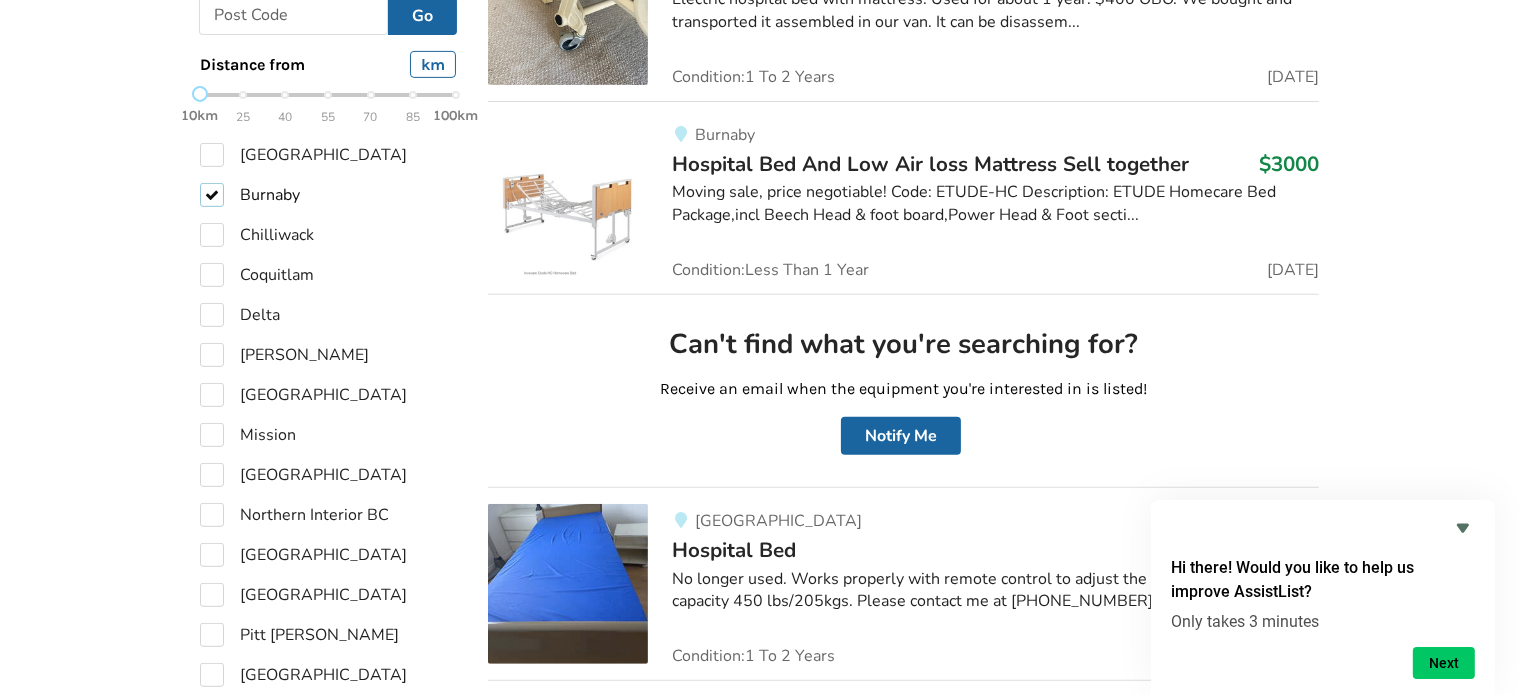 checkbox on "true" 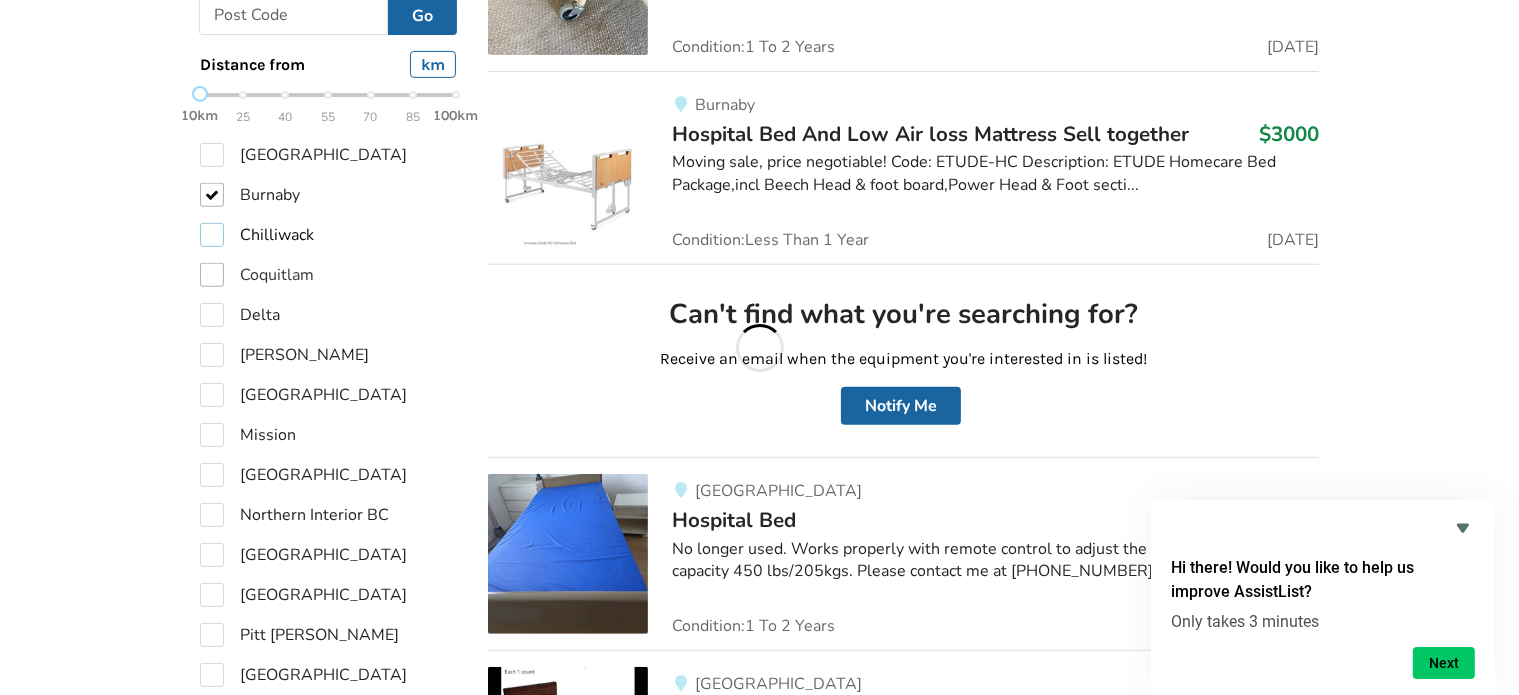 drag, startPoint x: 211, startPoint y: 223, endPoint x: 208, endPoint y: 284, distance: 61.073727 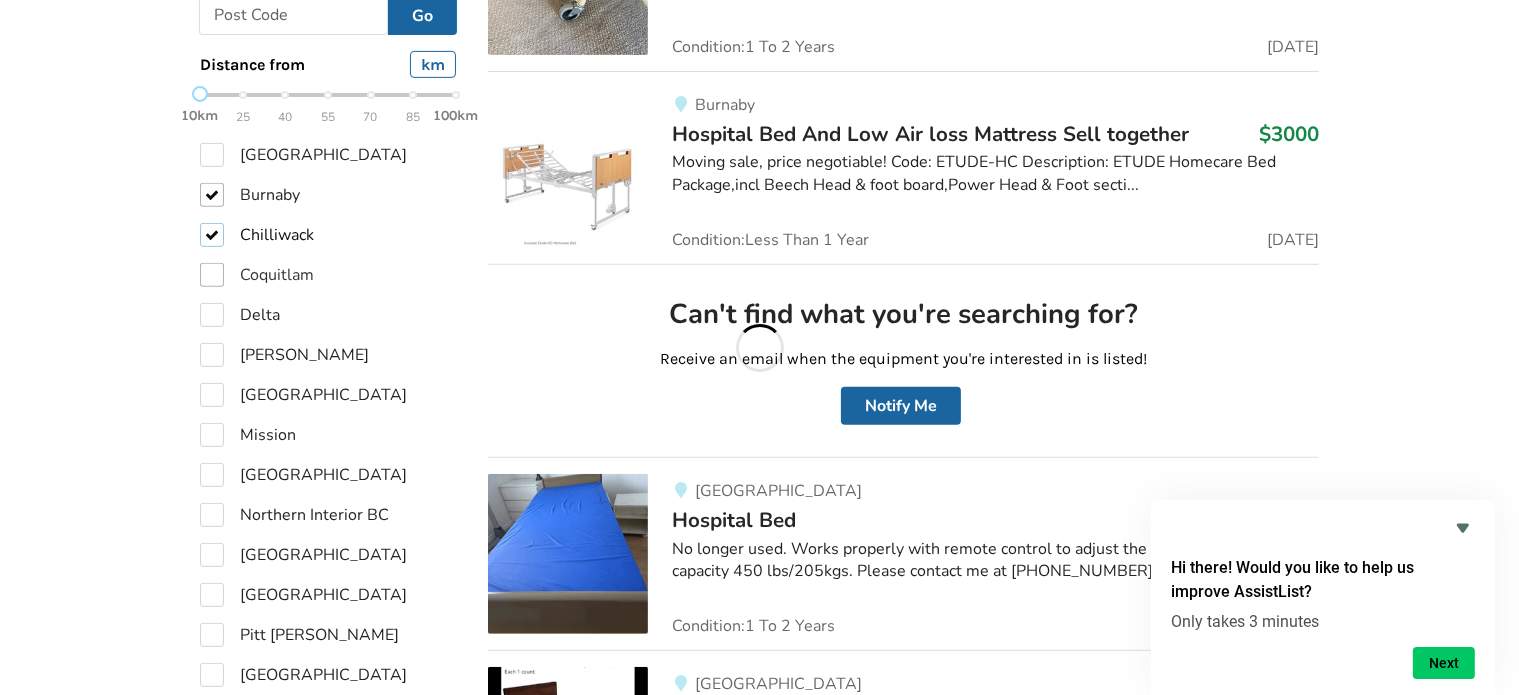 checkbox on "true" 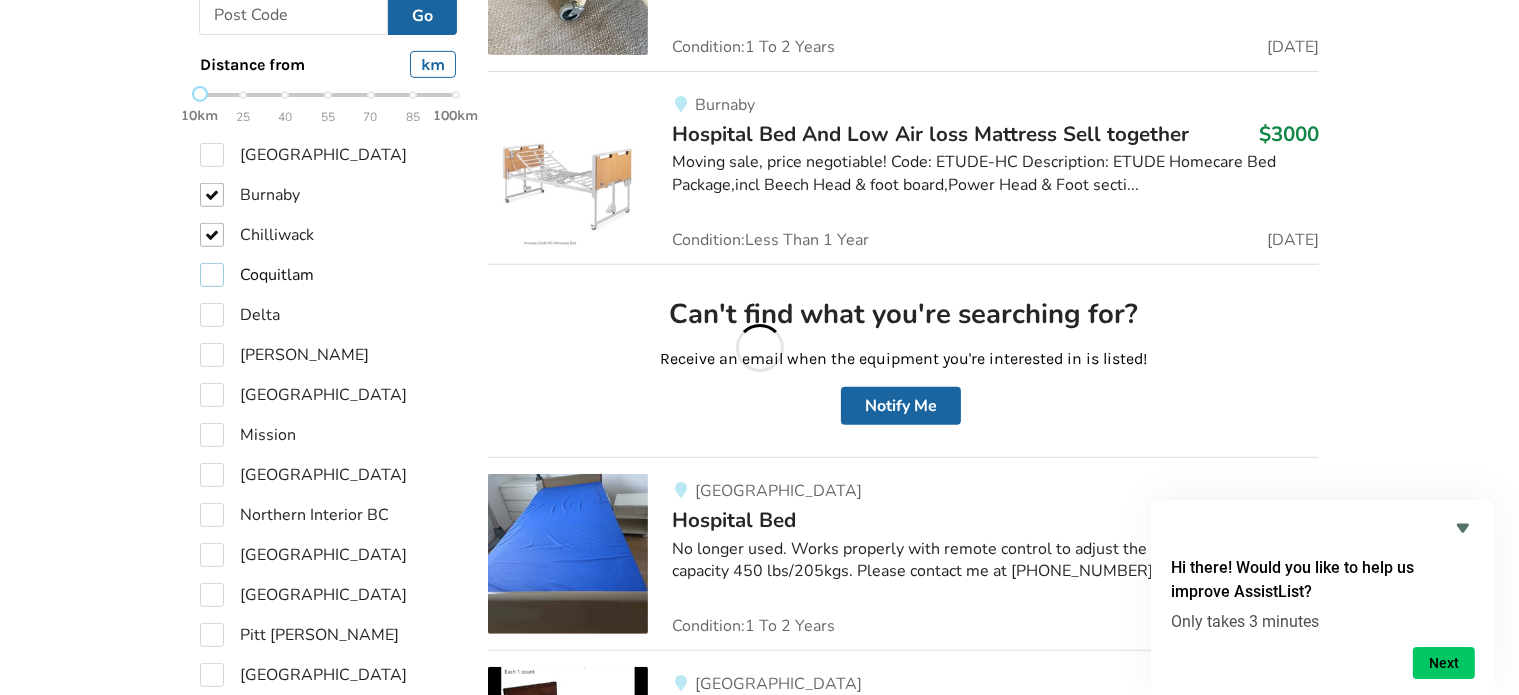 click on "Coquitlam" at bounding box center [257, 275] 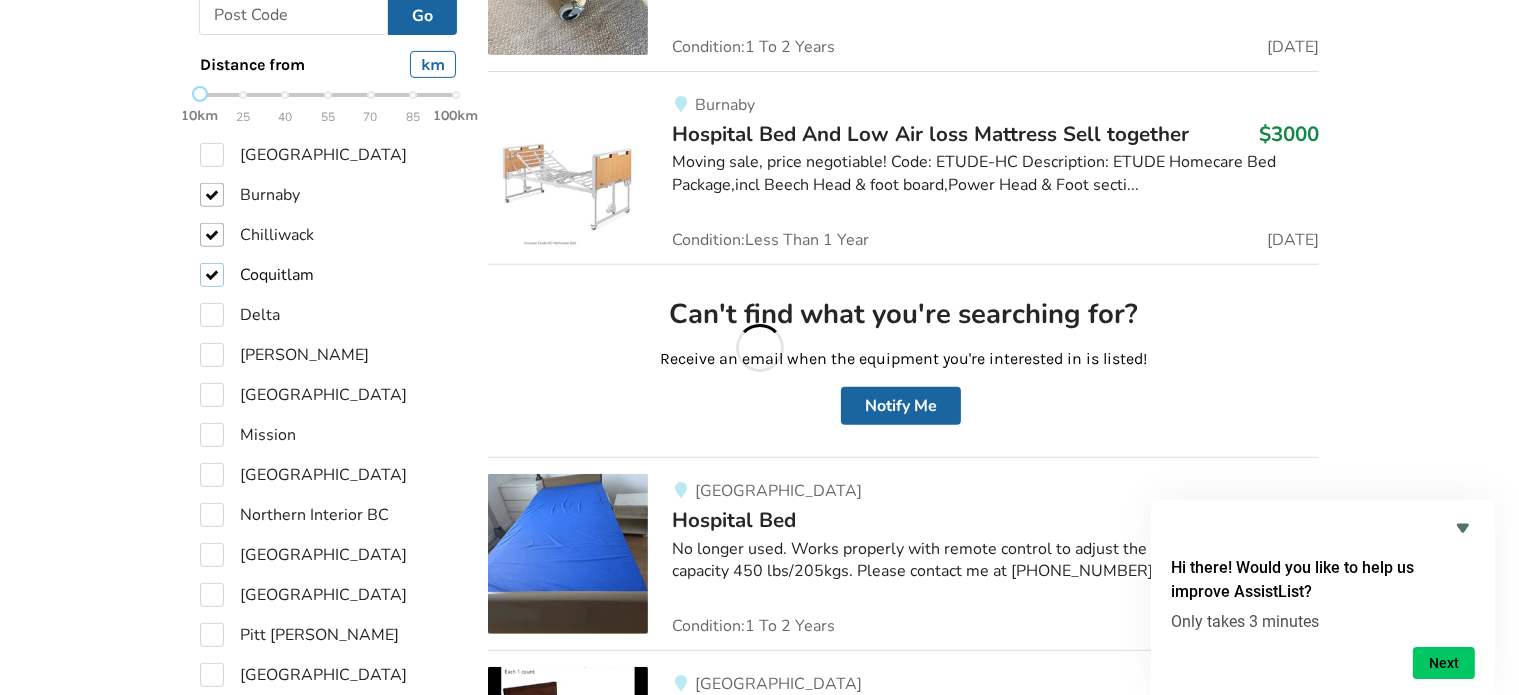 checkbox on "true" 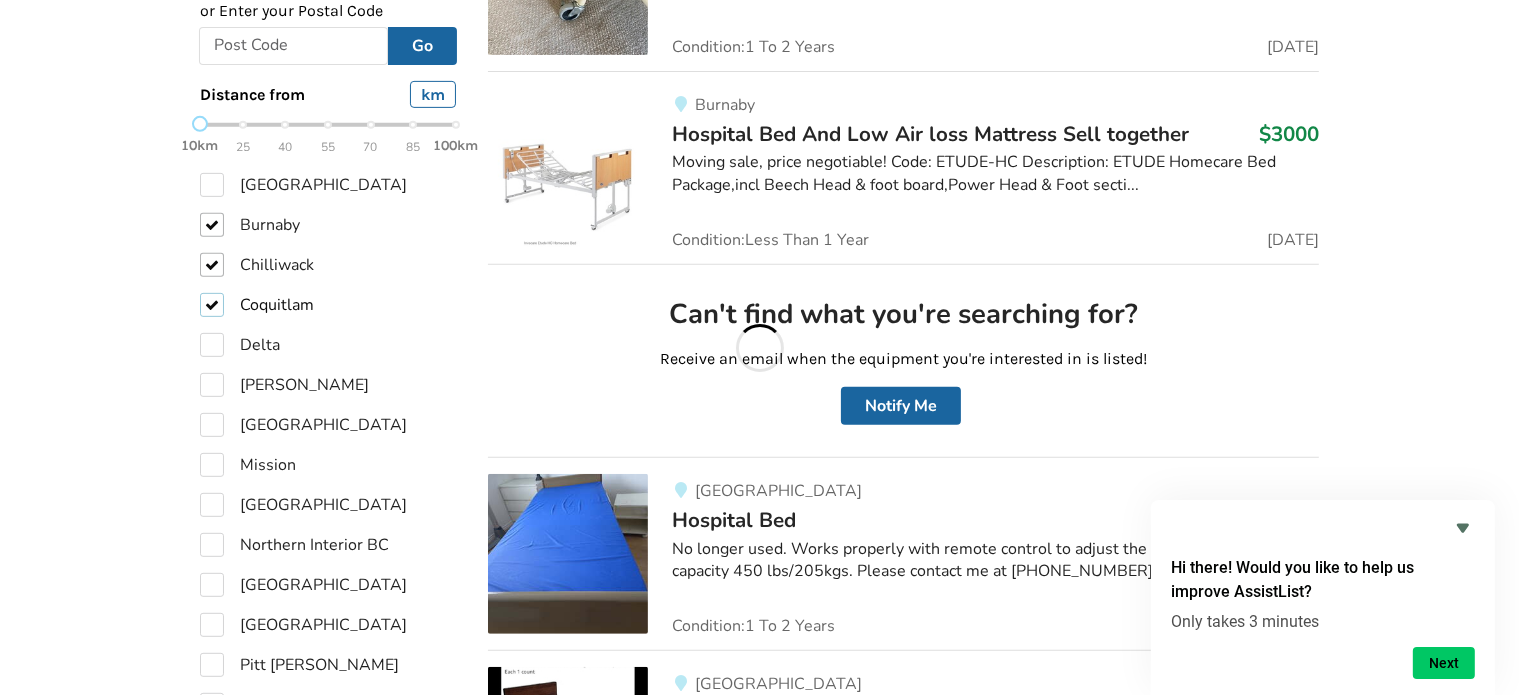 scroll, scrollTop: 867, scrollLeft: 0, axis: vertical 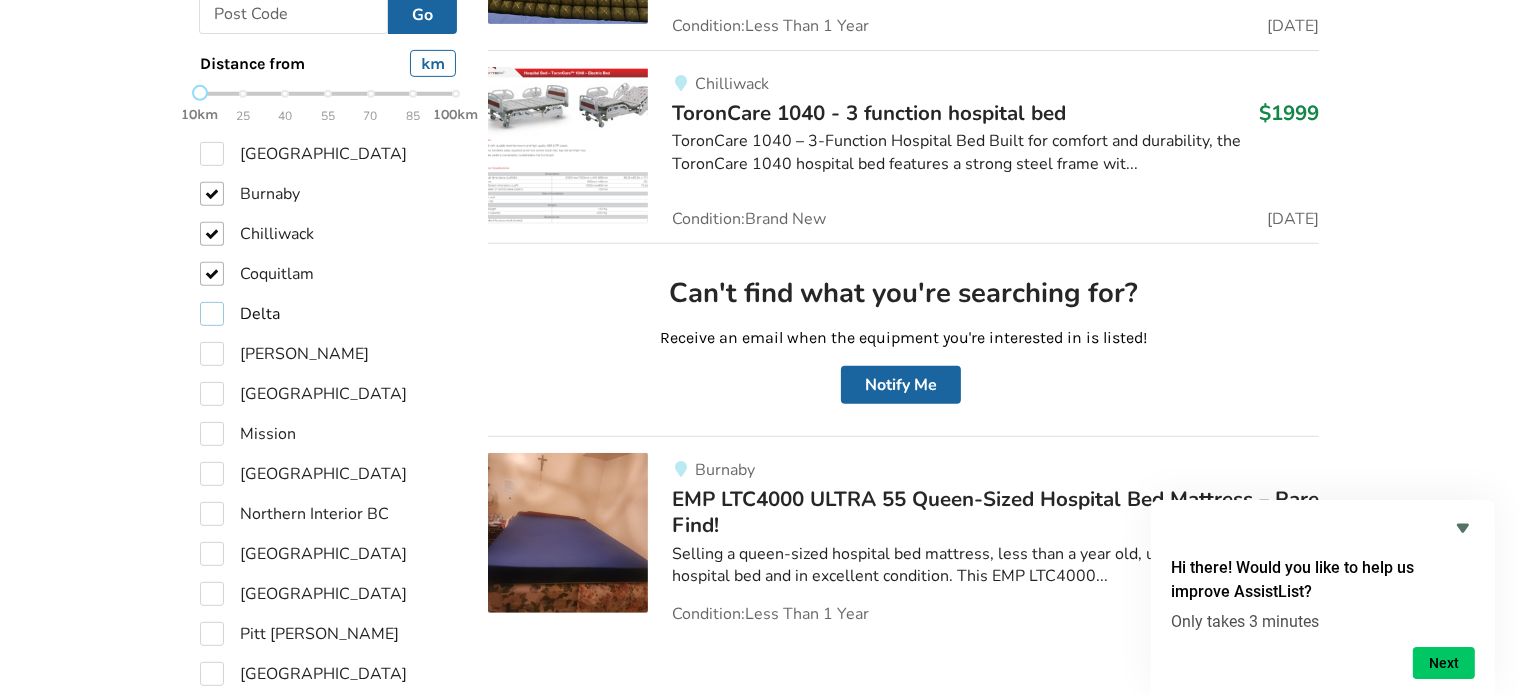 click on "Delta" at bounding box center [240, 314] 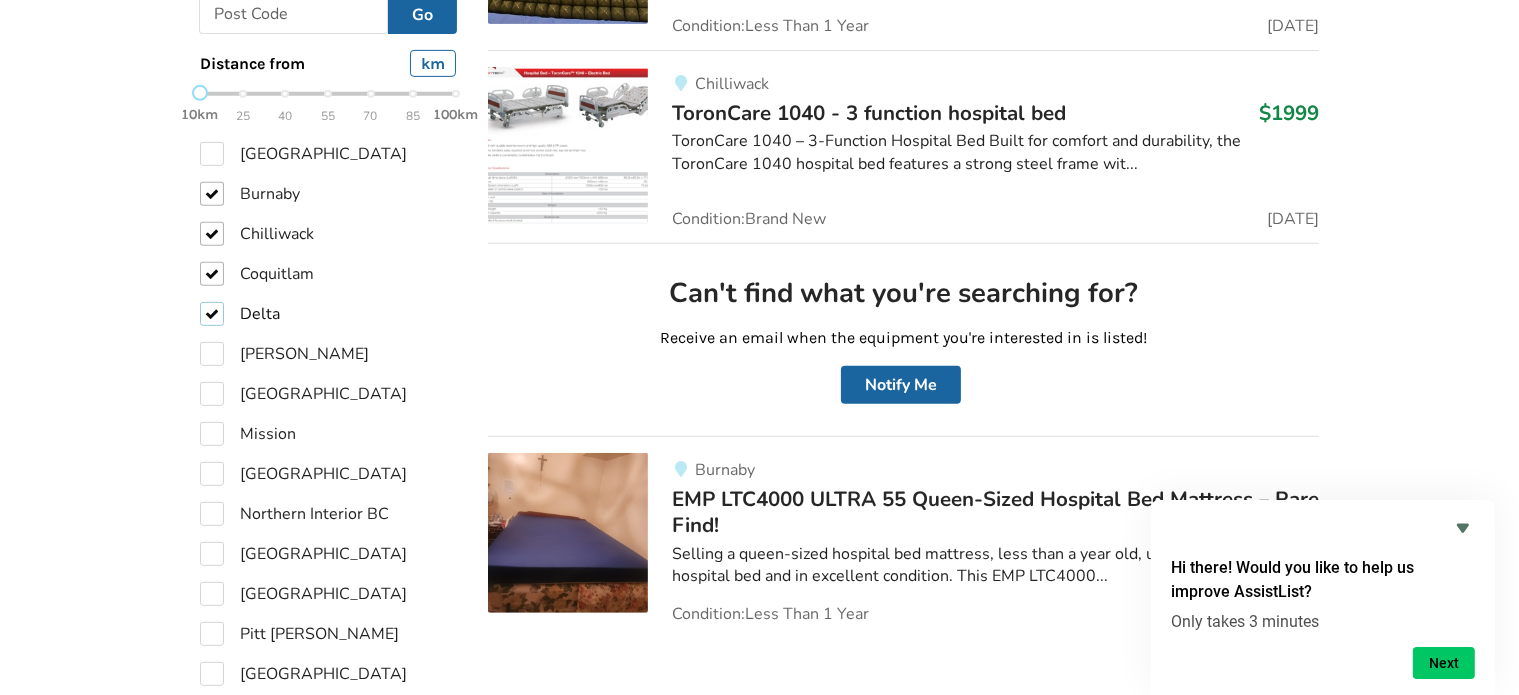 checkbox on "true" 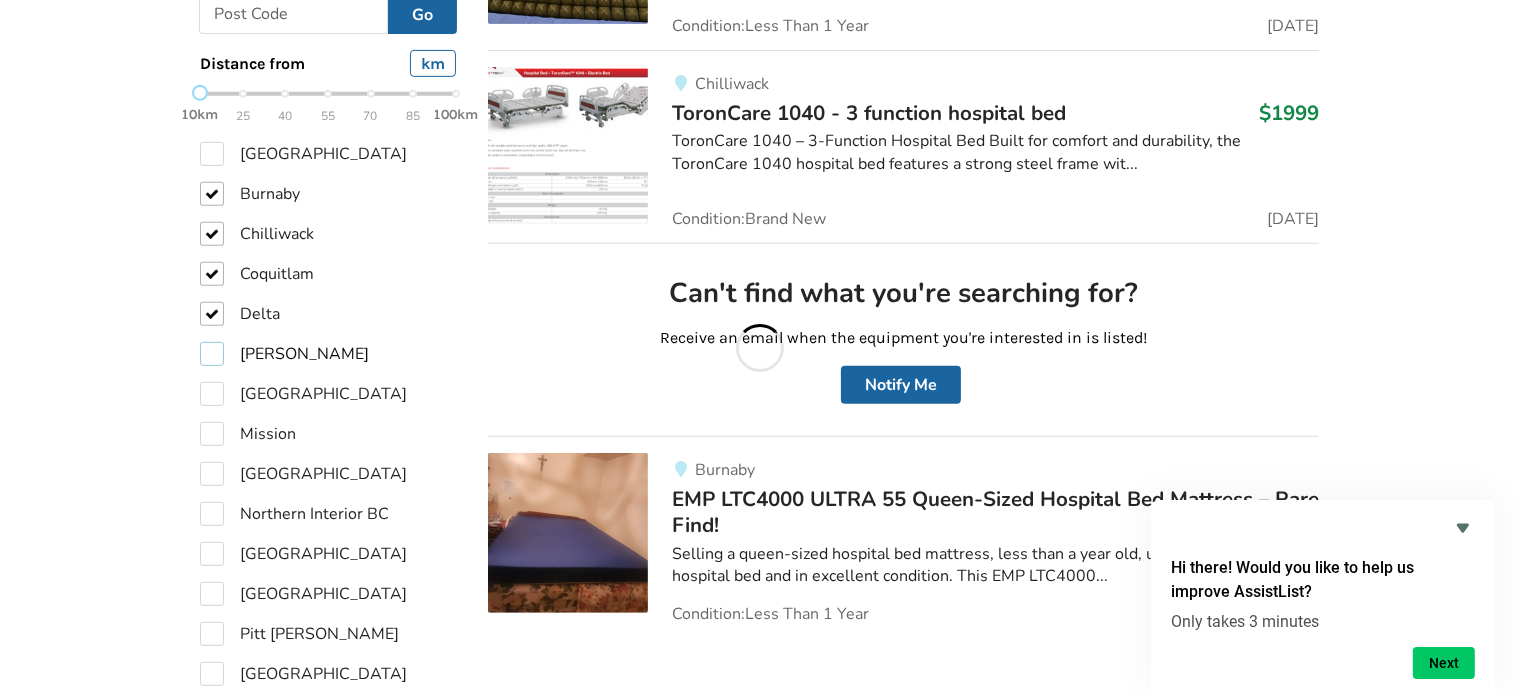 click on "[PERSON_NAME]" at bounding box center [284, 354] 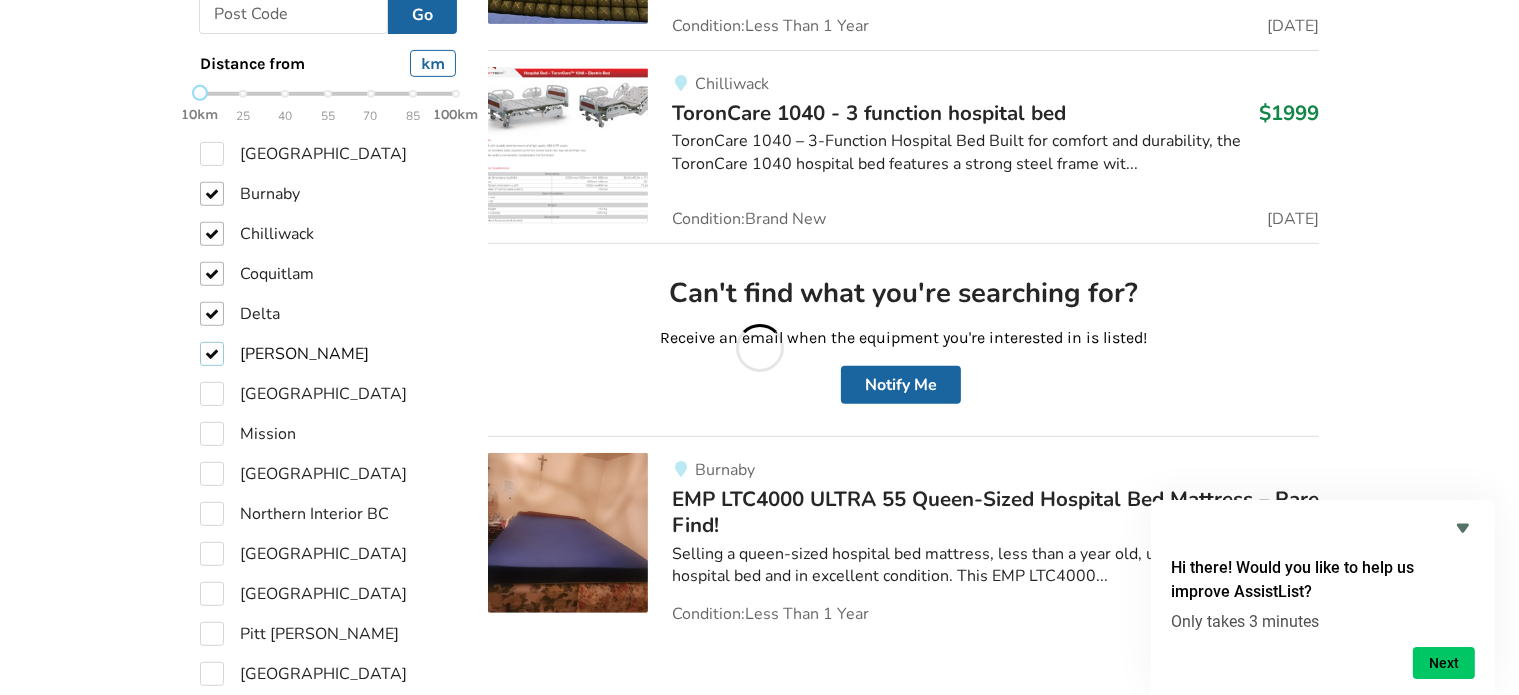 checkbox on "true" 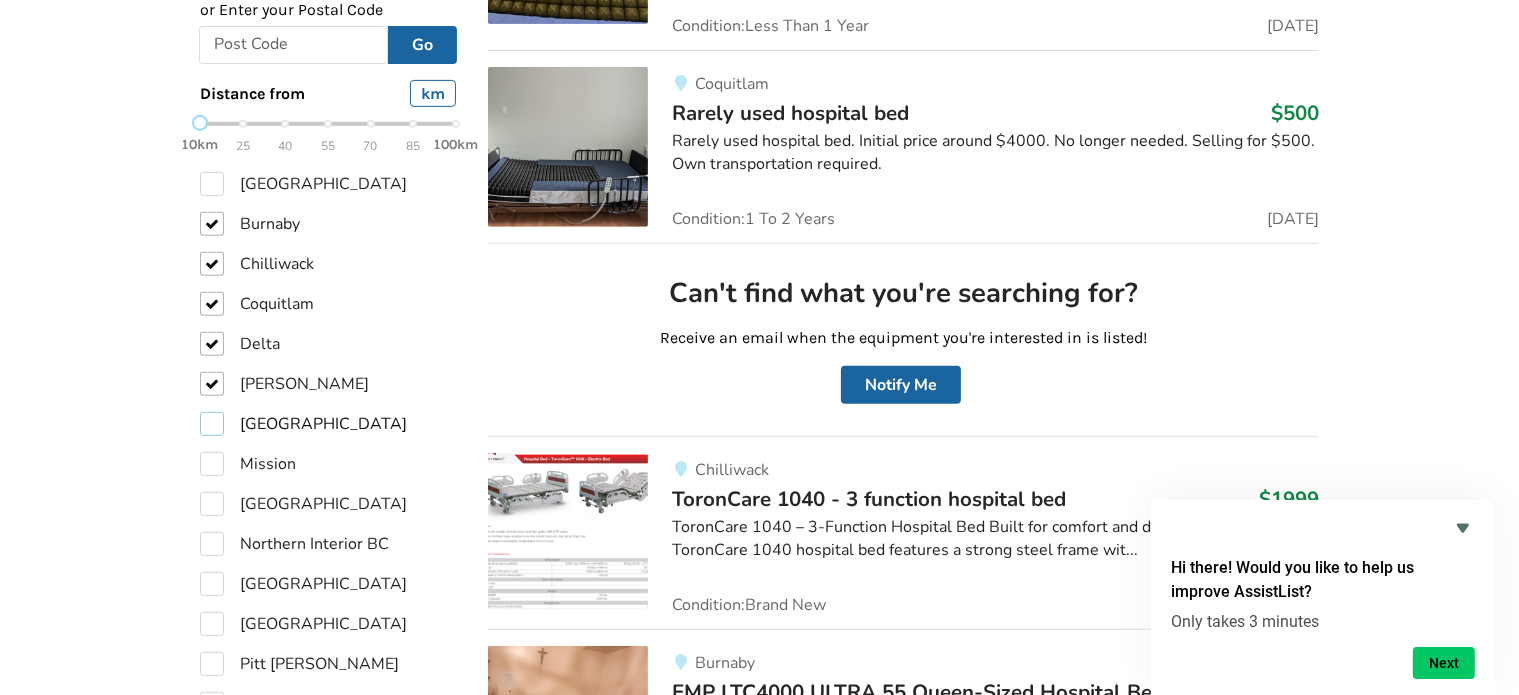 click on "[GEOGRAPHIC_DATA]" at bounding box center (303, 424) 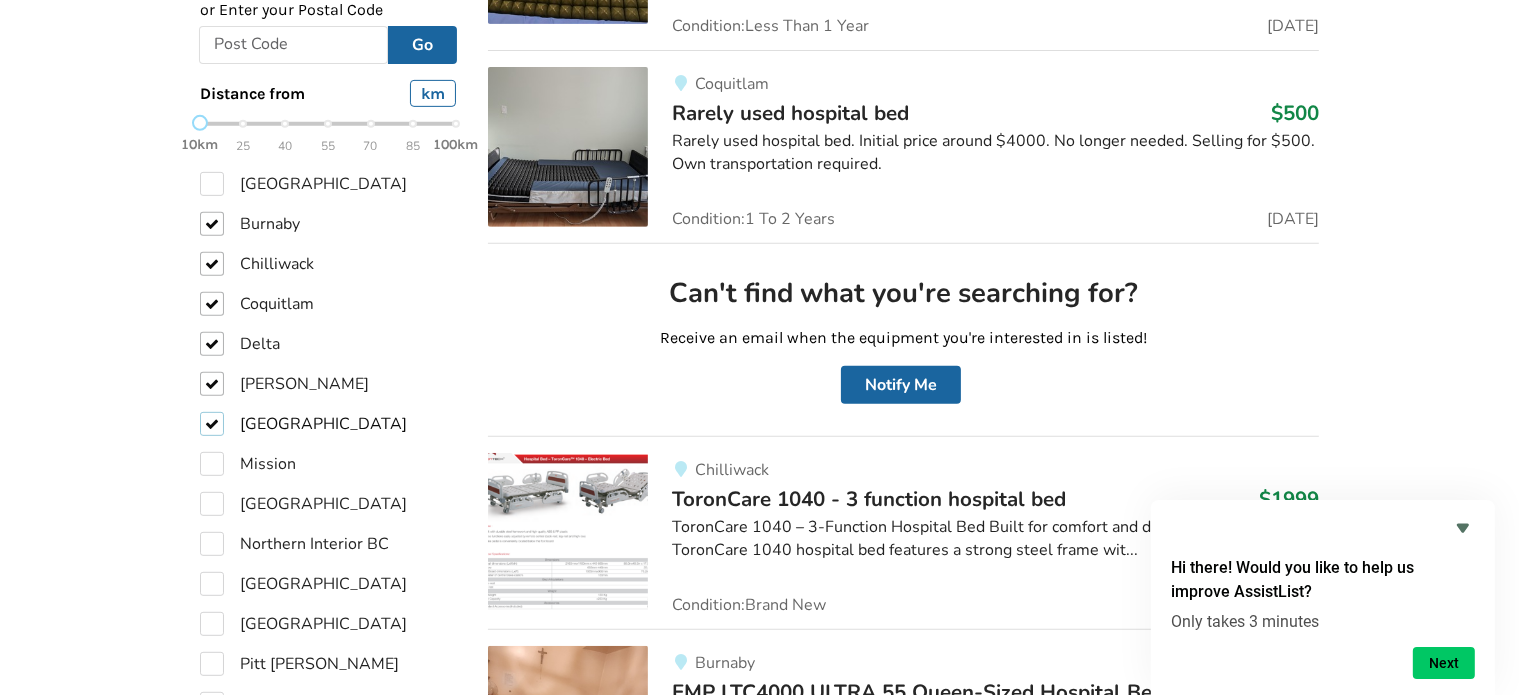 checkbox on "true" 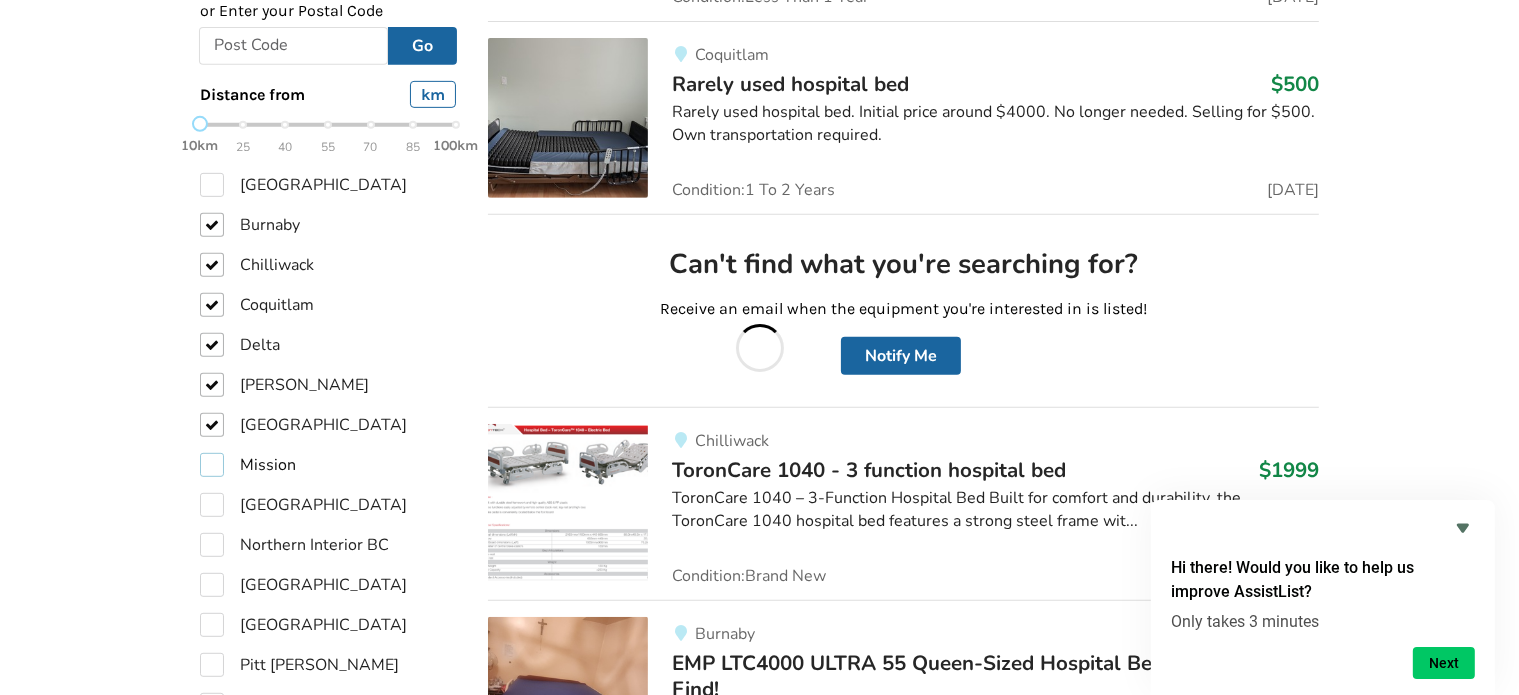 click on "Mission" at bounding box center [248, 465] 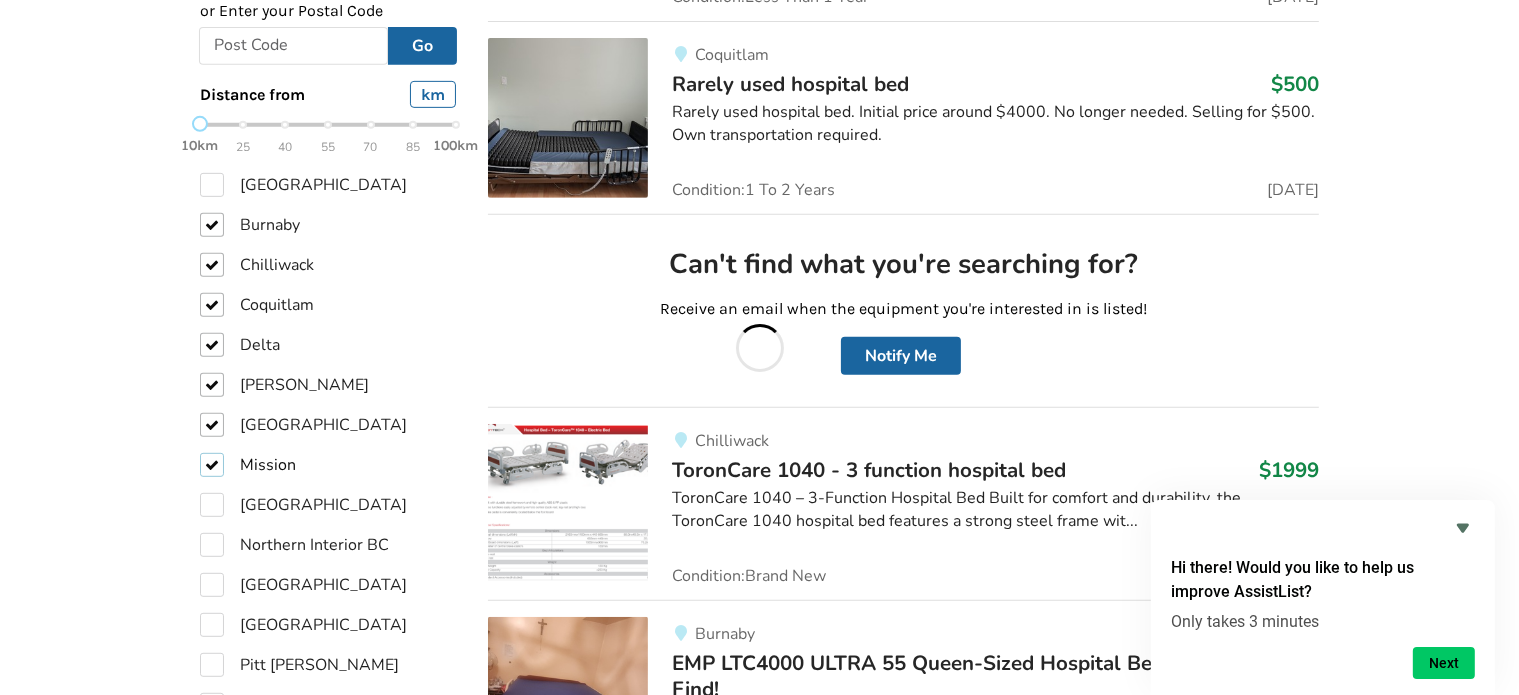 checkbox on "true" 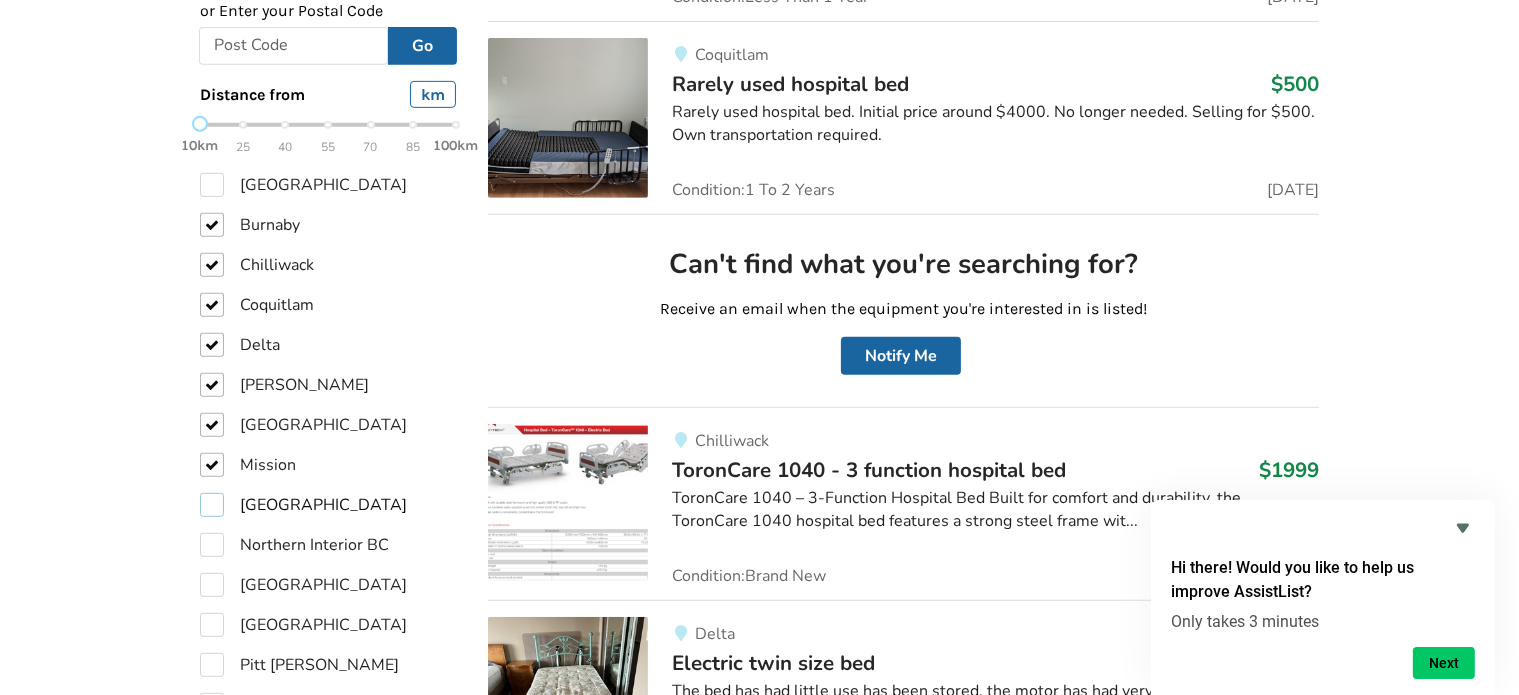 click on "[GEOGRAPHIC_DATA]" at bounding box center (303, 505) 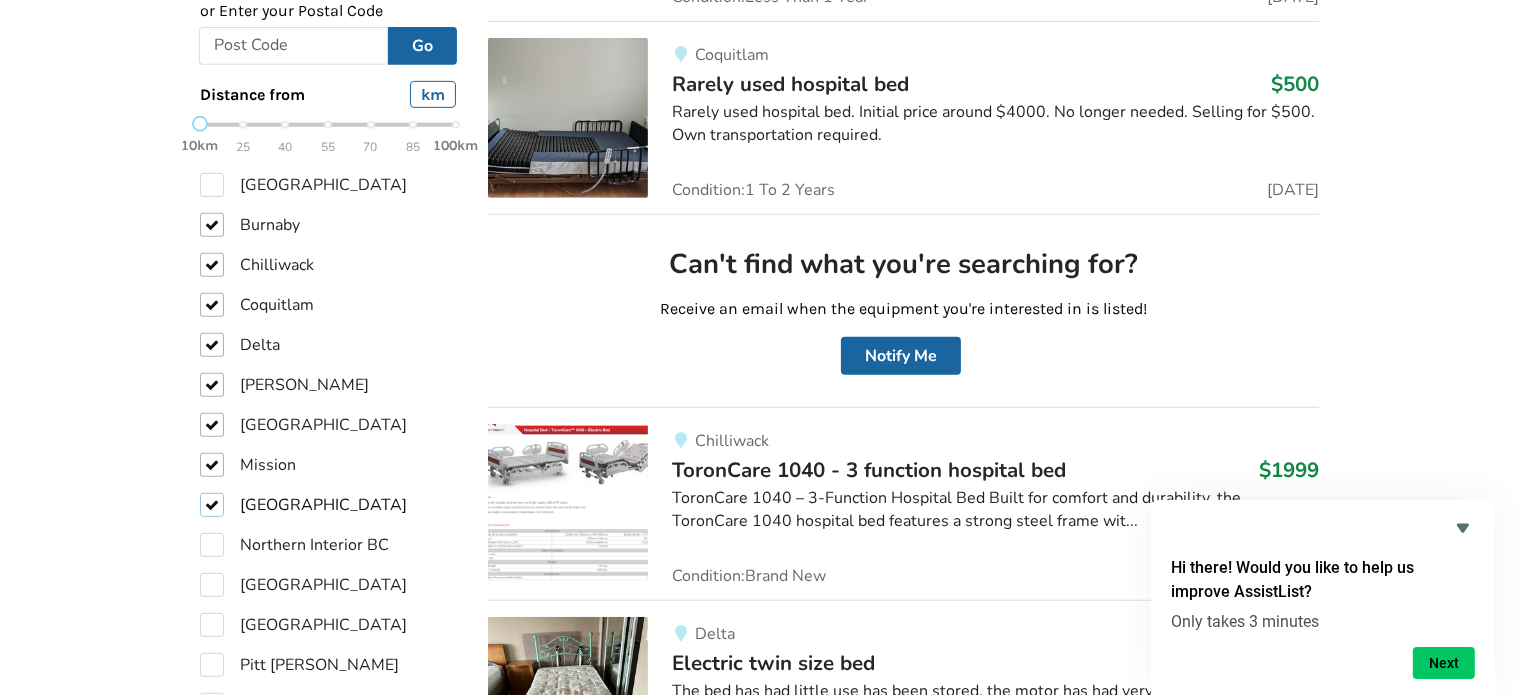 checkbox on "true" 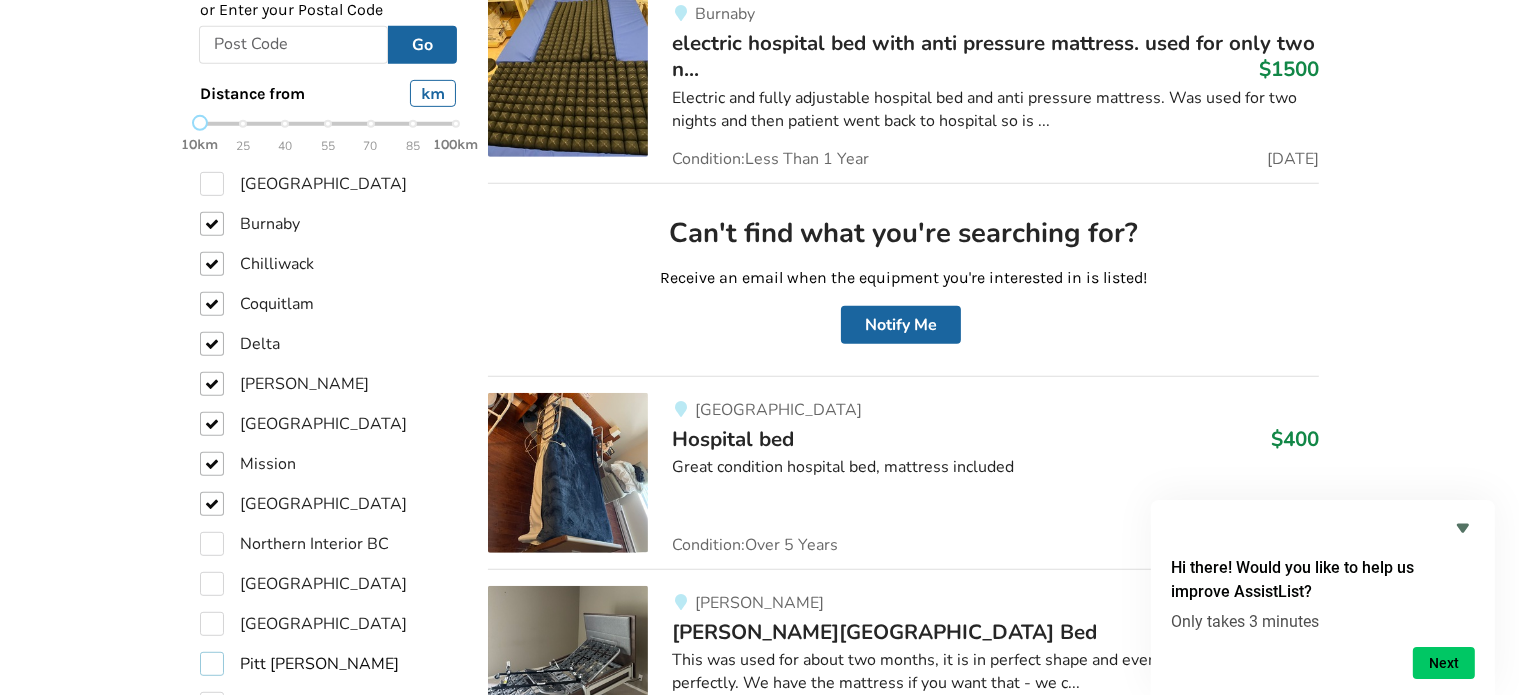 click on "Pitt [PERSON_NAME]" at bounding box center (299, 664) 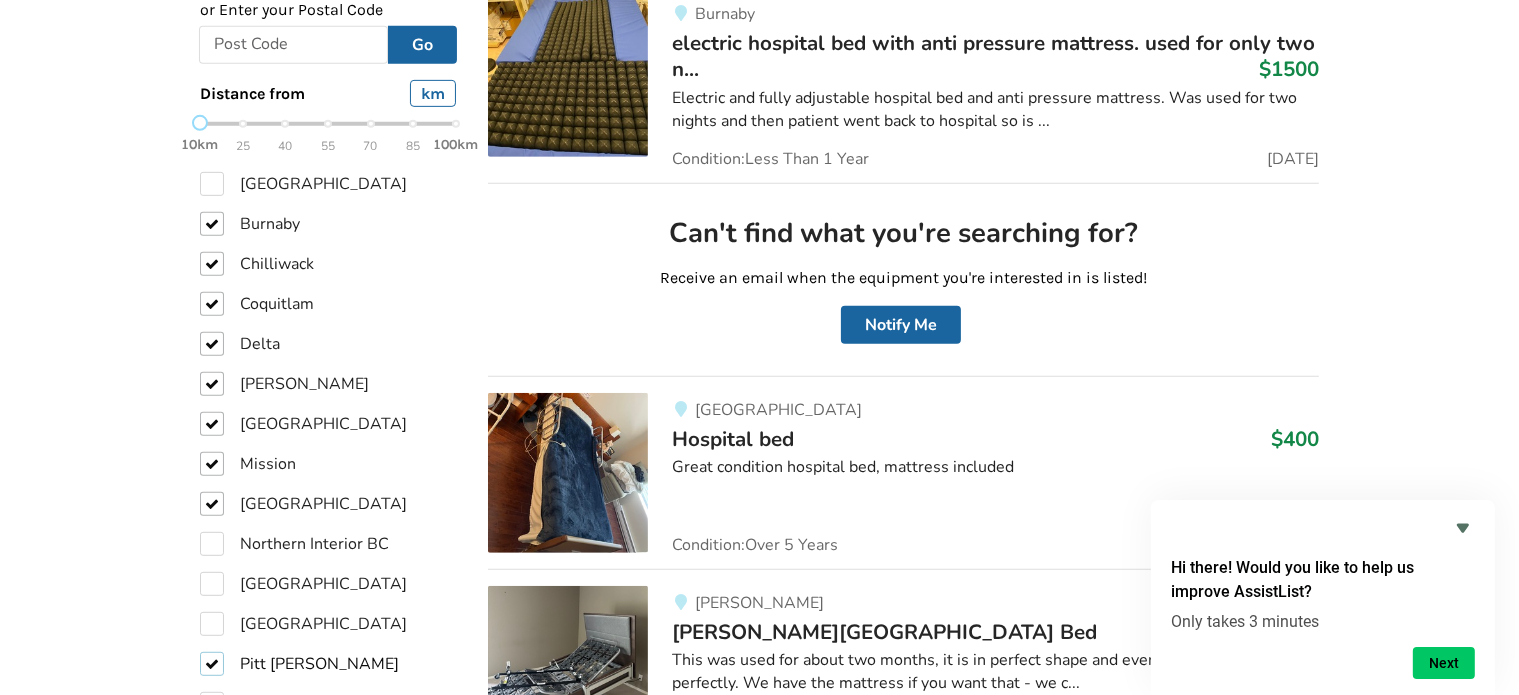 checkbox on "true" 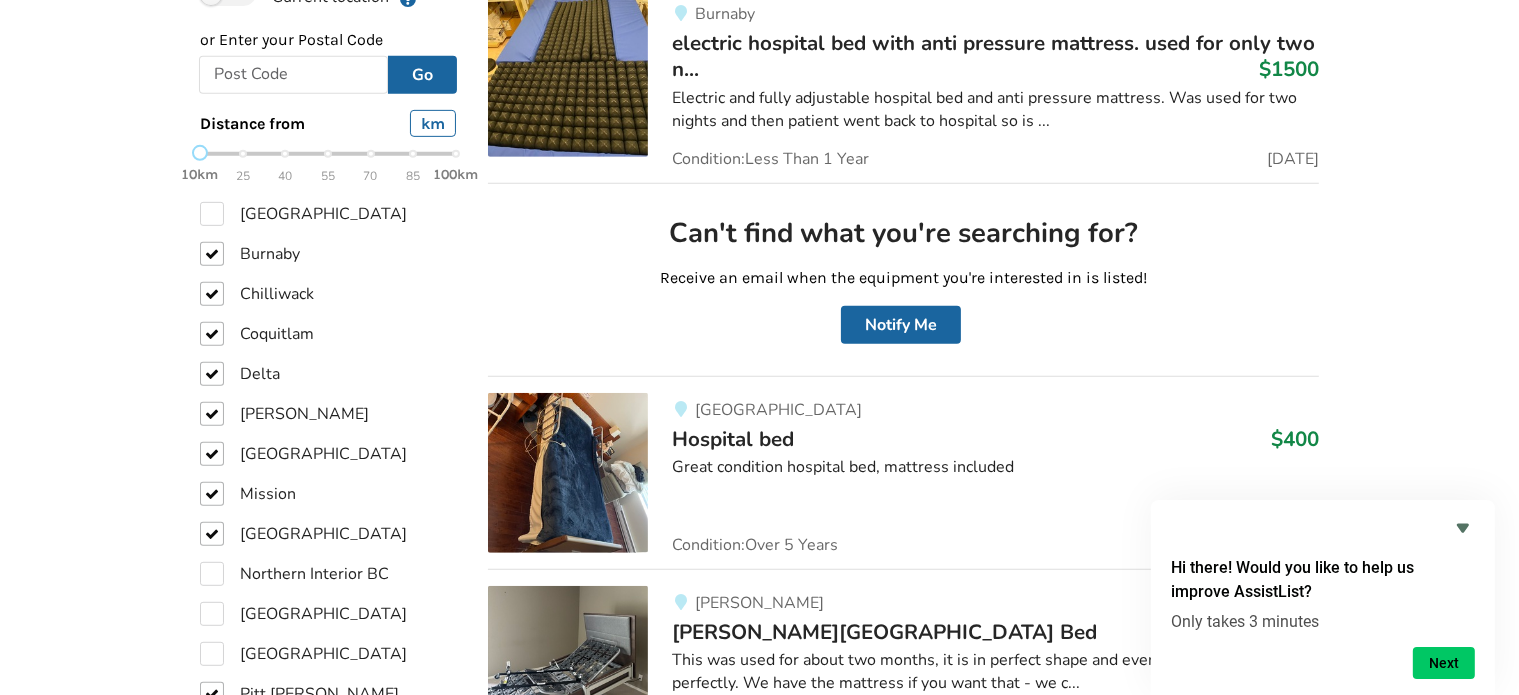 click on "[GEOGRAPHIC_DATA]" at bounding box center (303, 734) 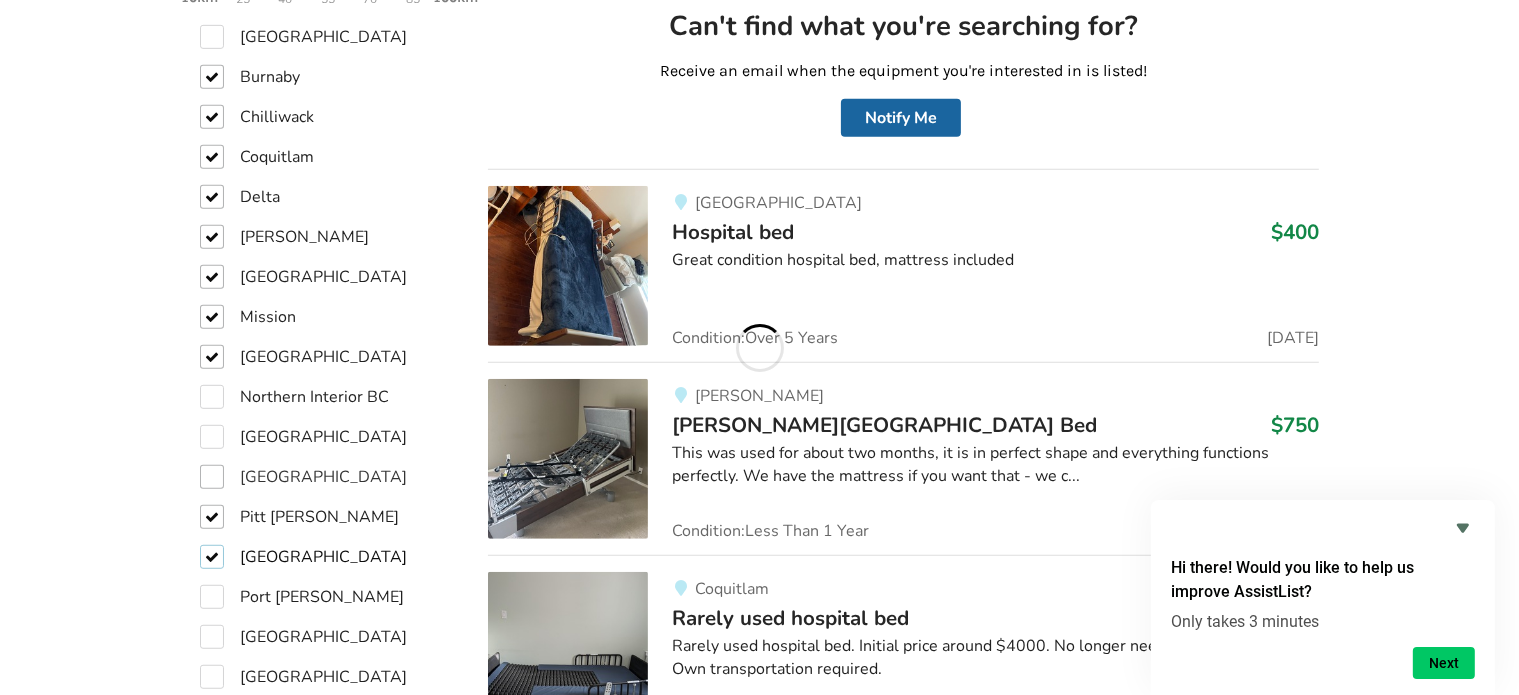 scroll, scrollTop: 1291, scrollLeft: 0, axis: vertical 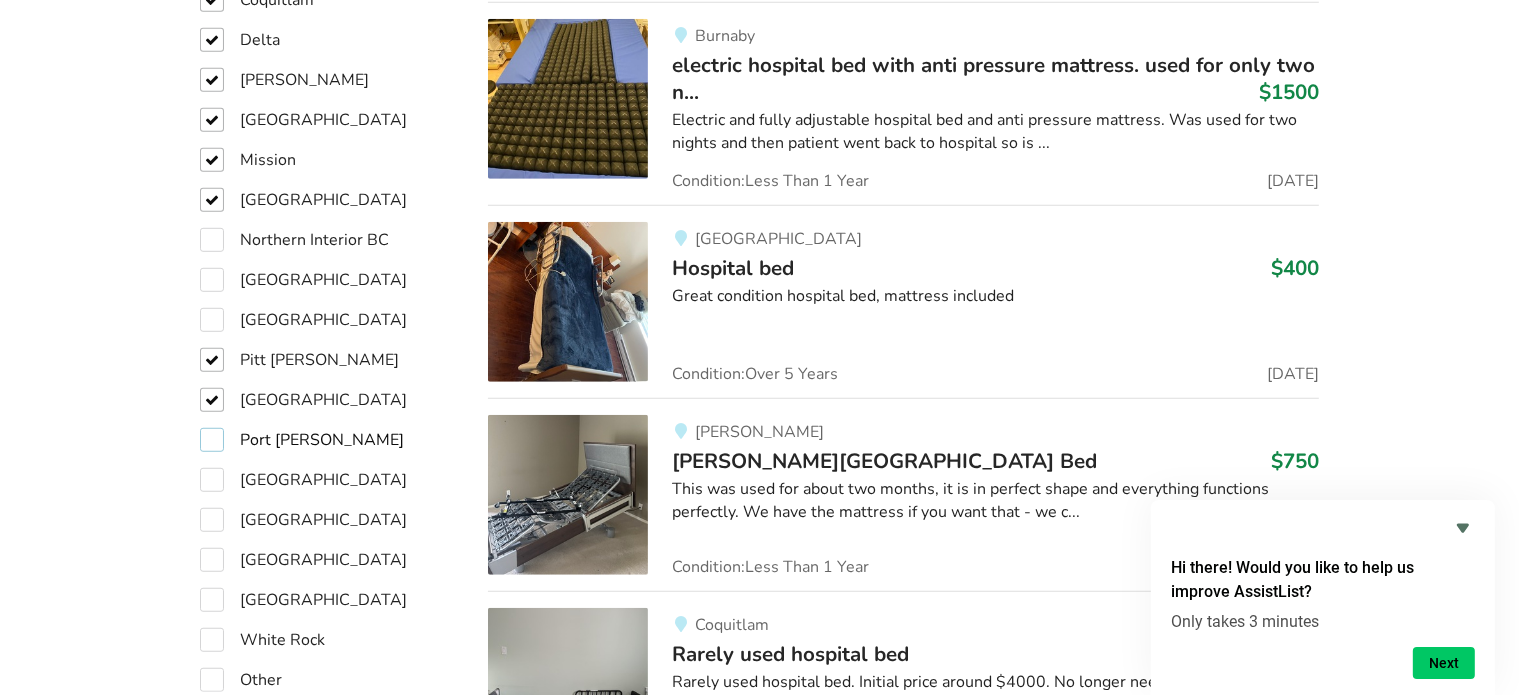 click on "Port [PERSON_NAME]" at bounding box center [302, 440] 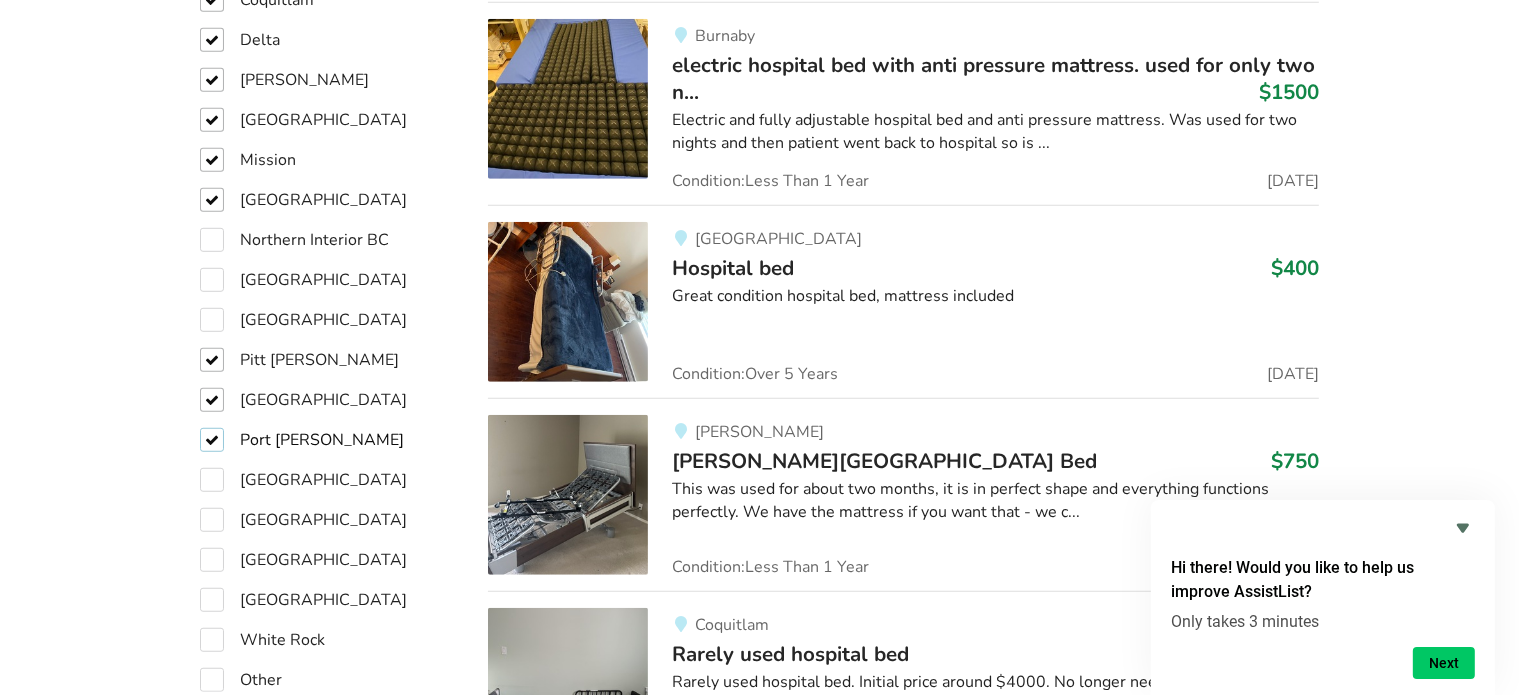checkbox on "true" 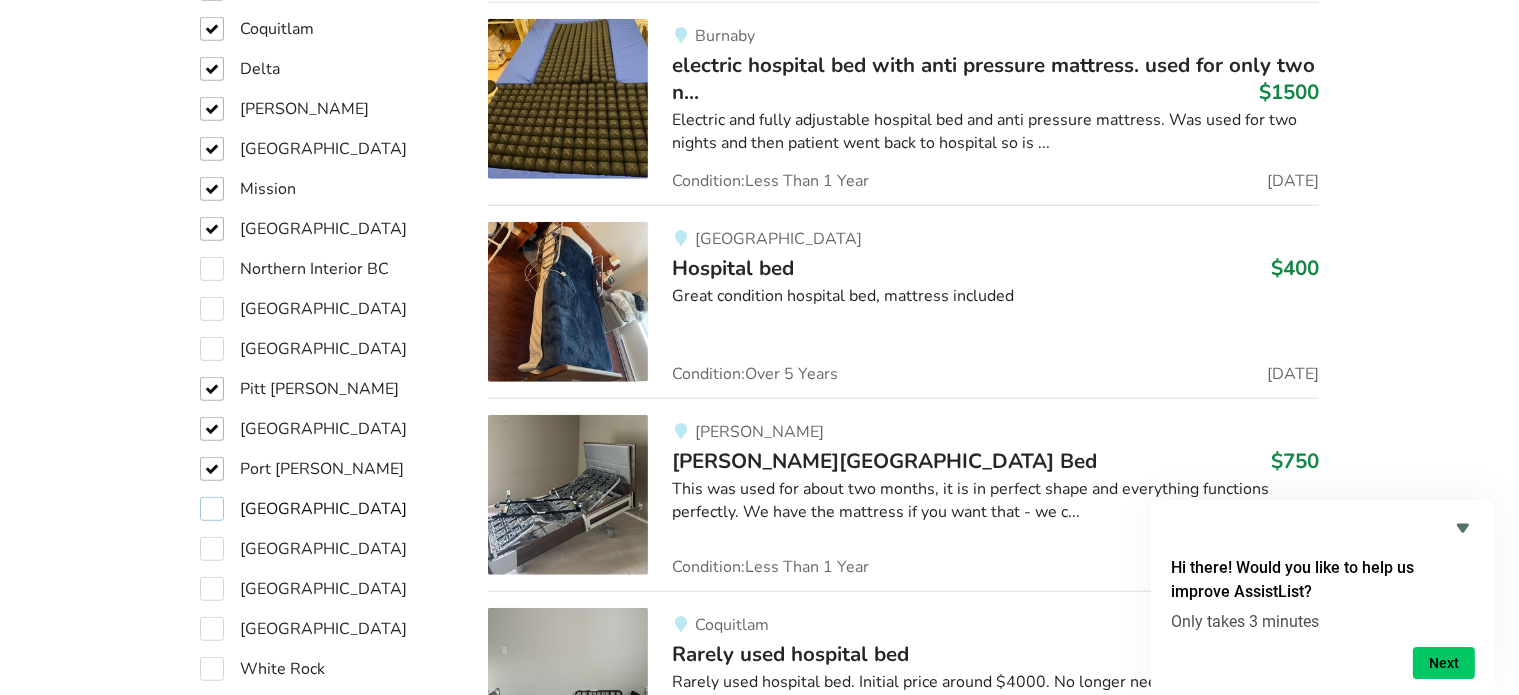 click on "[GEOGRAPHIC_DATA]" at bounding box center [303, 509] 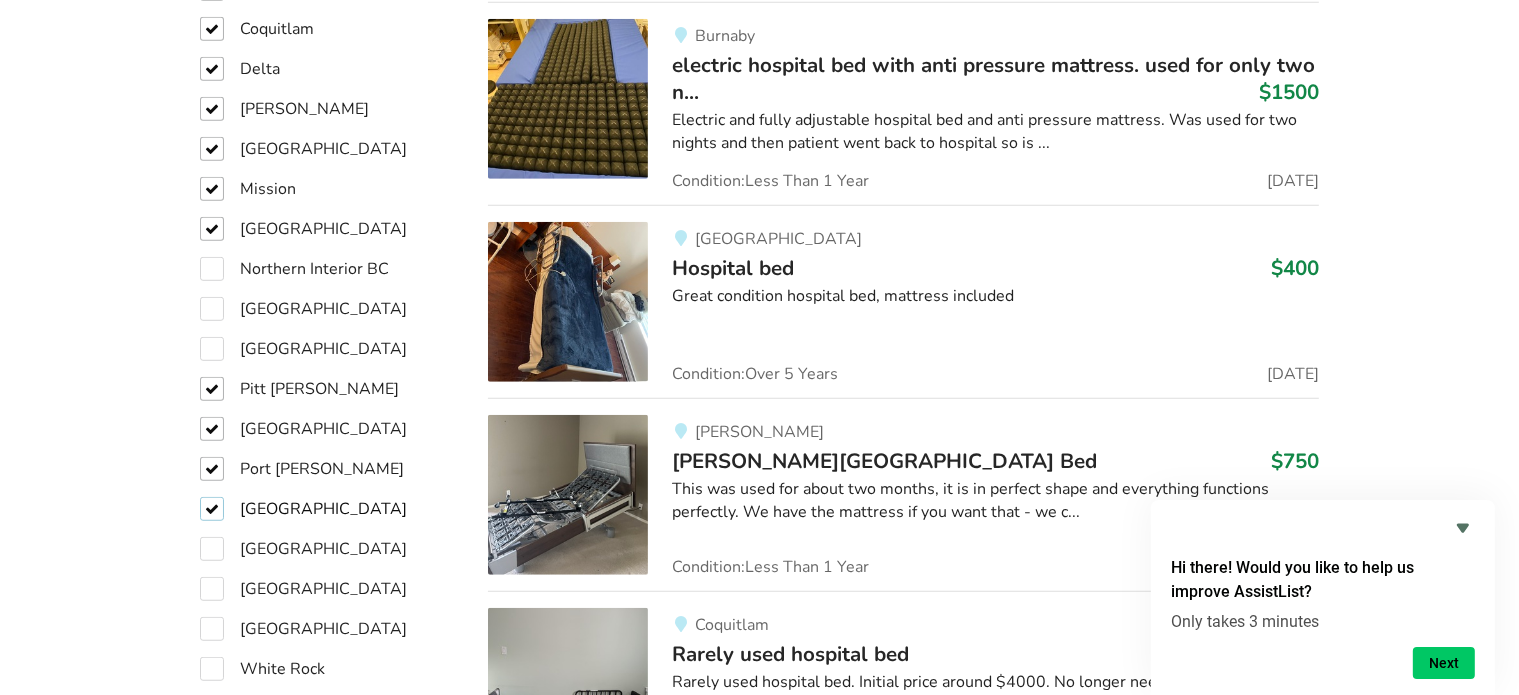 checkbox on "true" 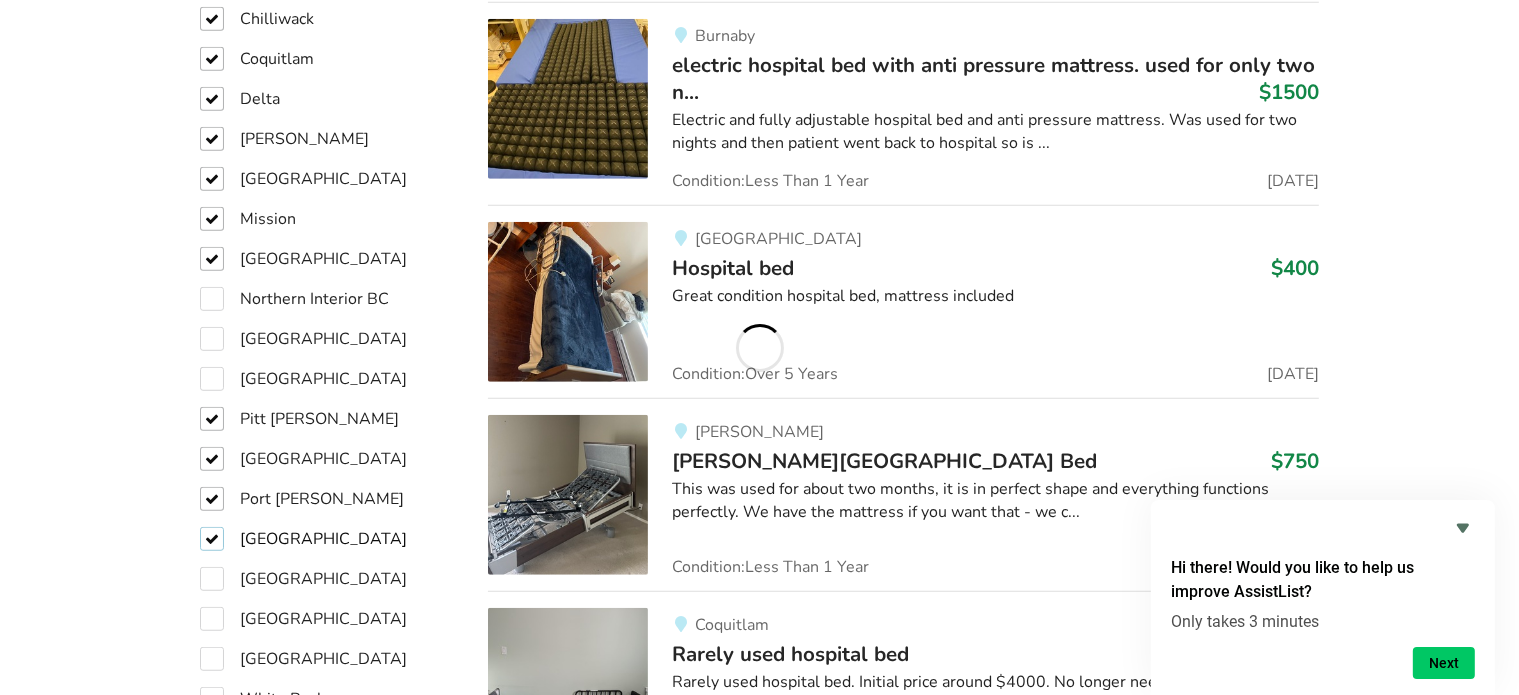 scroll, scrollTop: 1321, scrollLeft: 0, axis: vertical 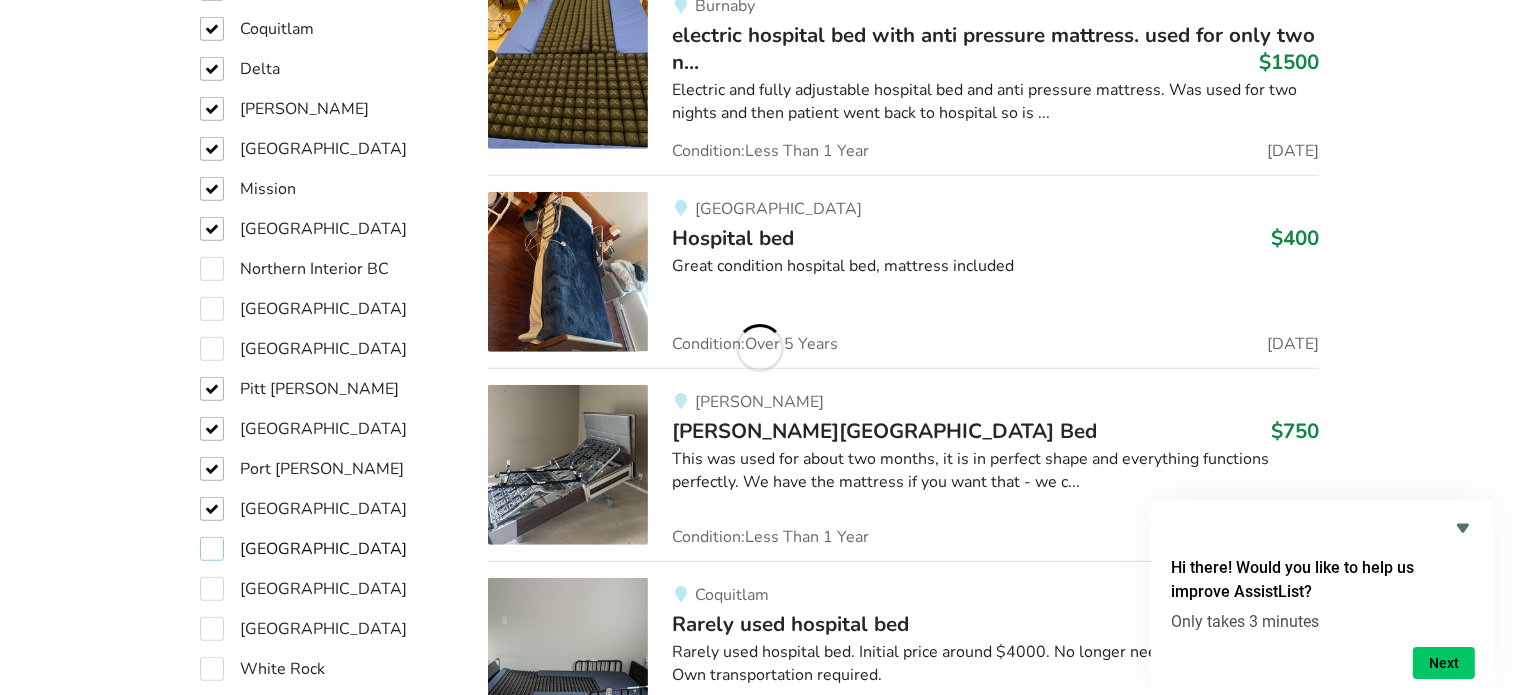 click on "[GEOGRAPHIC_DATA]" at bounding box center [303, 549] 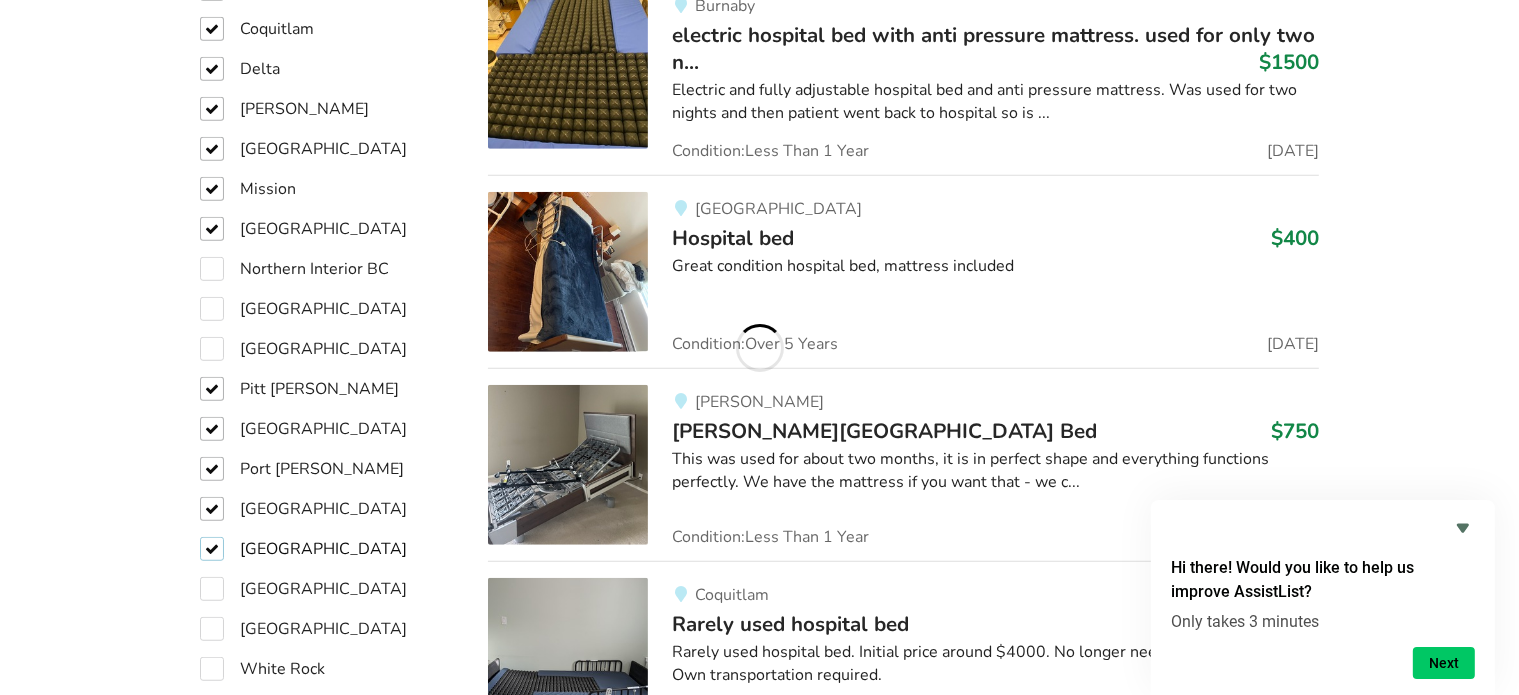 checkbox on "true" 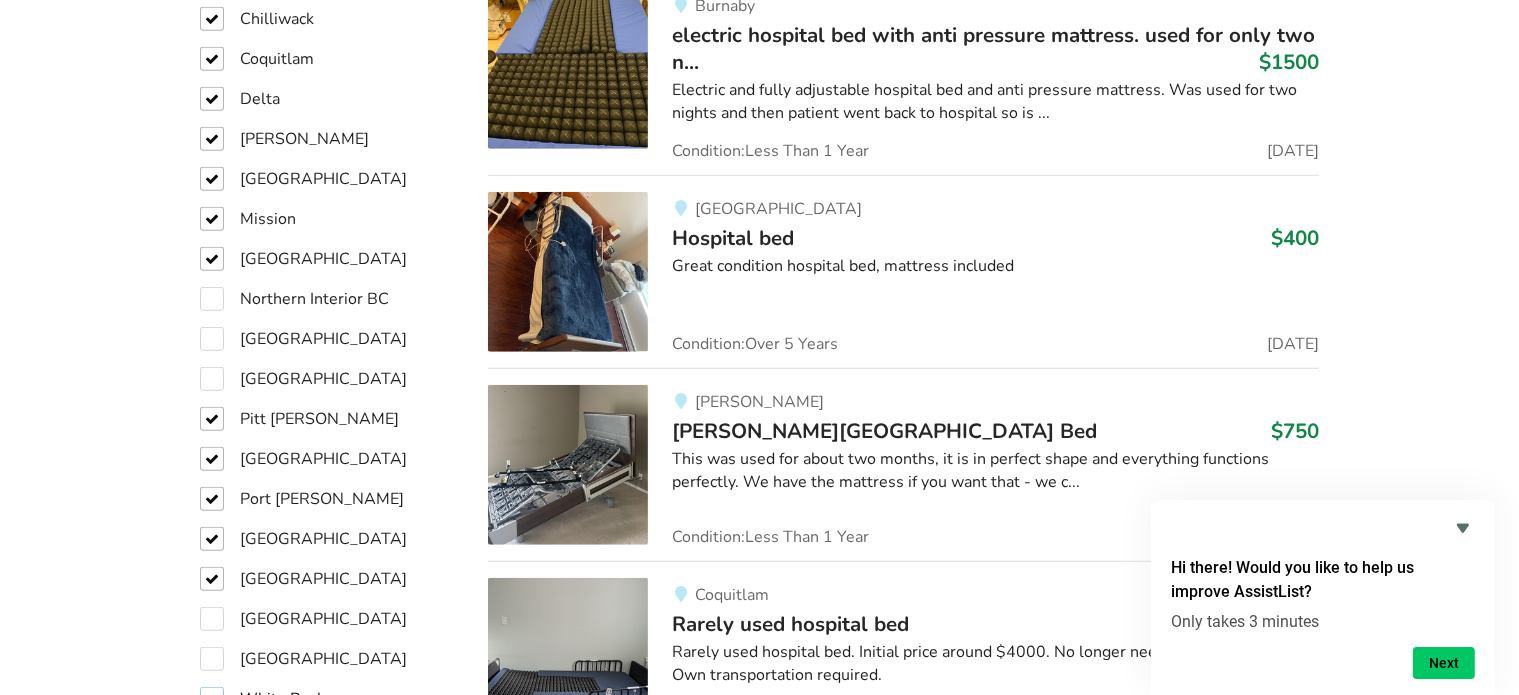 click on "White Rock" at bounding box center [262, 699] 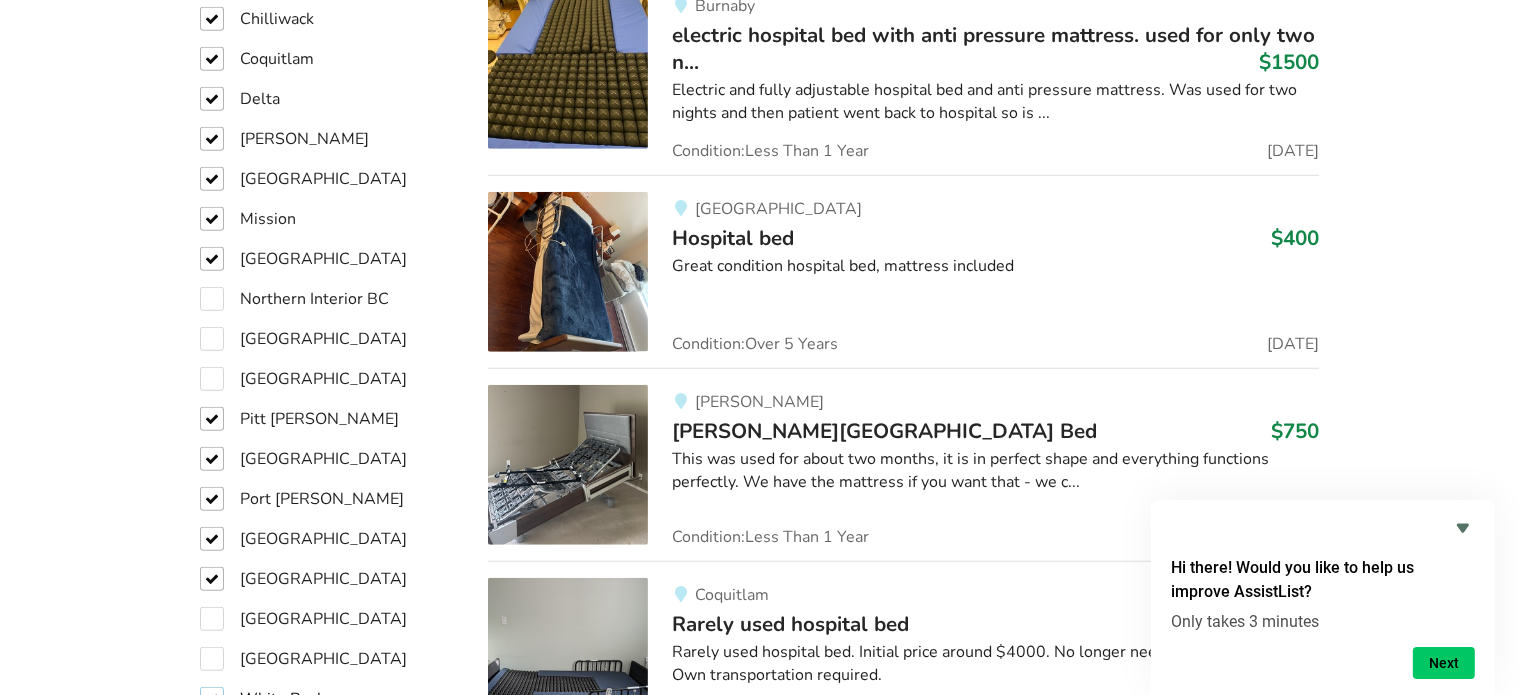 checkbox on "true" 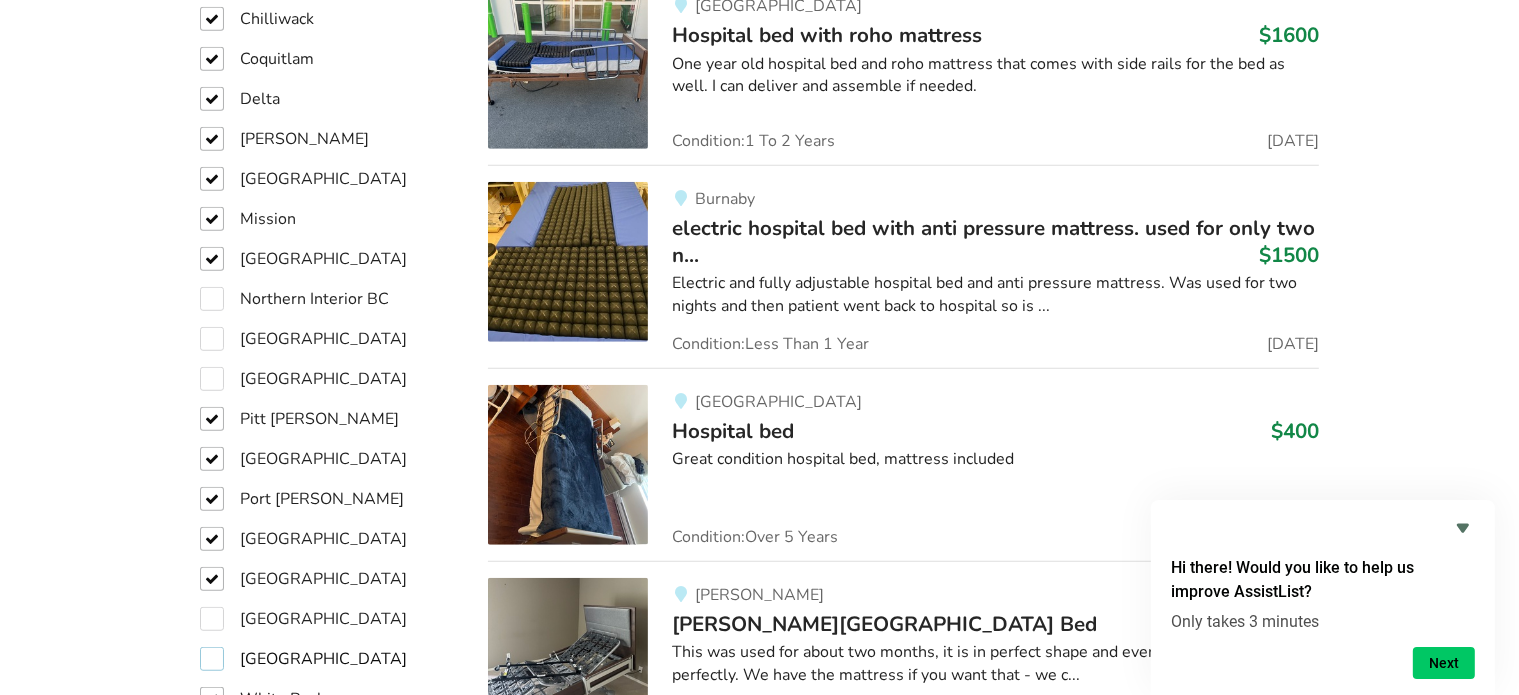 click on "[GEOGRAPHIC_DATA]" at bounding box center (303, 659) 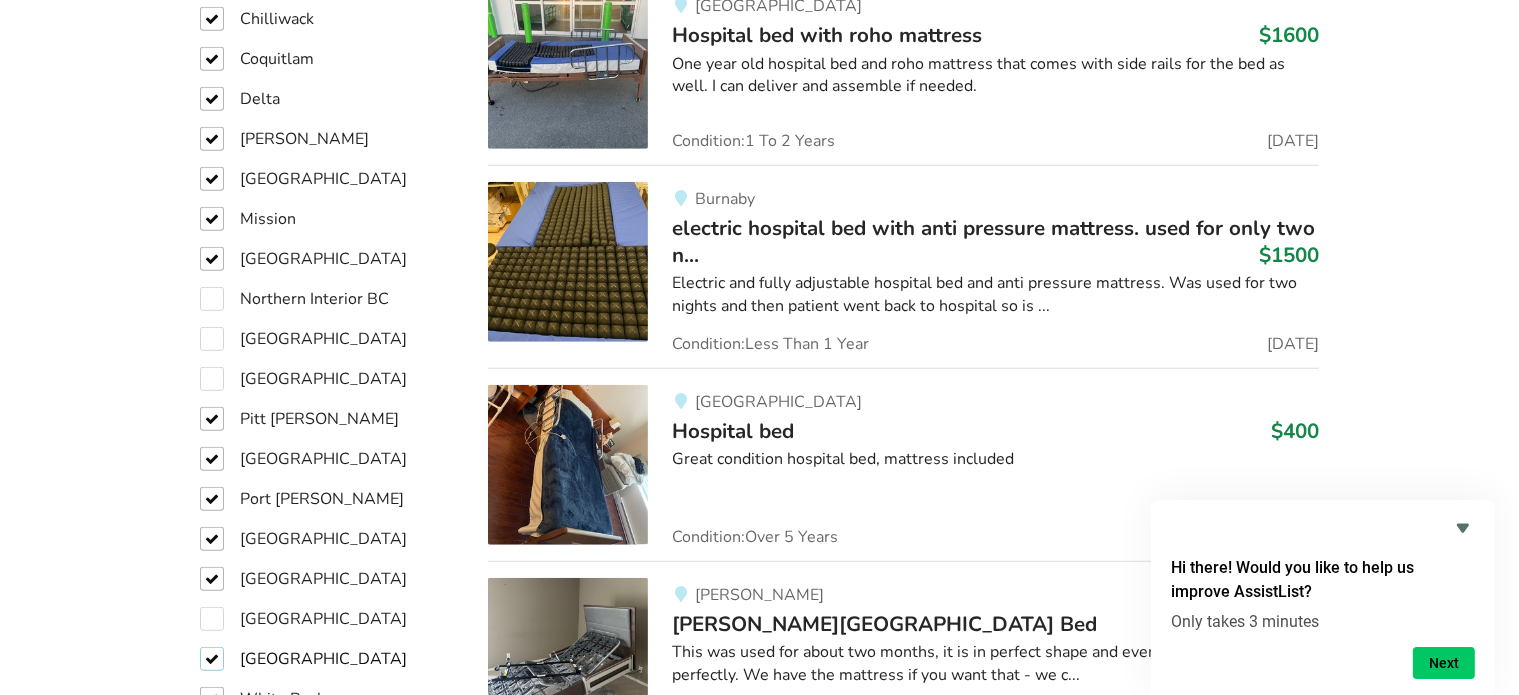 checkbox on "true" 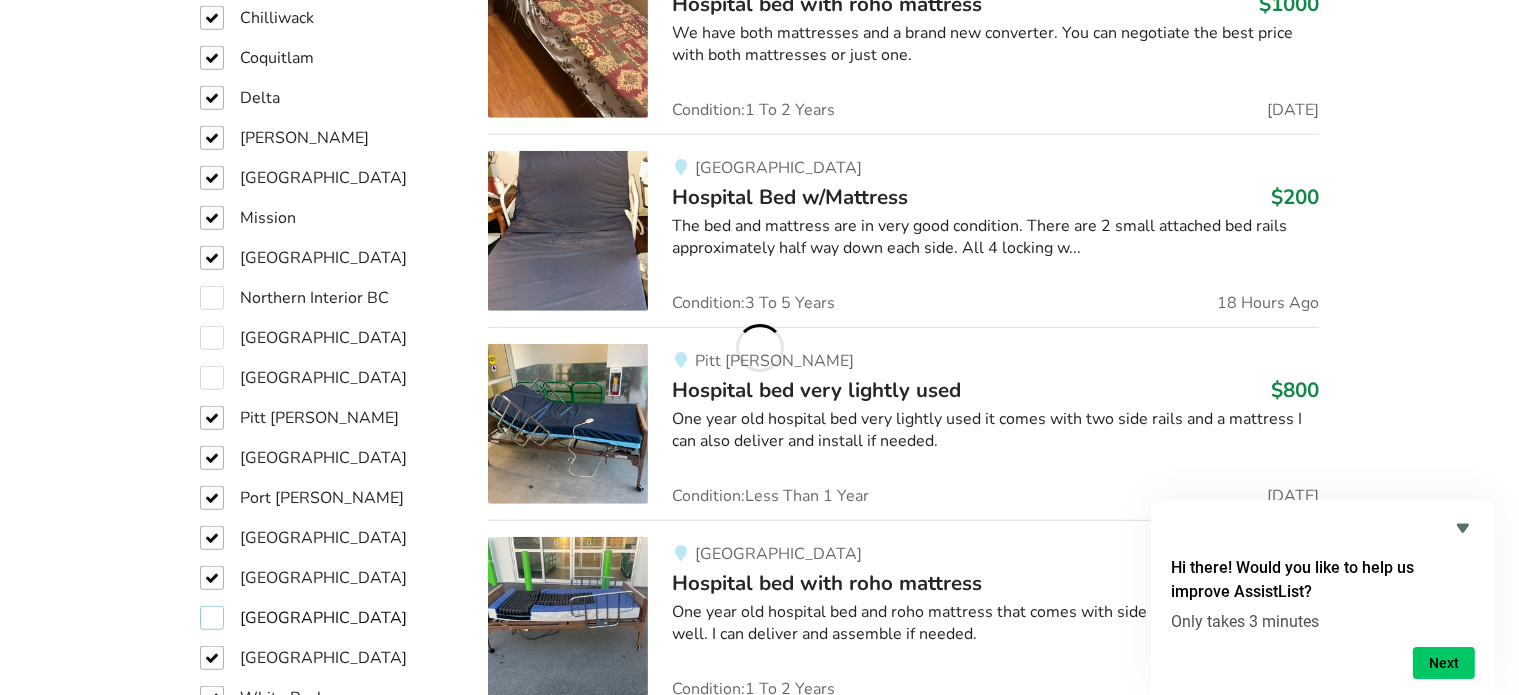 click on "[GEOGRAPHIC_DATA]" at bounding box center (303, 618) 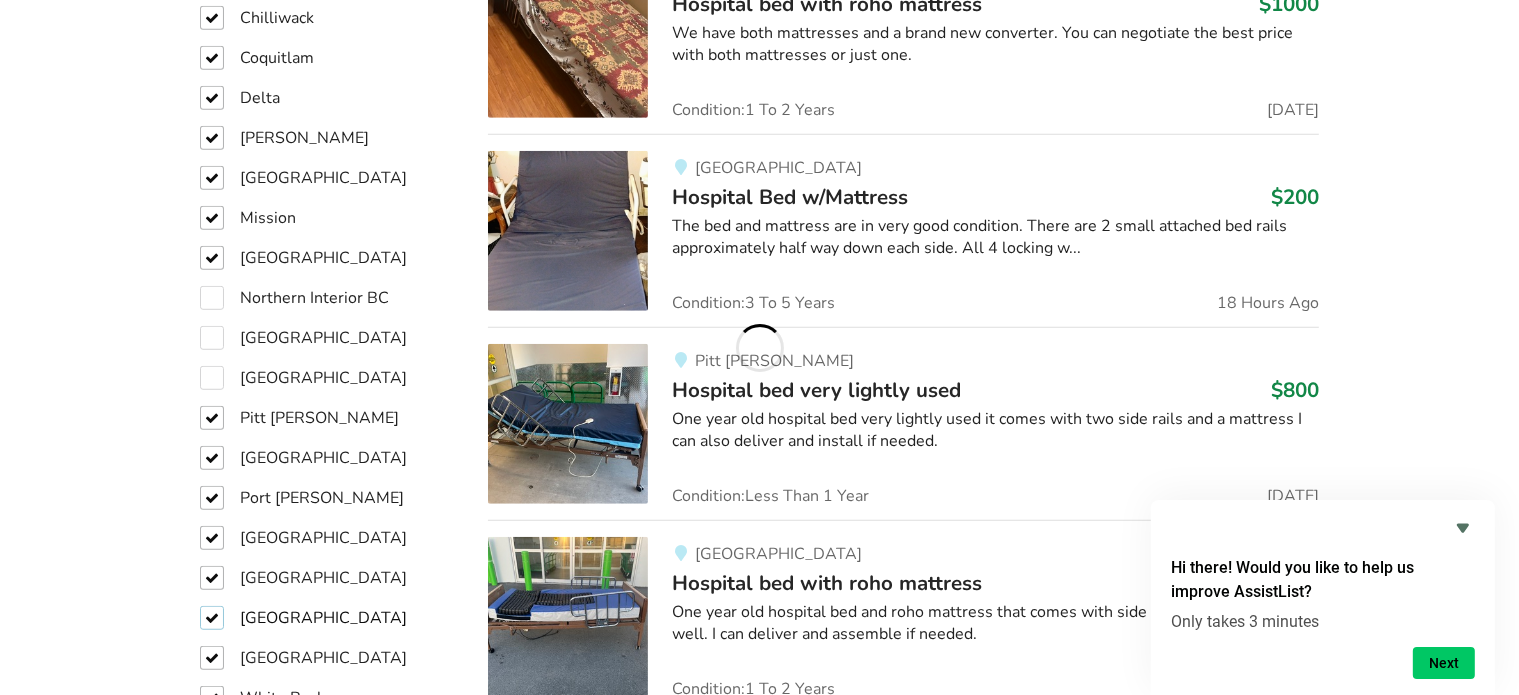 checkbox on "true" 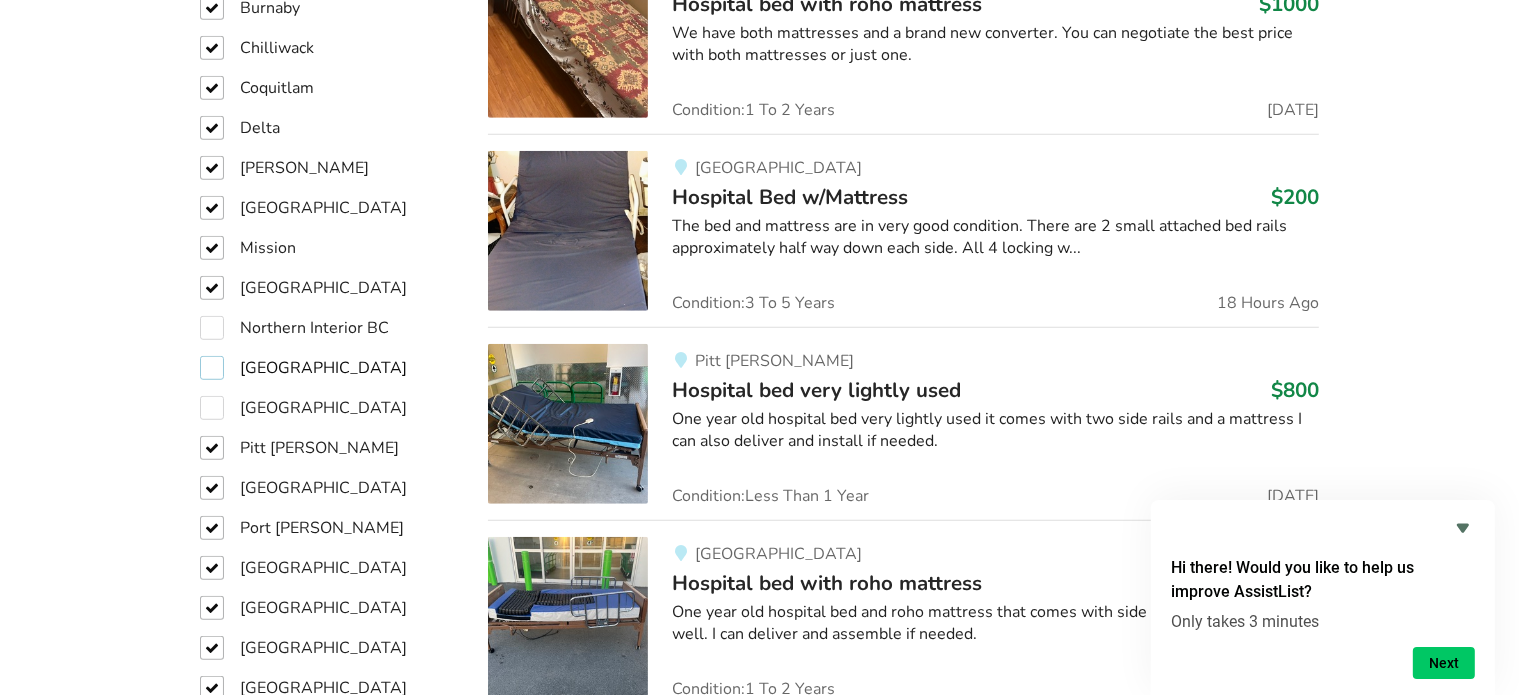 click on "[GEOGRAPHIC_DATA]" at bounding box center [303, 368] 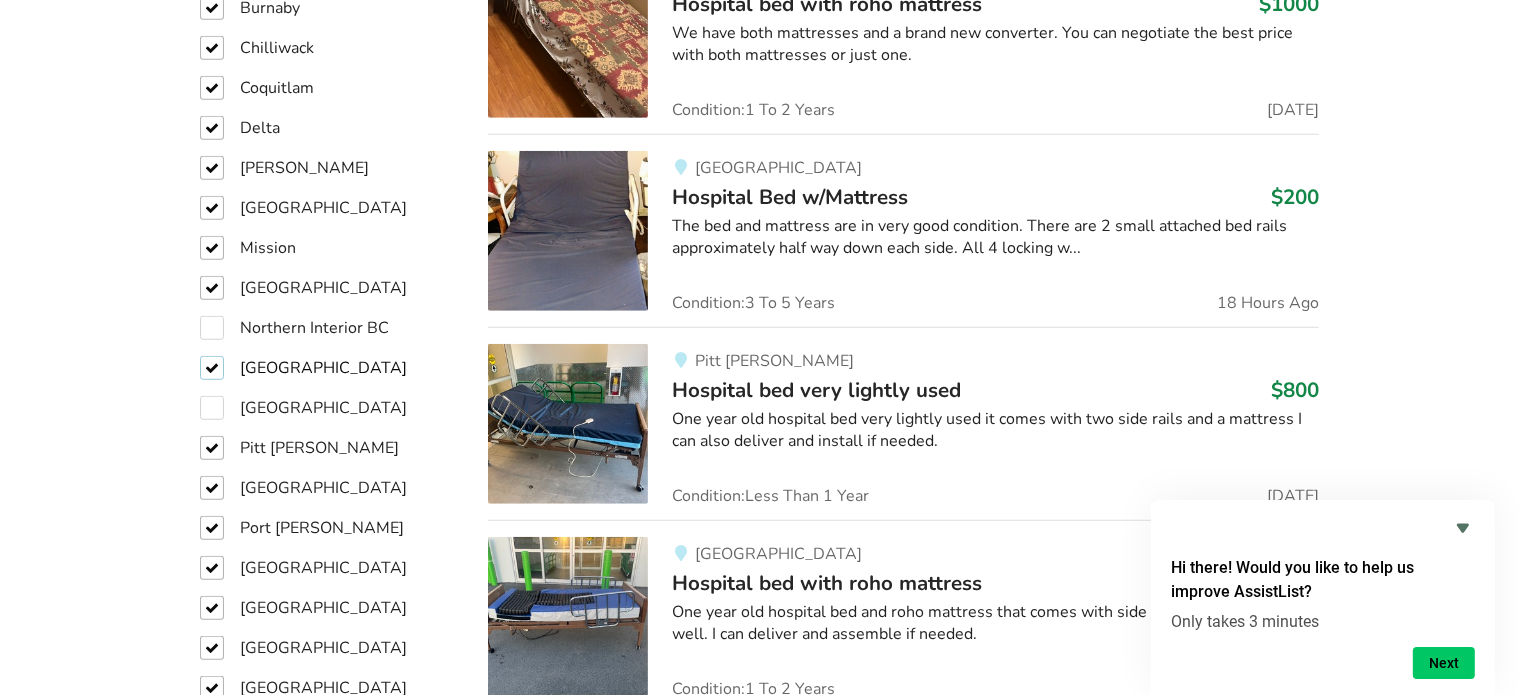 checkbox on "true" 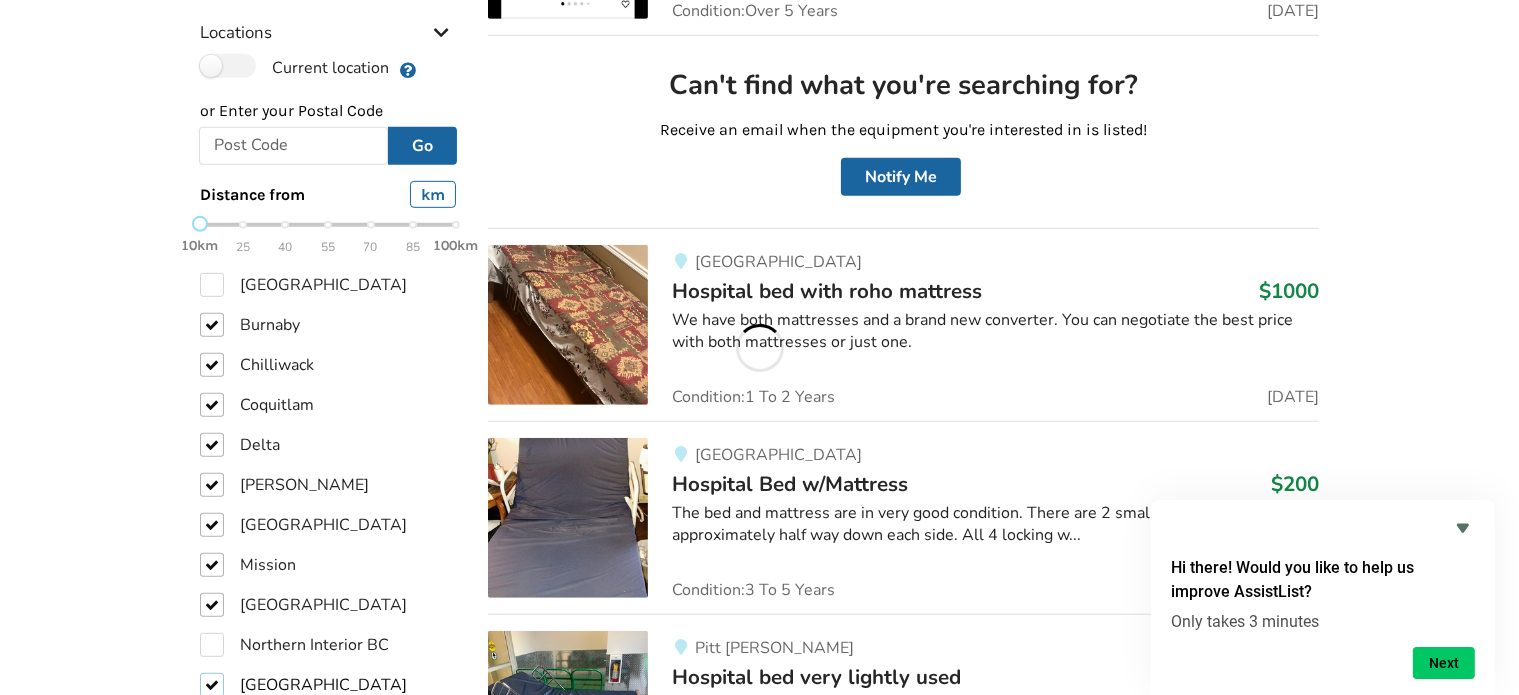 scroll, scrollTop: 1048, scrollLeft: 0, axis: vertical 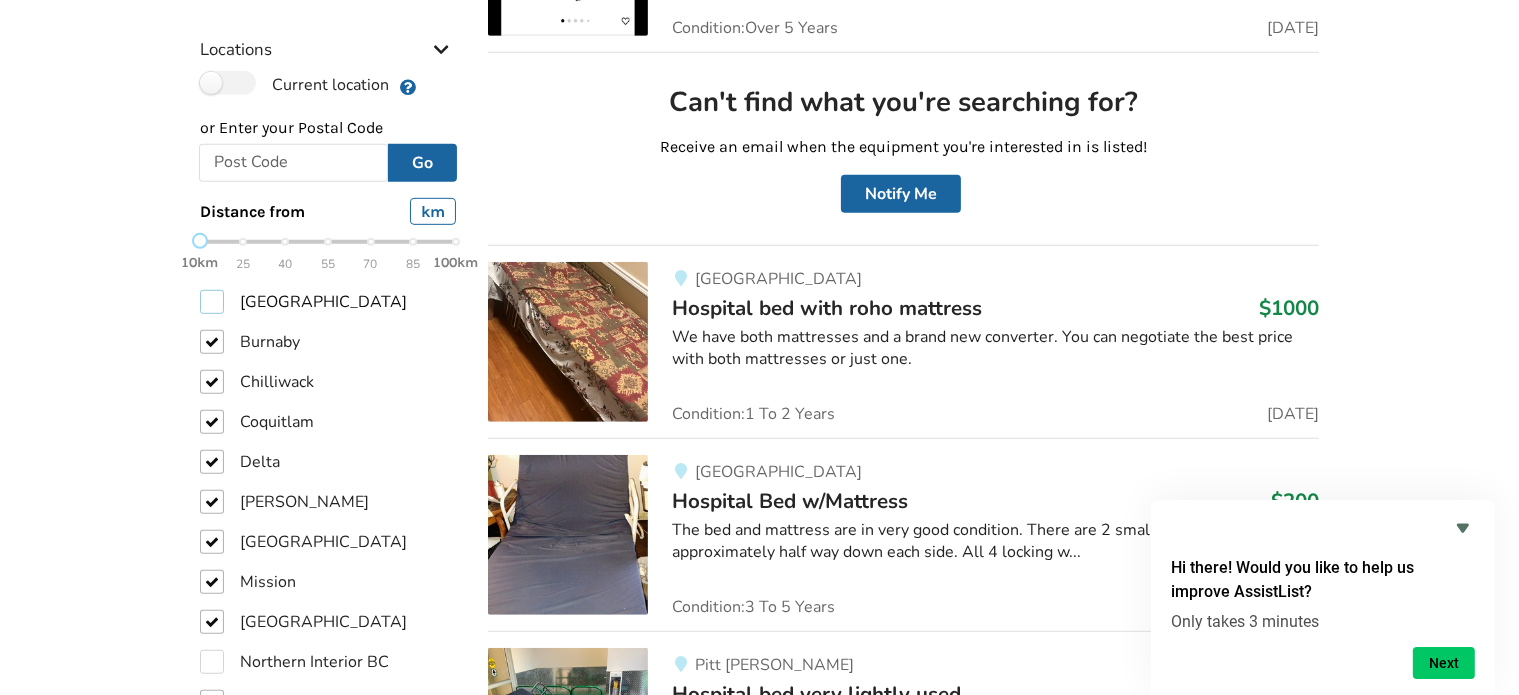 click on "[GEOGRAPHIC_DATA]" at bounding box center [303, 302] 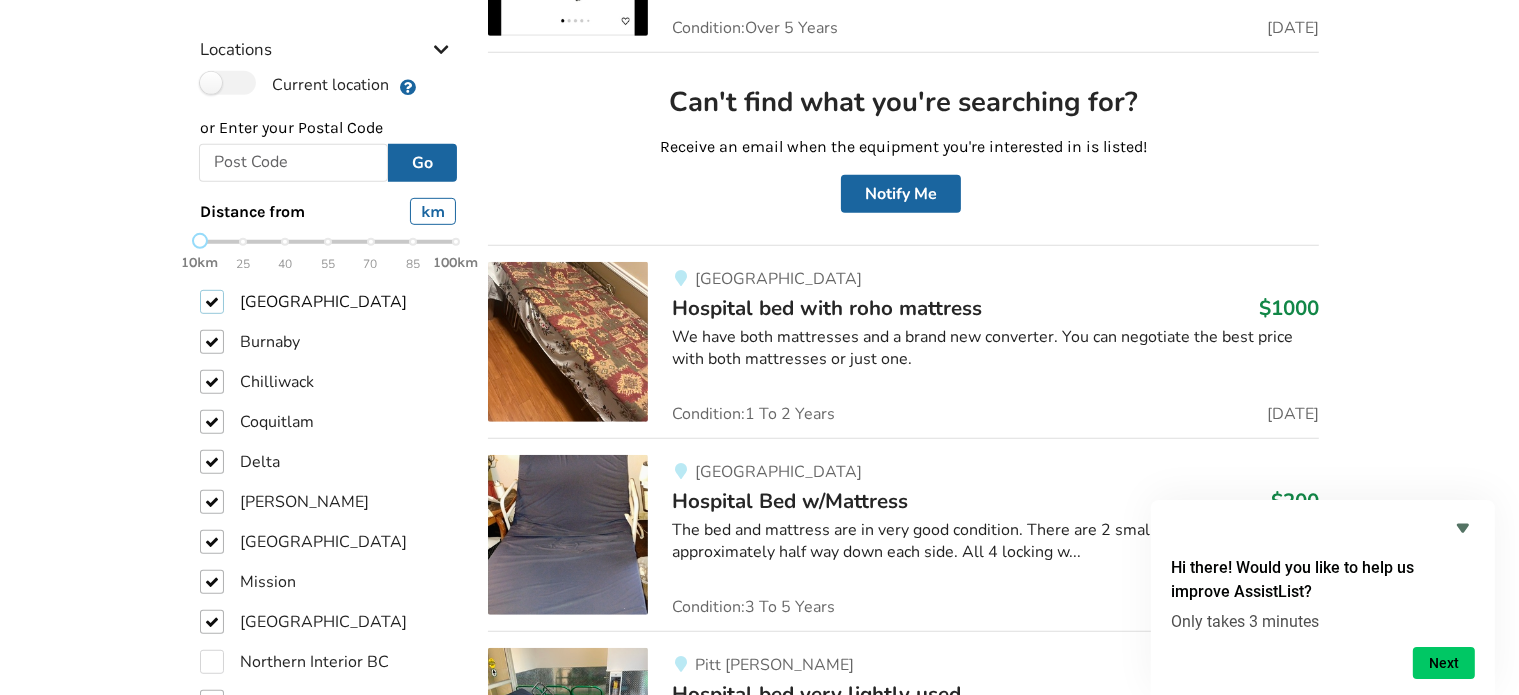checkbox on "true" 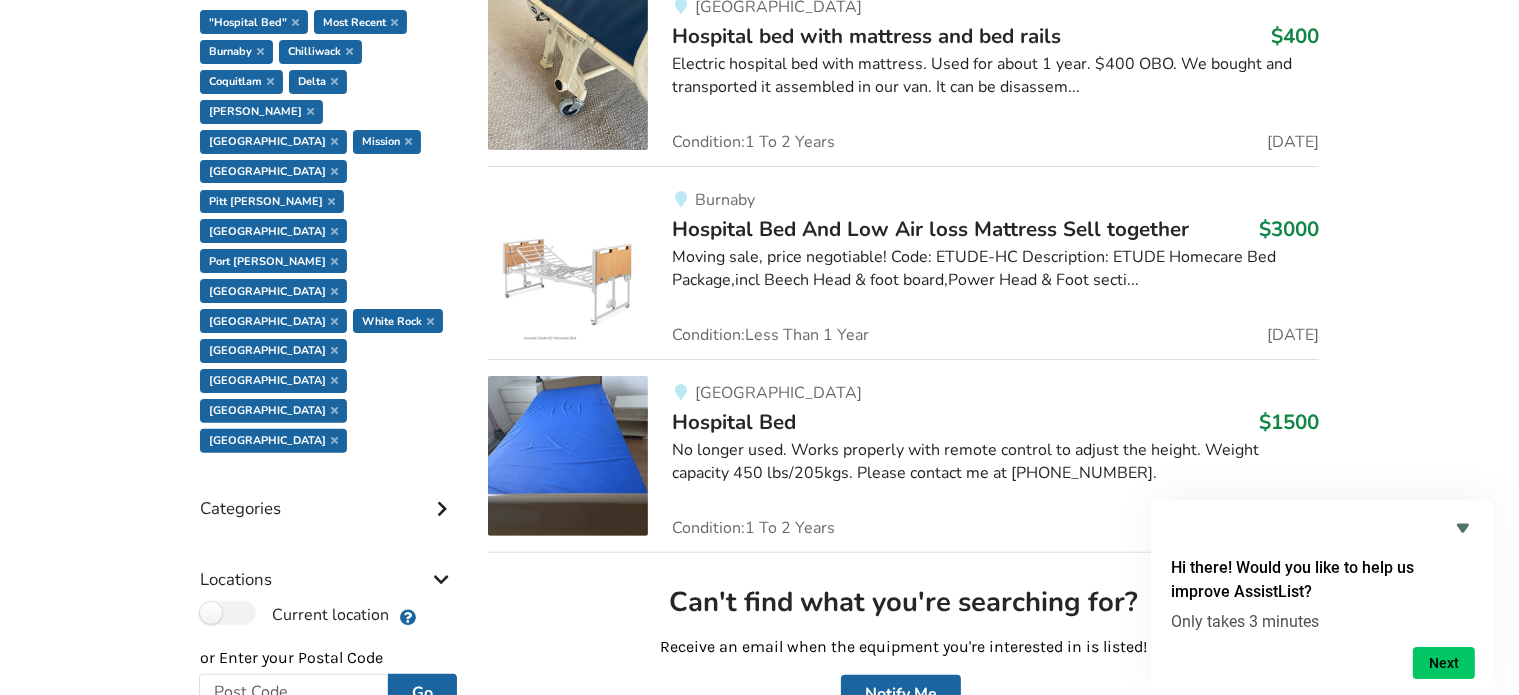 scroll, scrollTop: 382, scrollLeft: 0, axis: vertical 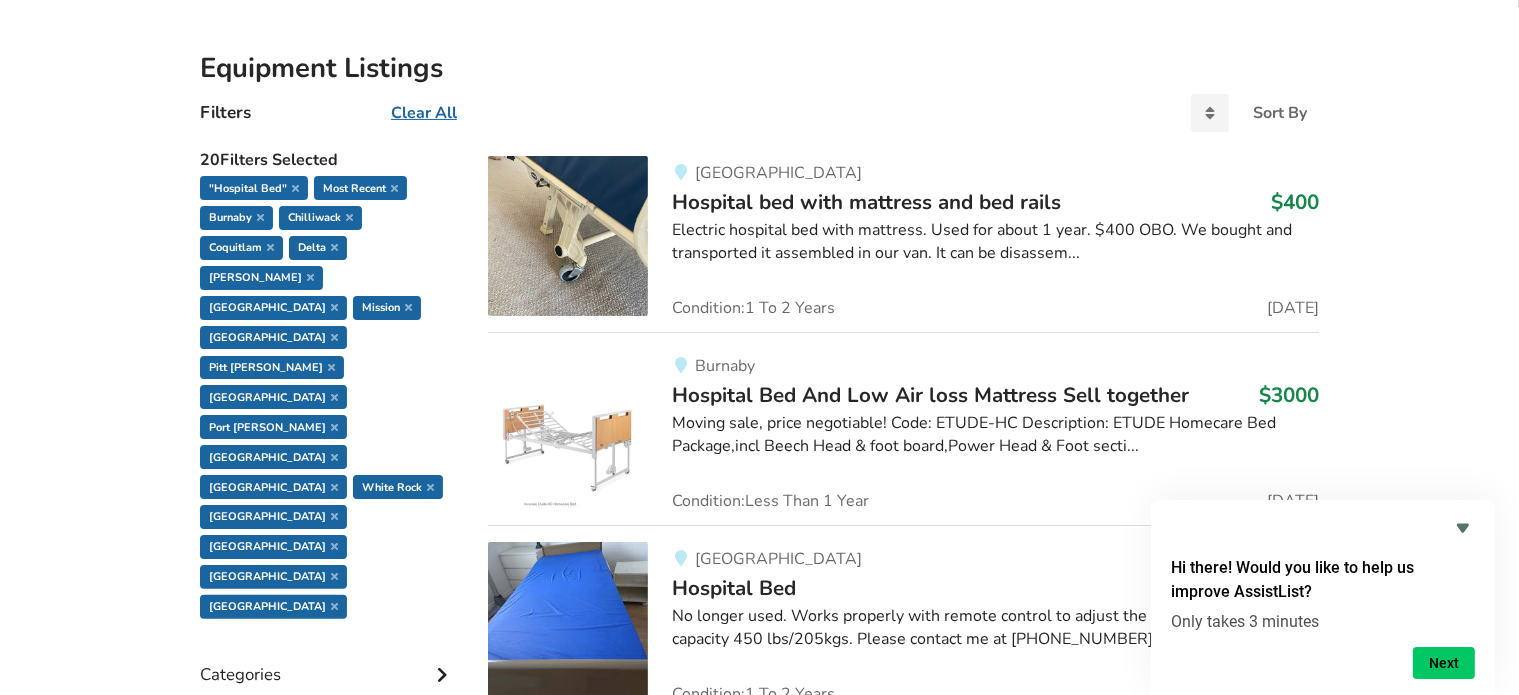 click on "Categories" at bounding box center [328, 659] 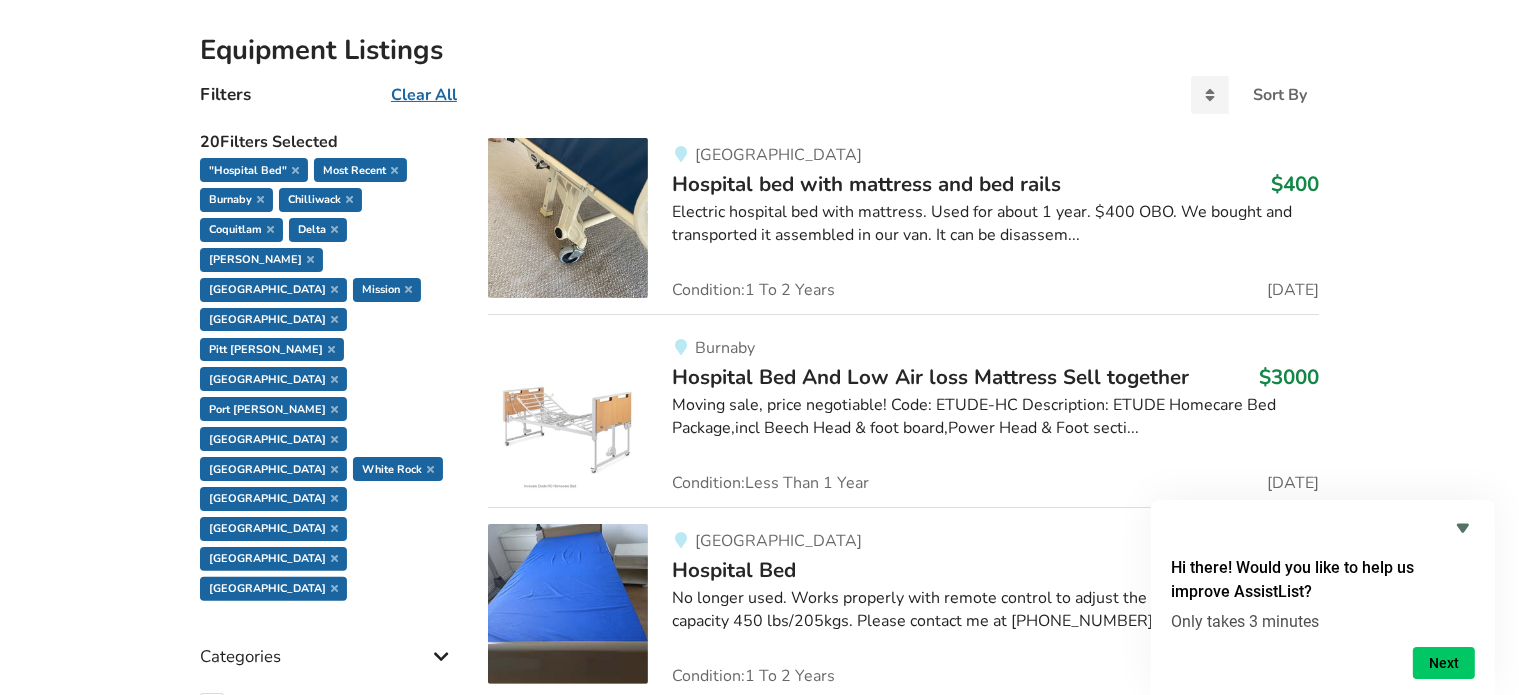 scroll, scrollTop: 382, scrollLeft: 0, axis: vertical 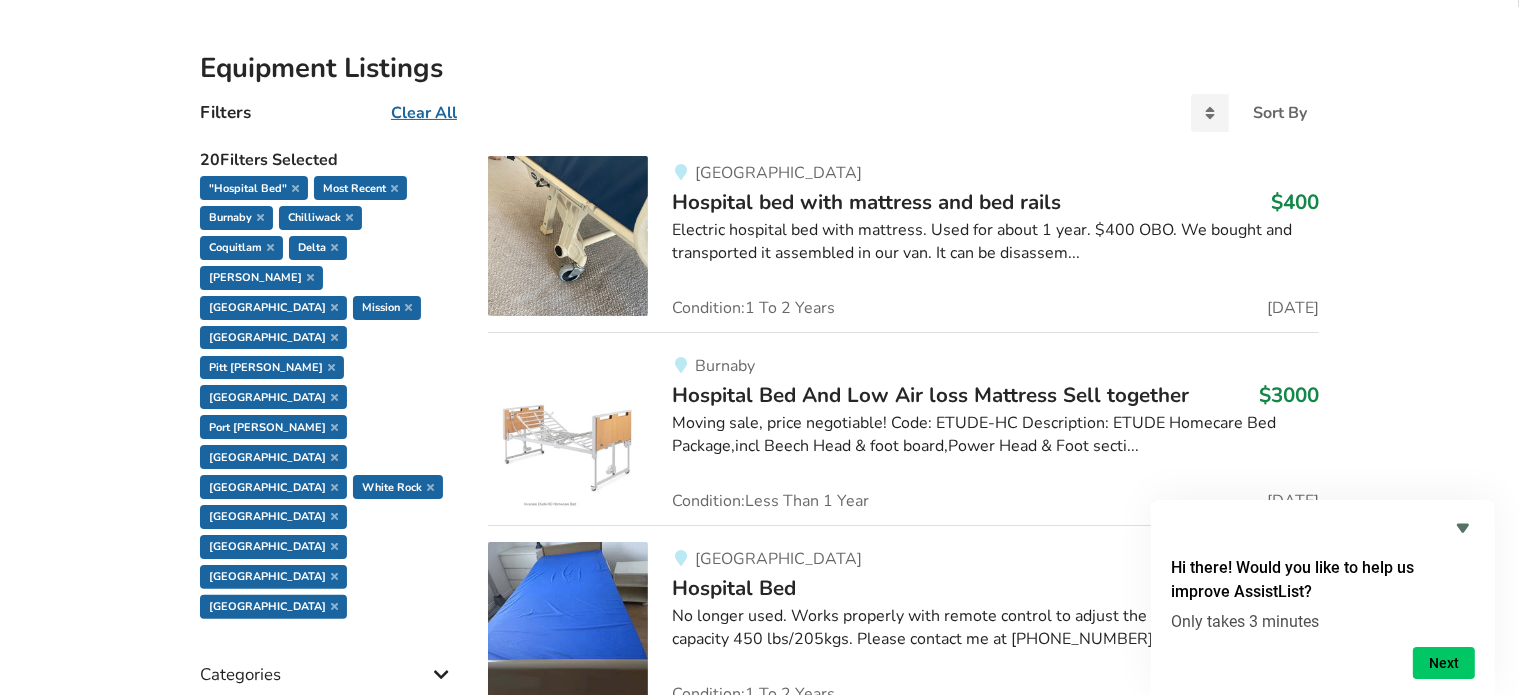 click on "Categories" at bounding box center (328, 659) 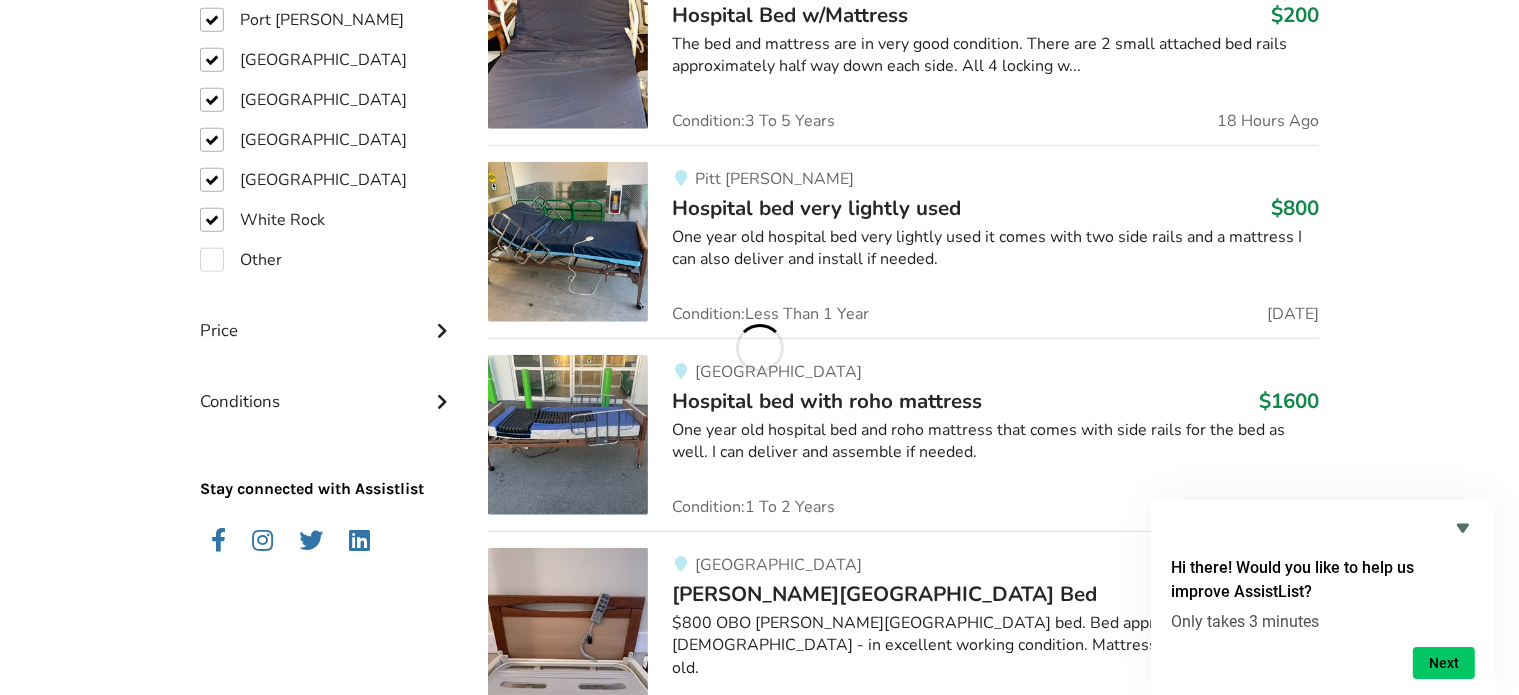 scroll, scrollTop: 1882, scrollLeft: 0, axis: vertical 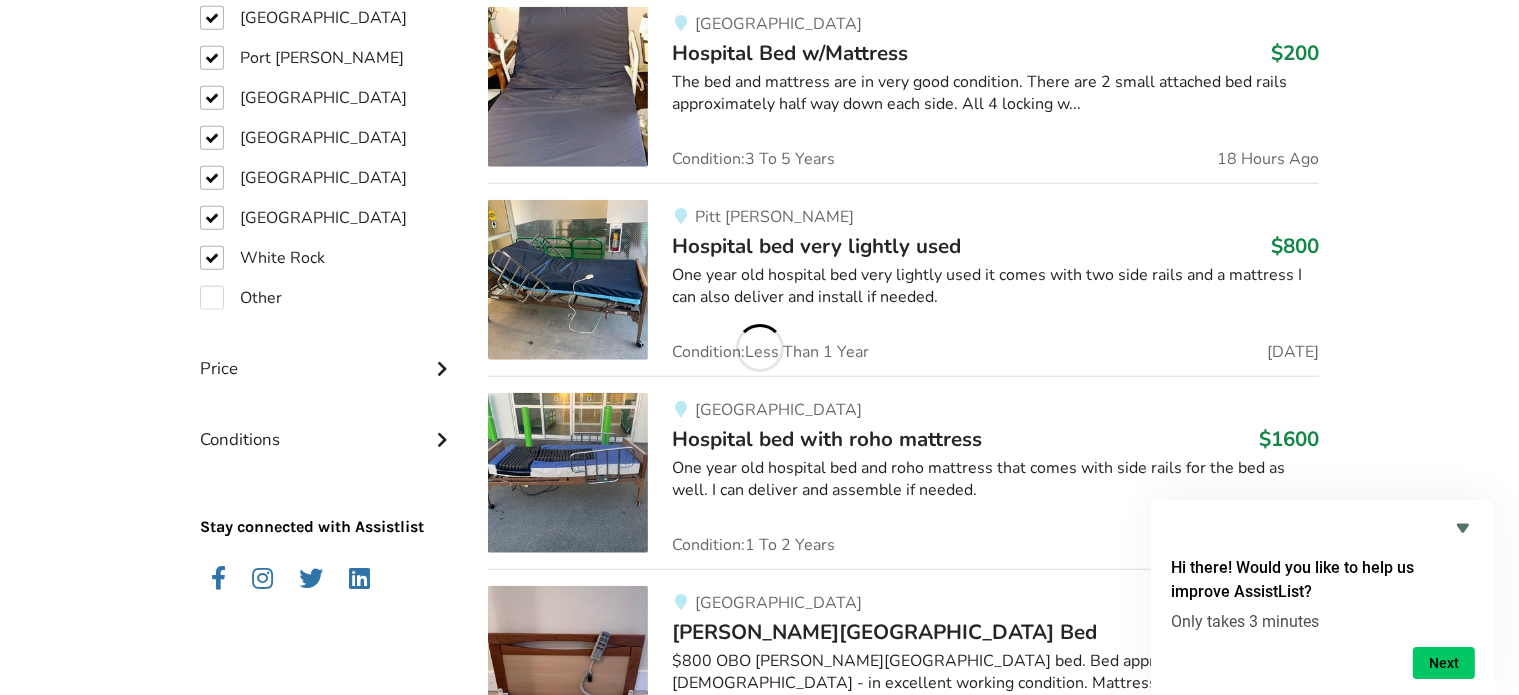 click on "Conditions" at bounding box center (328, 424) 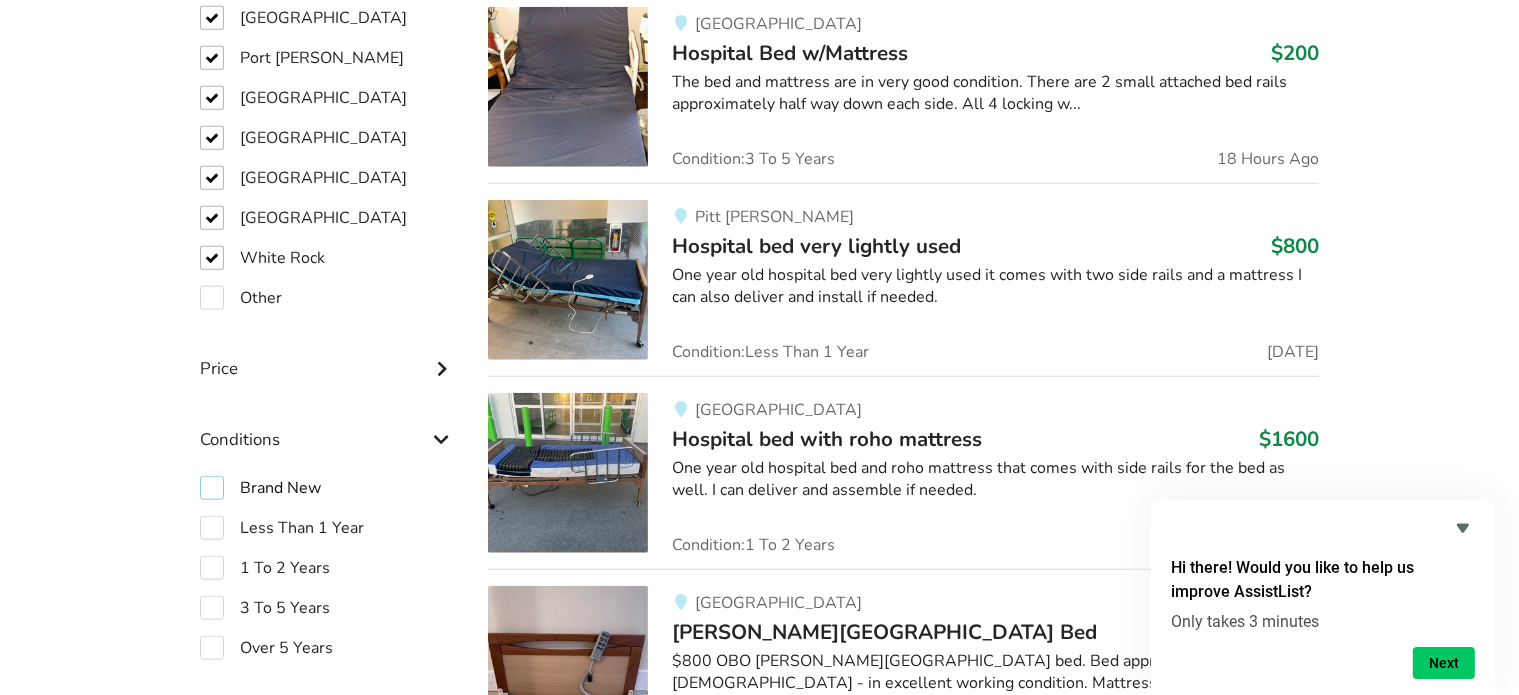 click on "Brand New" at bounding box center (260, 488) 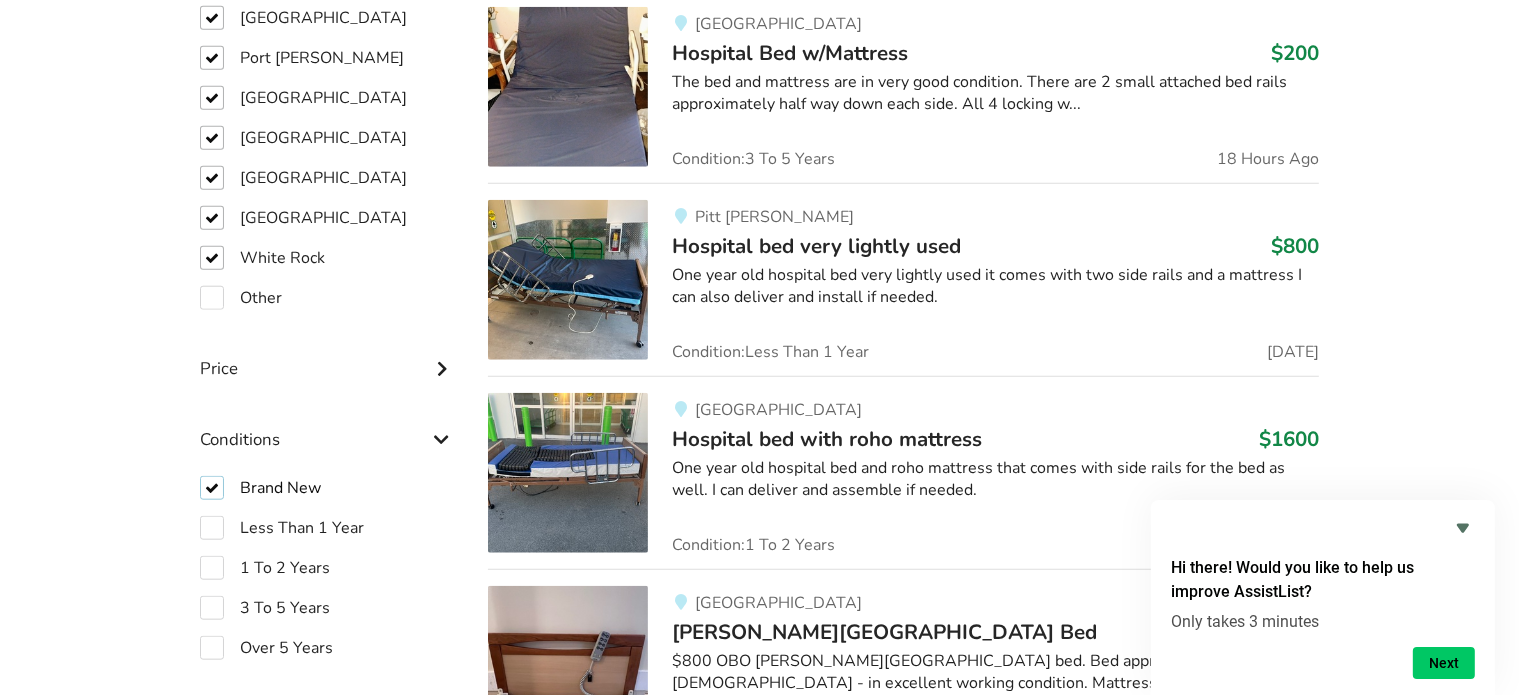 checkbox on "true" 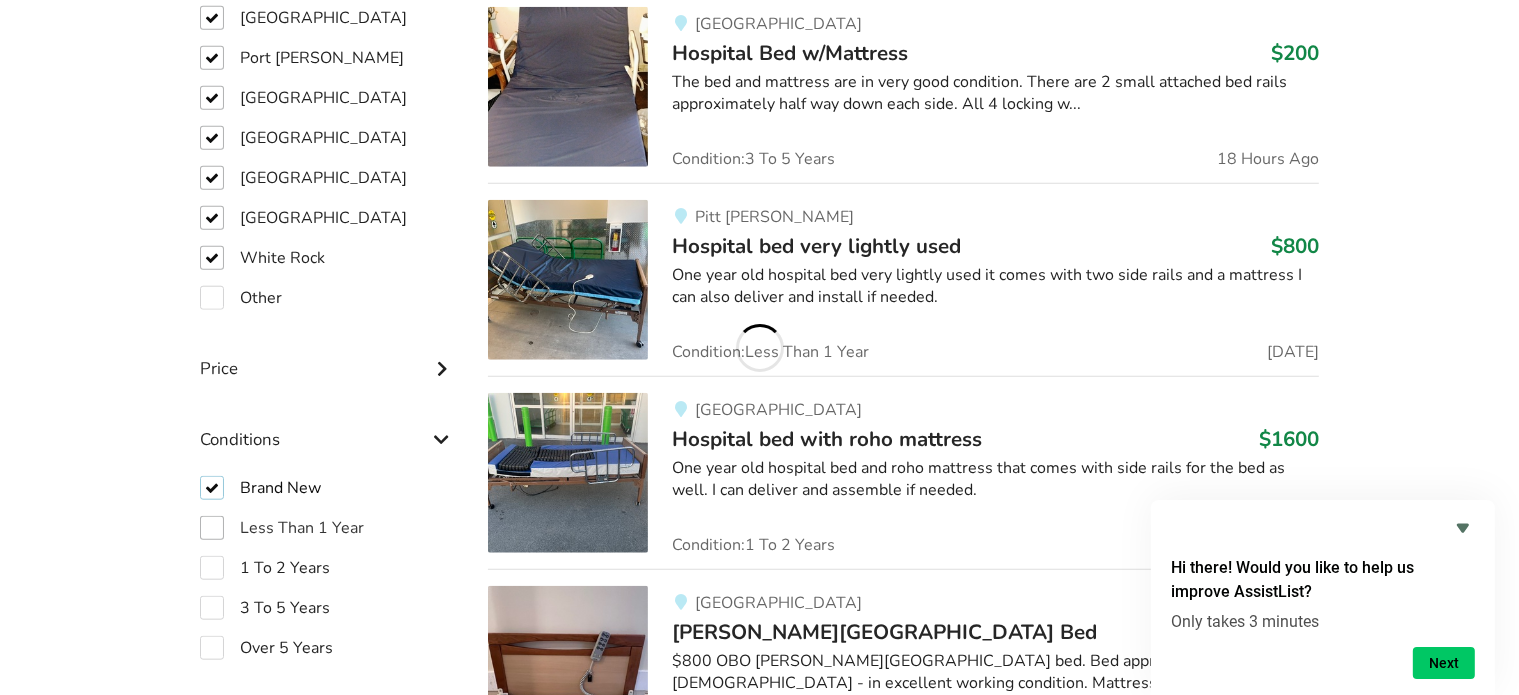 scroll, scrollTop: 1912, scrollLeft: 0, axis: vertical 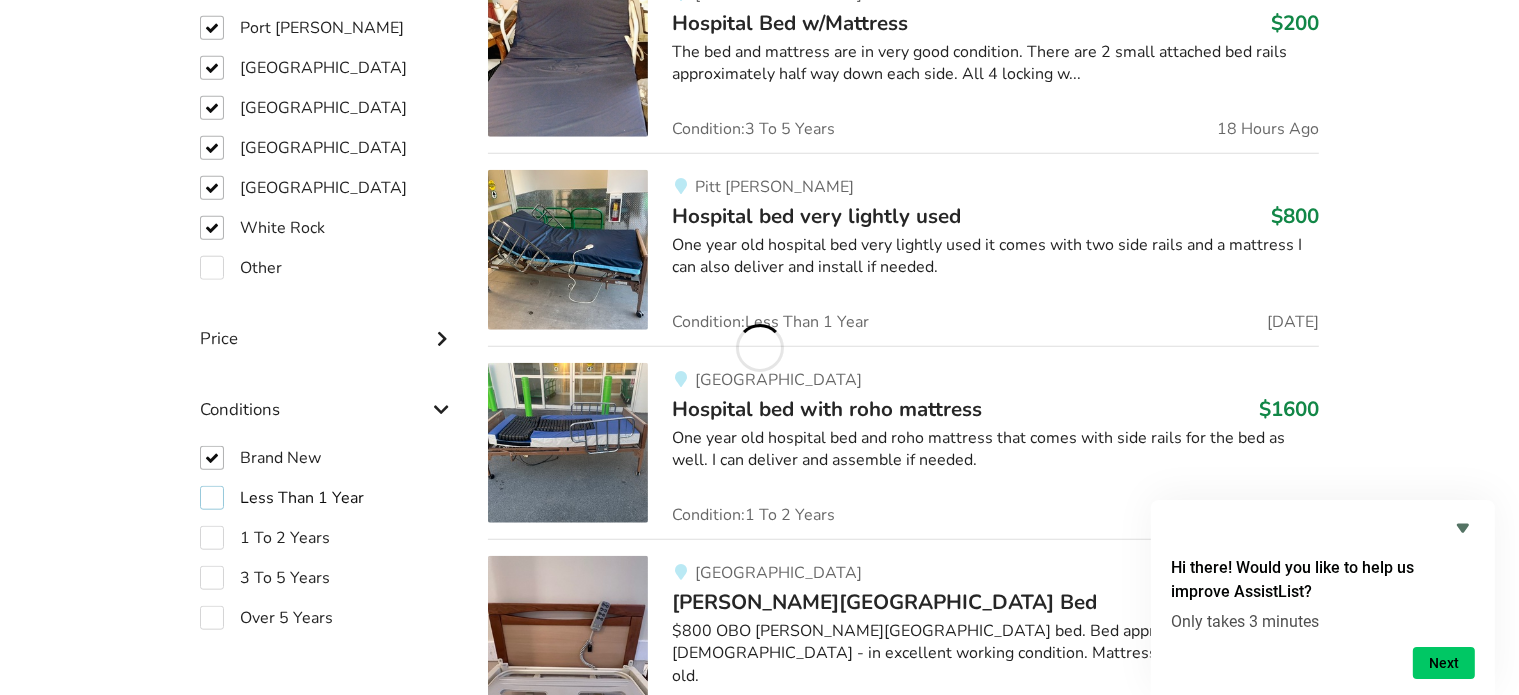 drag, startPoint x: 218, startPoint y: 353, endPoint x: 217, endPoint y: 367, distance: 14.035668 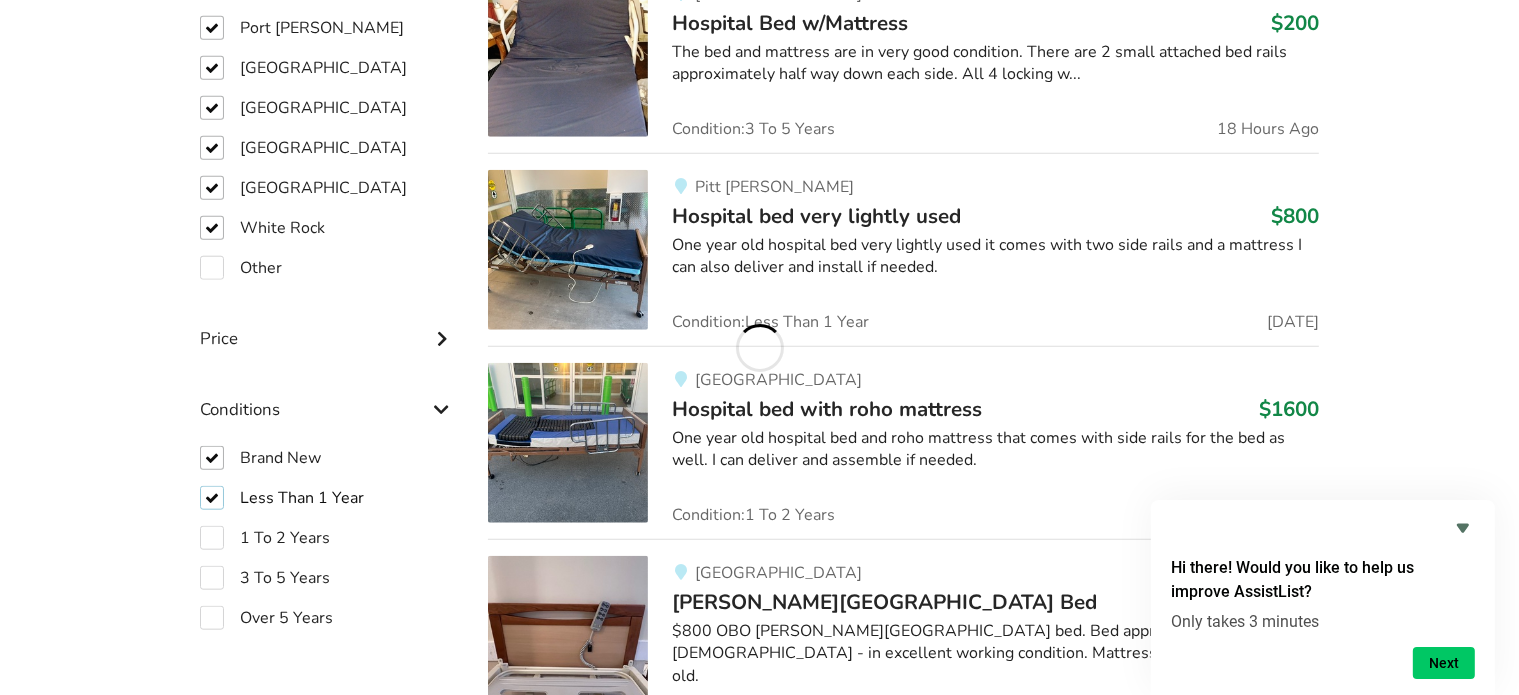 checkbox on "true" 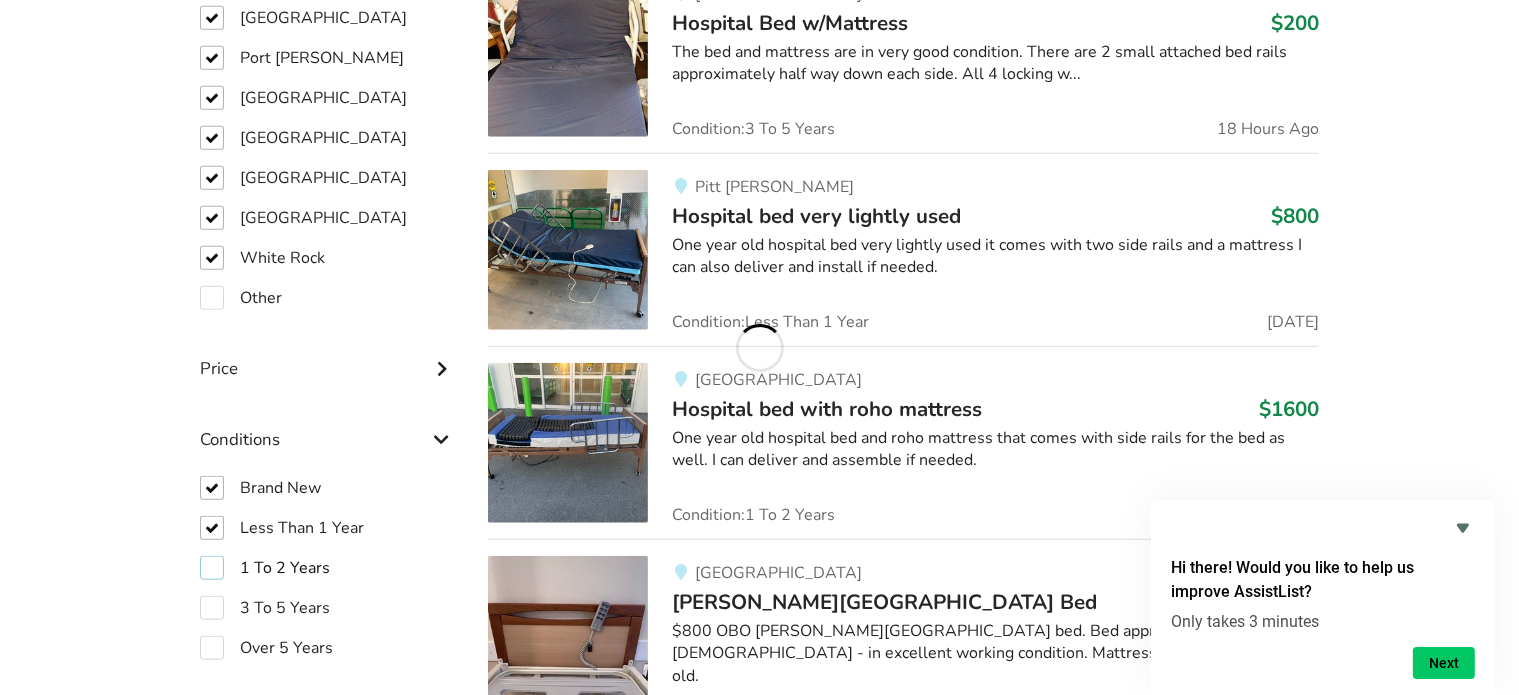 click on "1 To 2 Years" at bounding box center (265, 568) 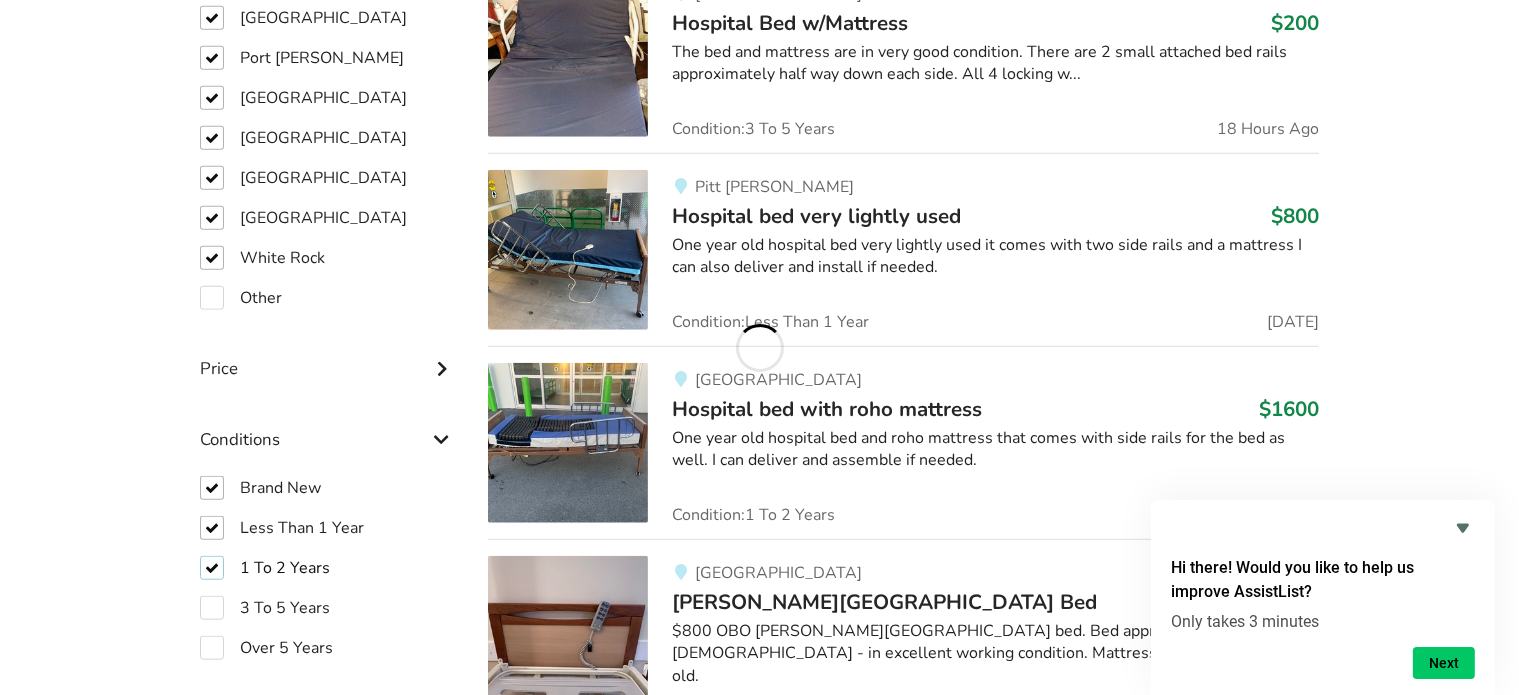 checkbox on "true" 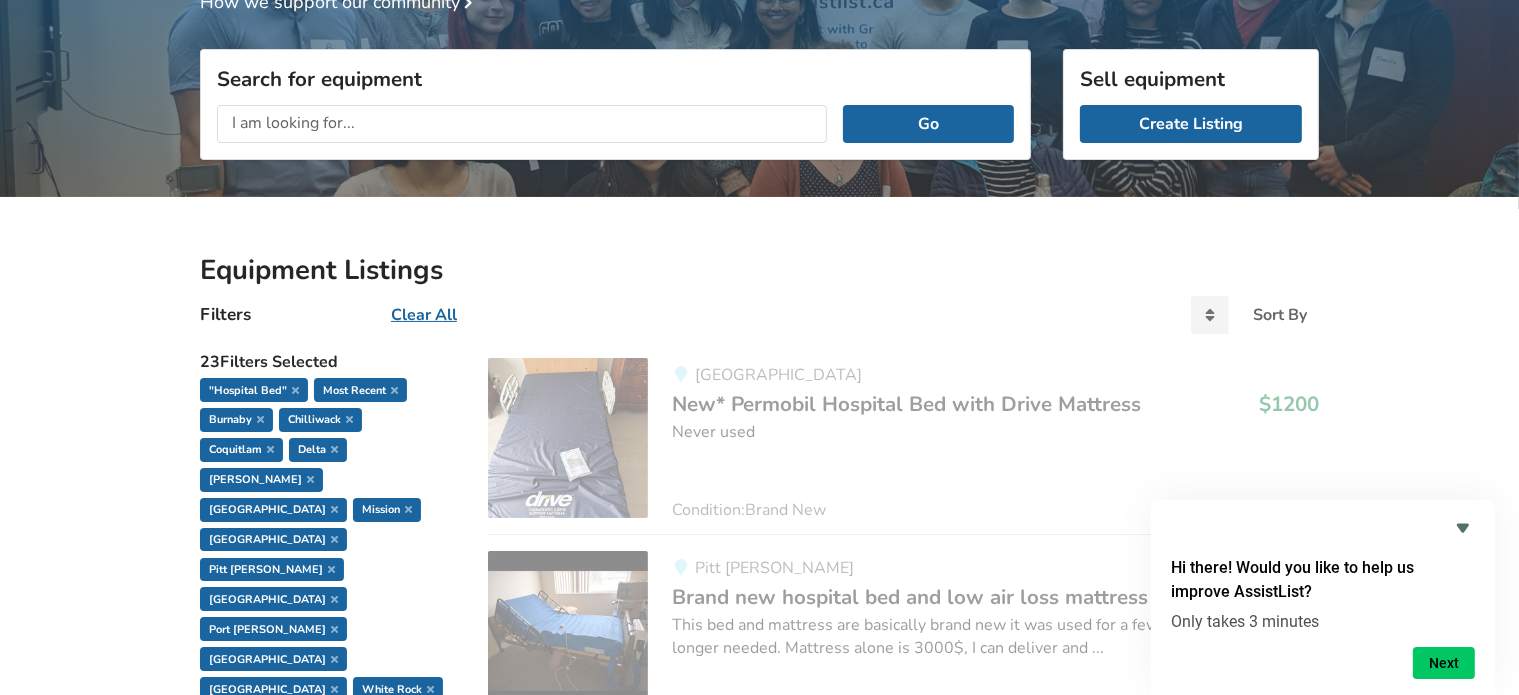 scroll, scrollTop: 166, scrollLeft: 0, axis: vertical 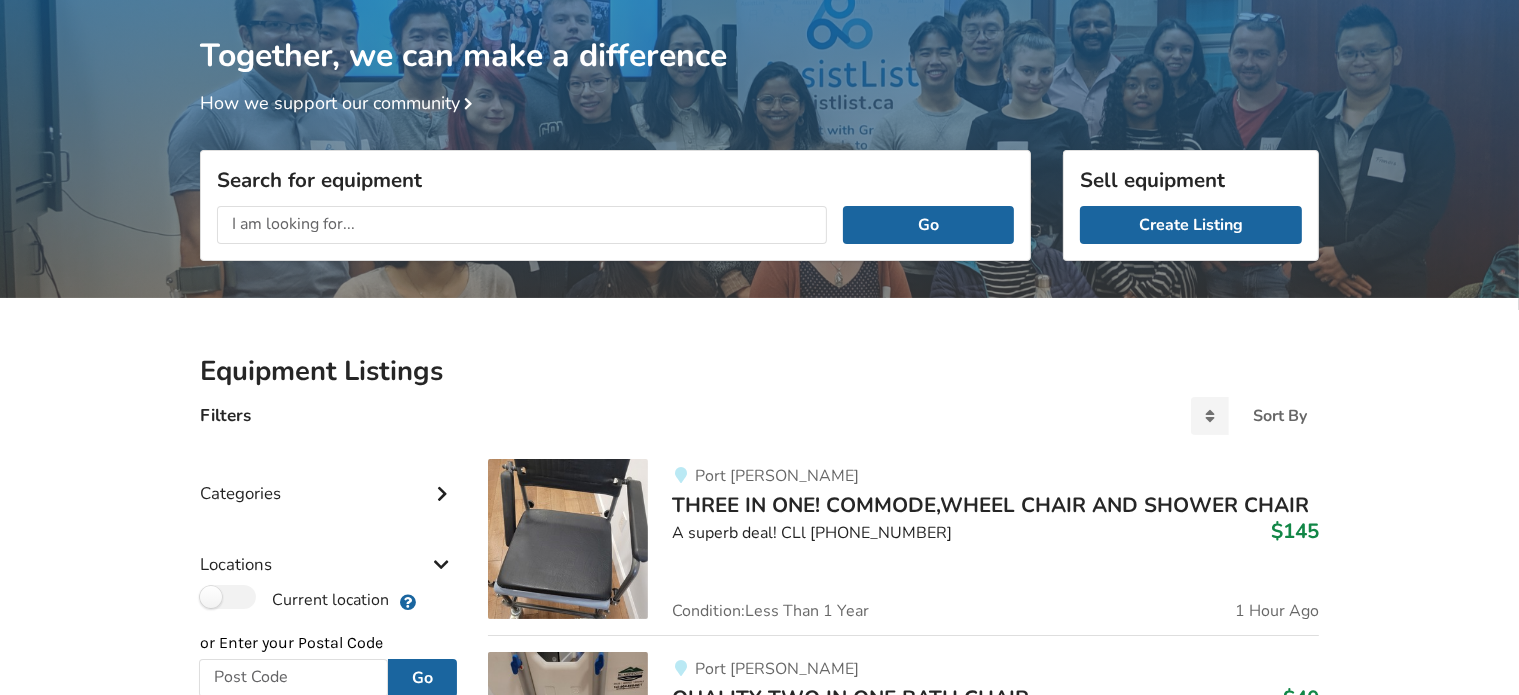 checkbox on "true" 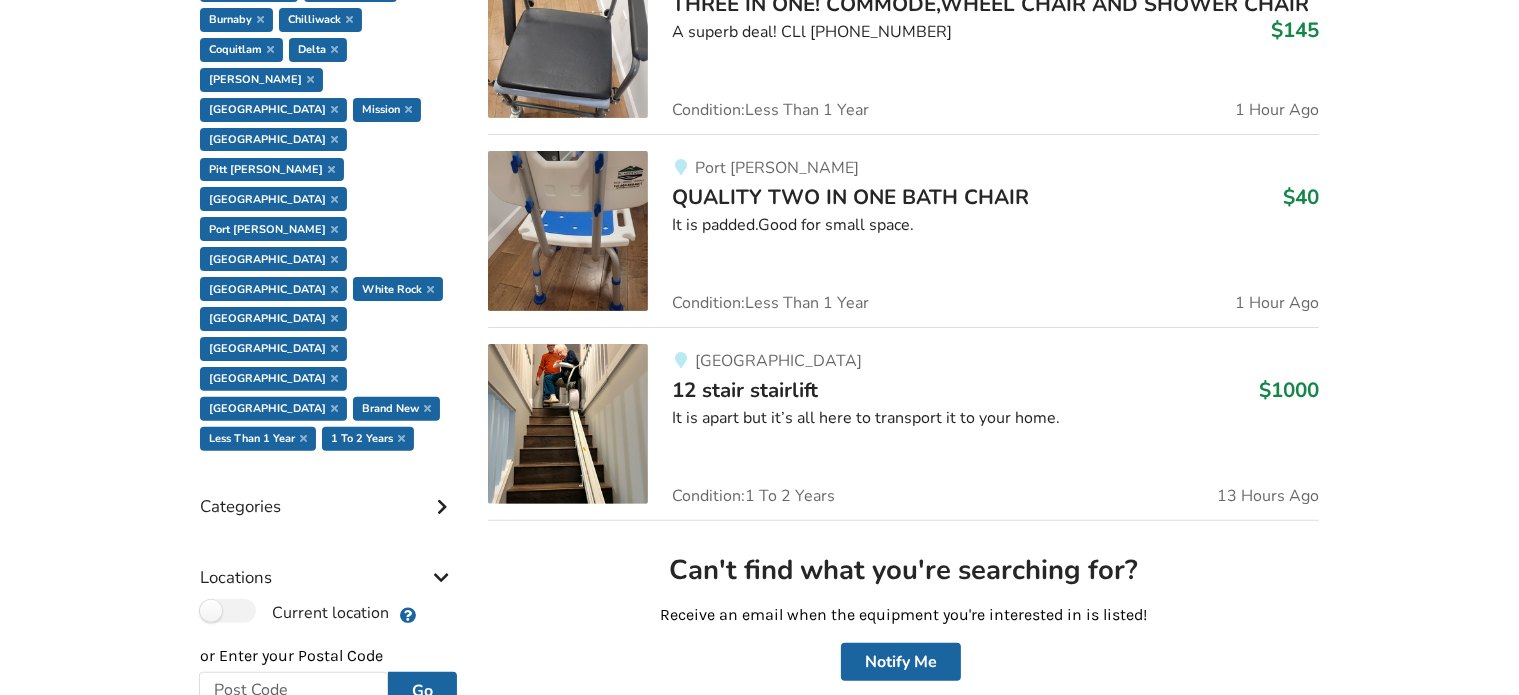 scroll, scrollTop: 79, scrollLeft: 0, axis: vertical 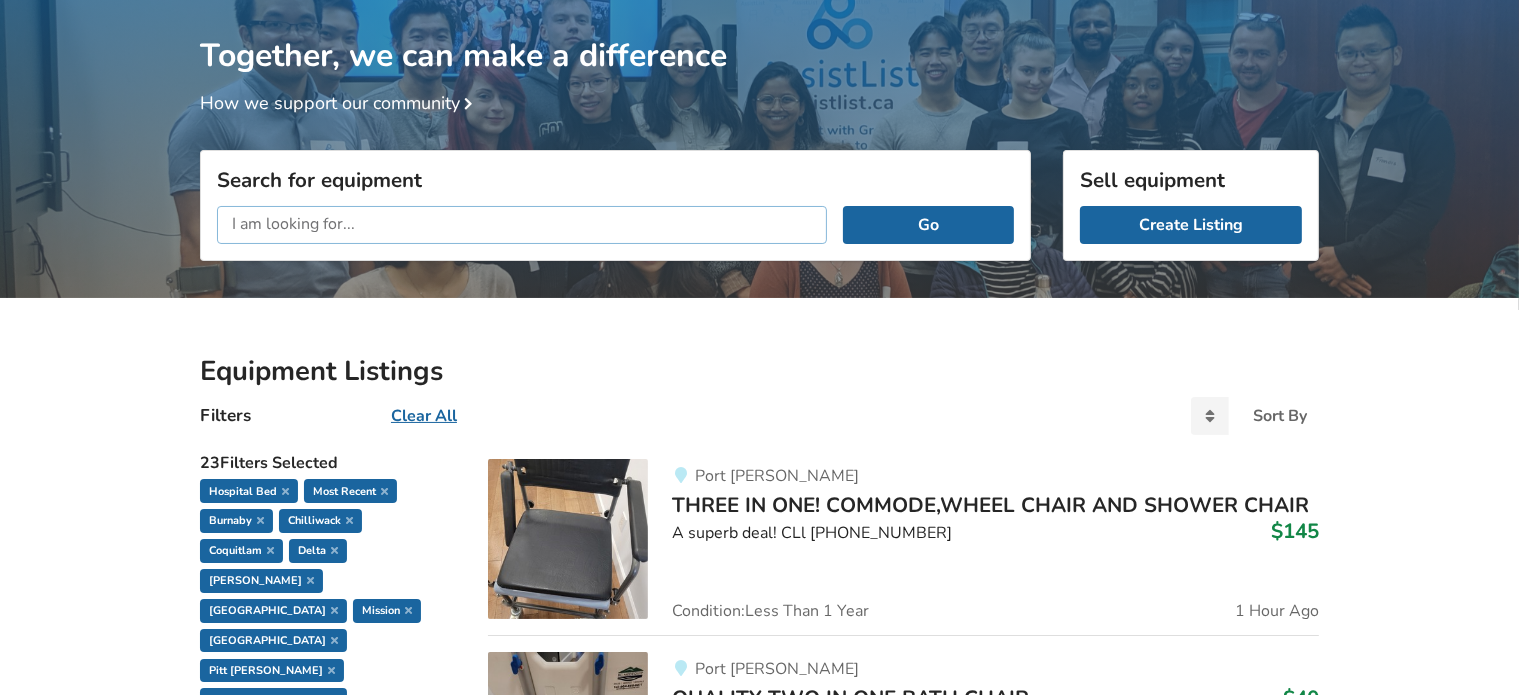 click at bounding box center [522, 225] 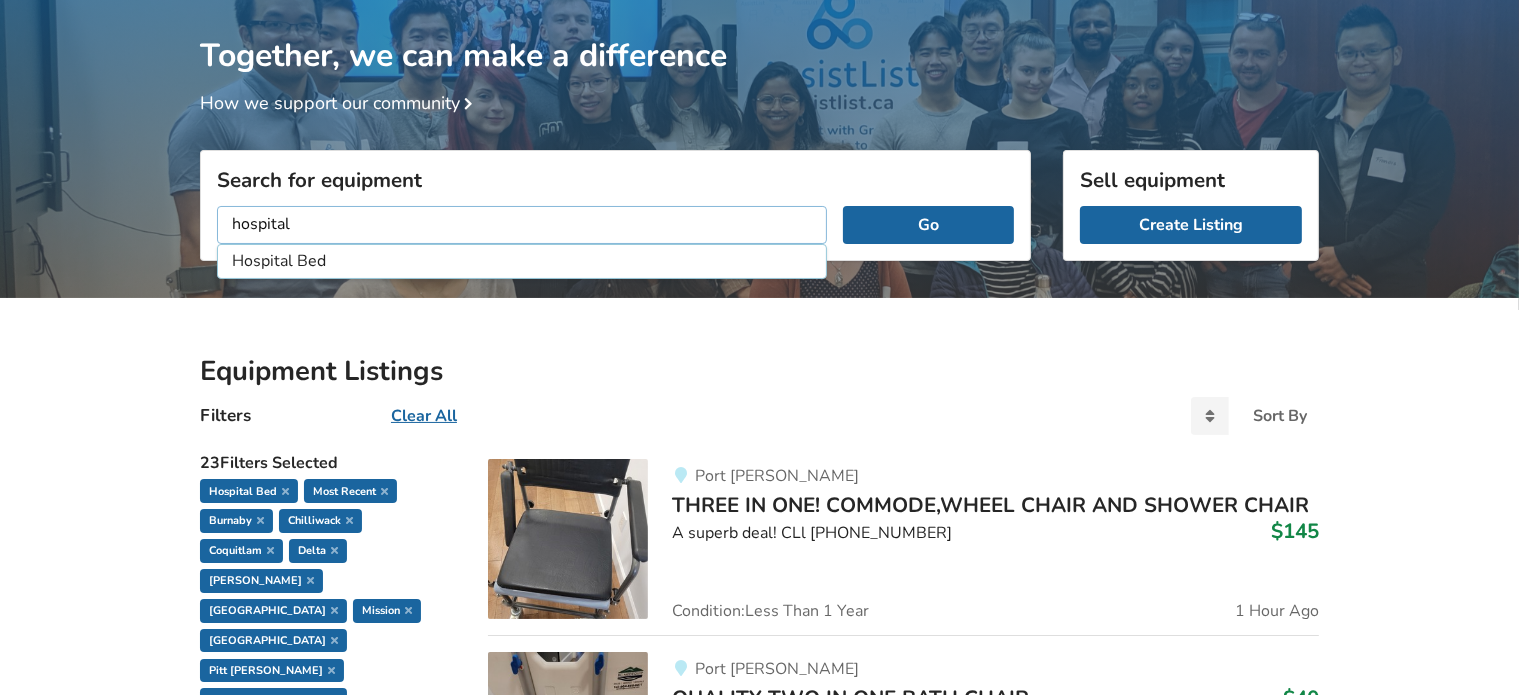 type on "Hospital Bed" 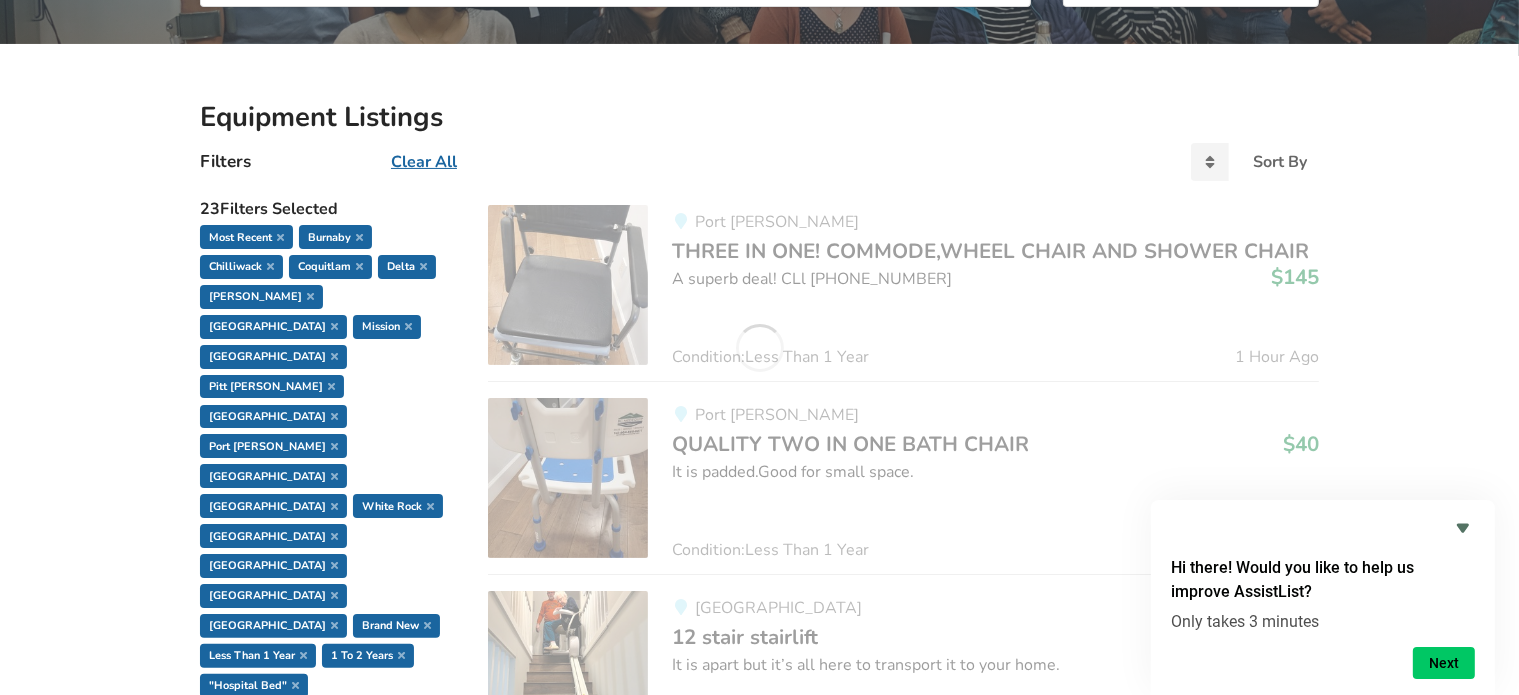scroll, scrollTop: 288, scrollLeft: 0, axis: vertical 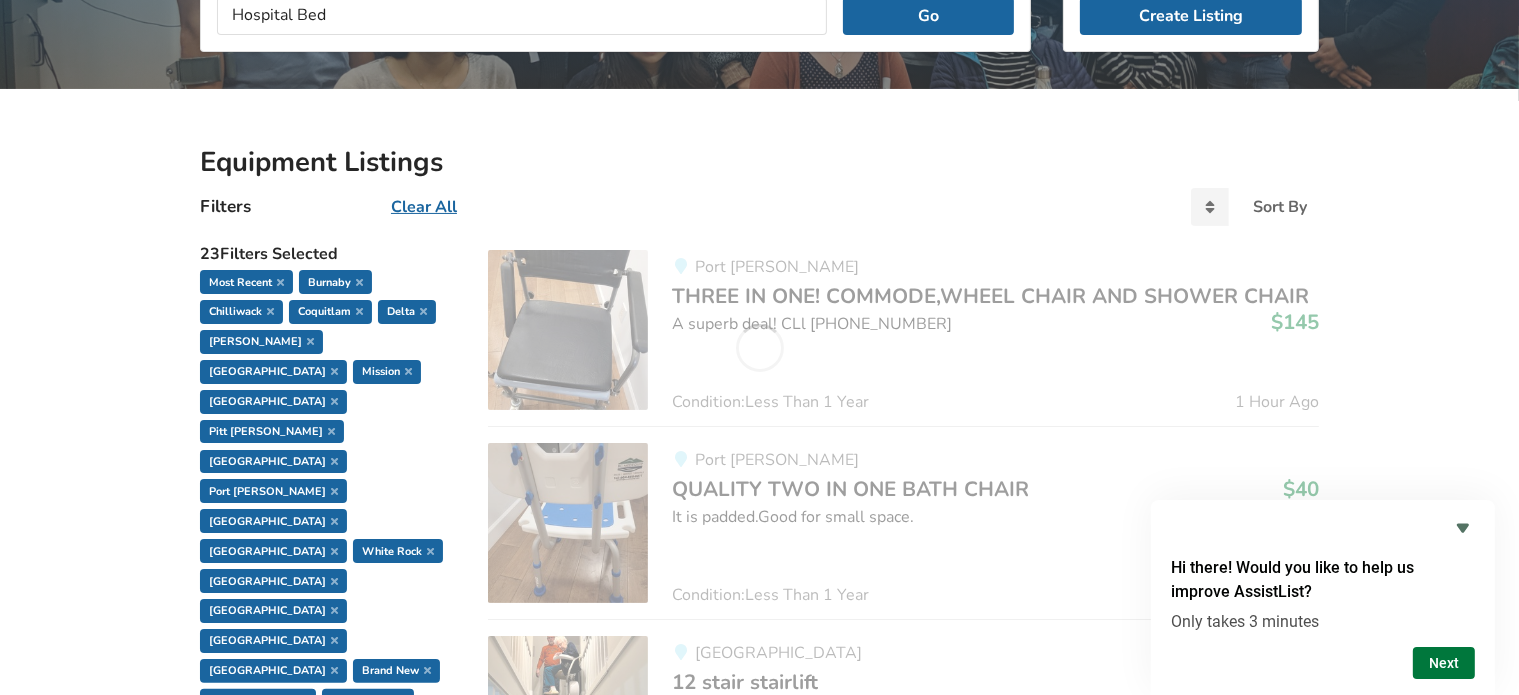 click on "Next" at bounding box center [1444, 663] 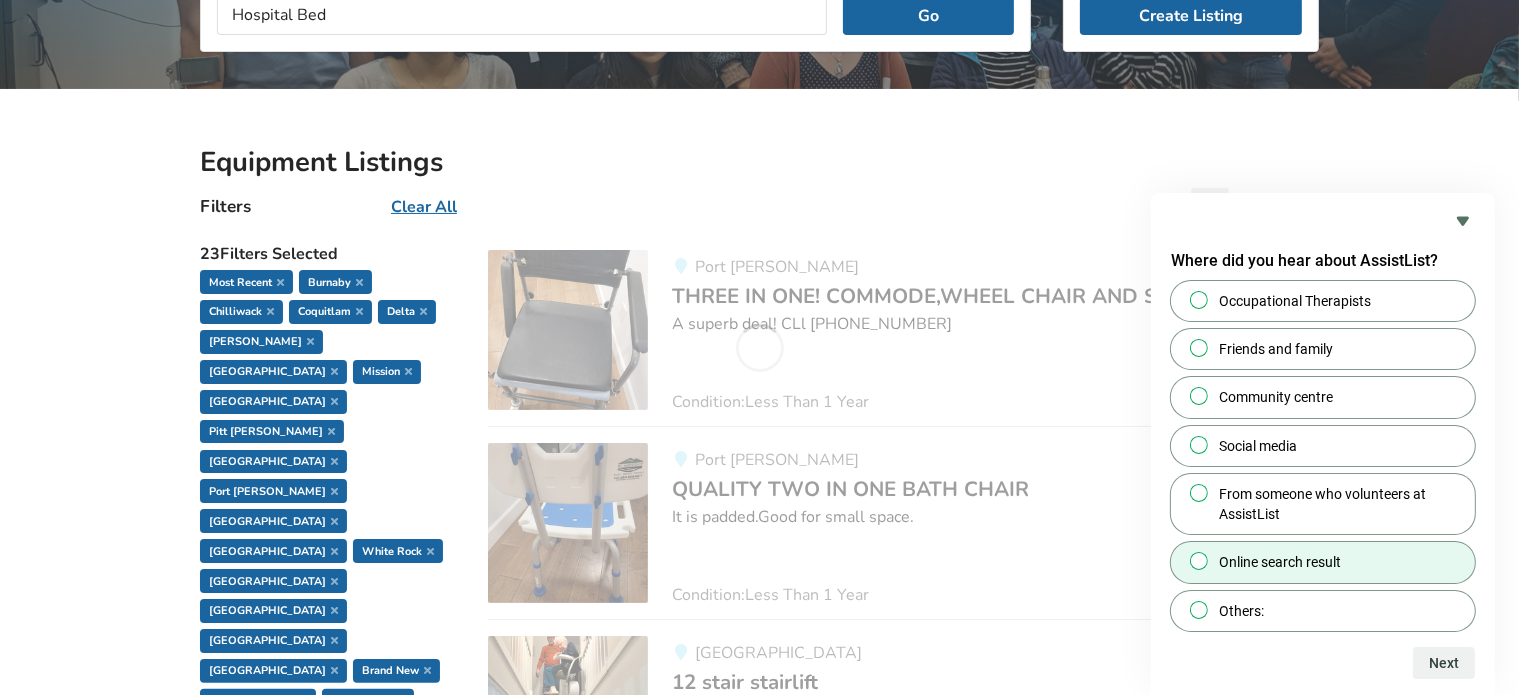 click at bounding box center (1199, 561) 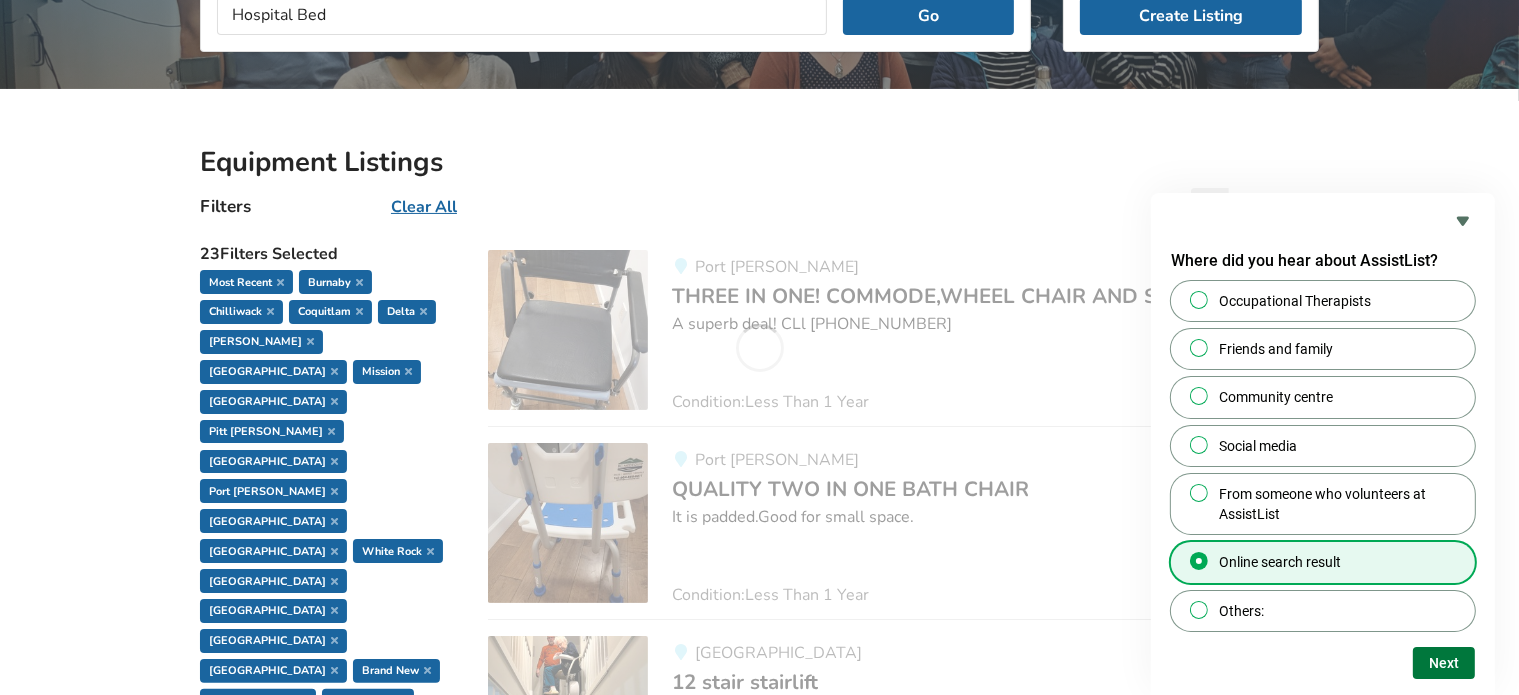 click on "Next" at bounding box center (1444, 663) 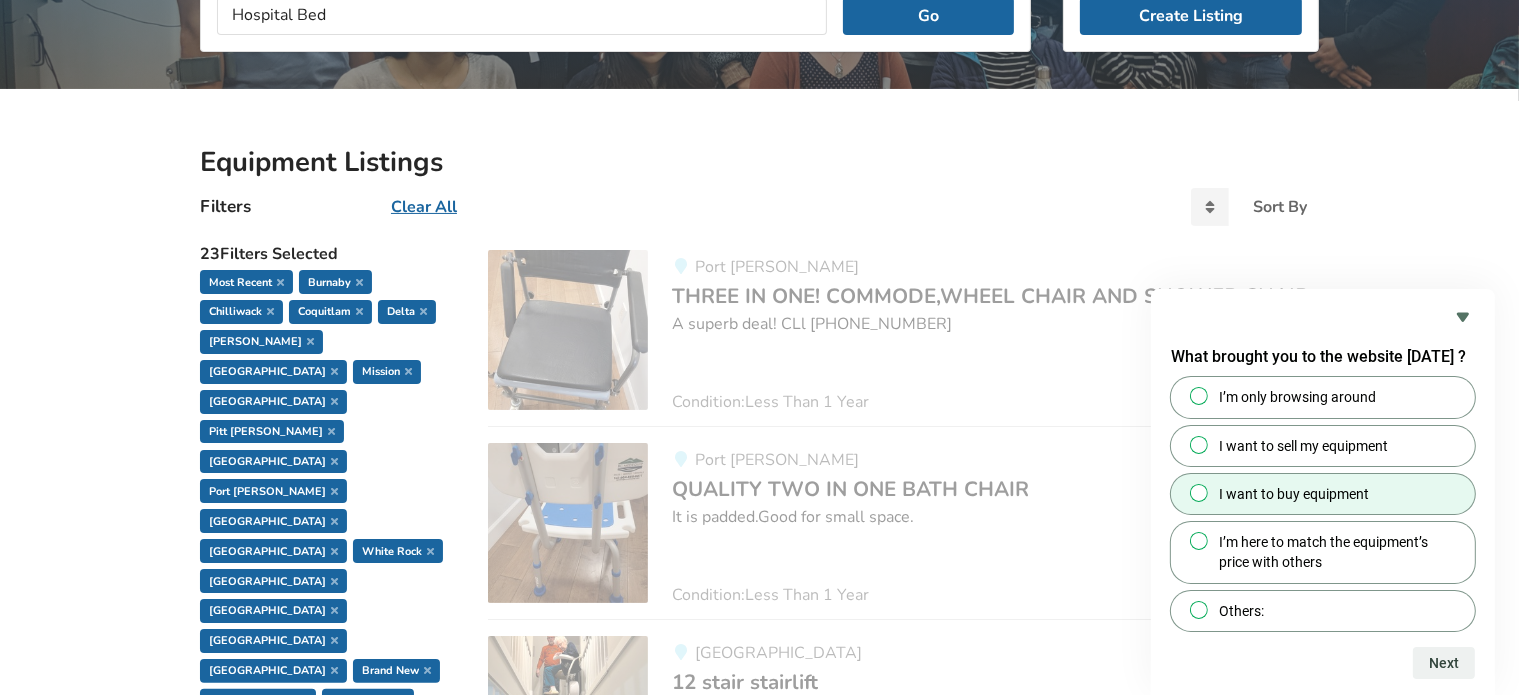 click at bounding box center [1199, 493] 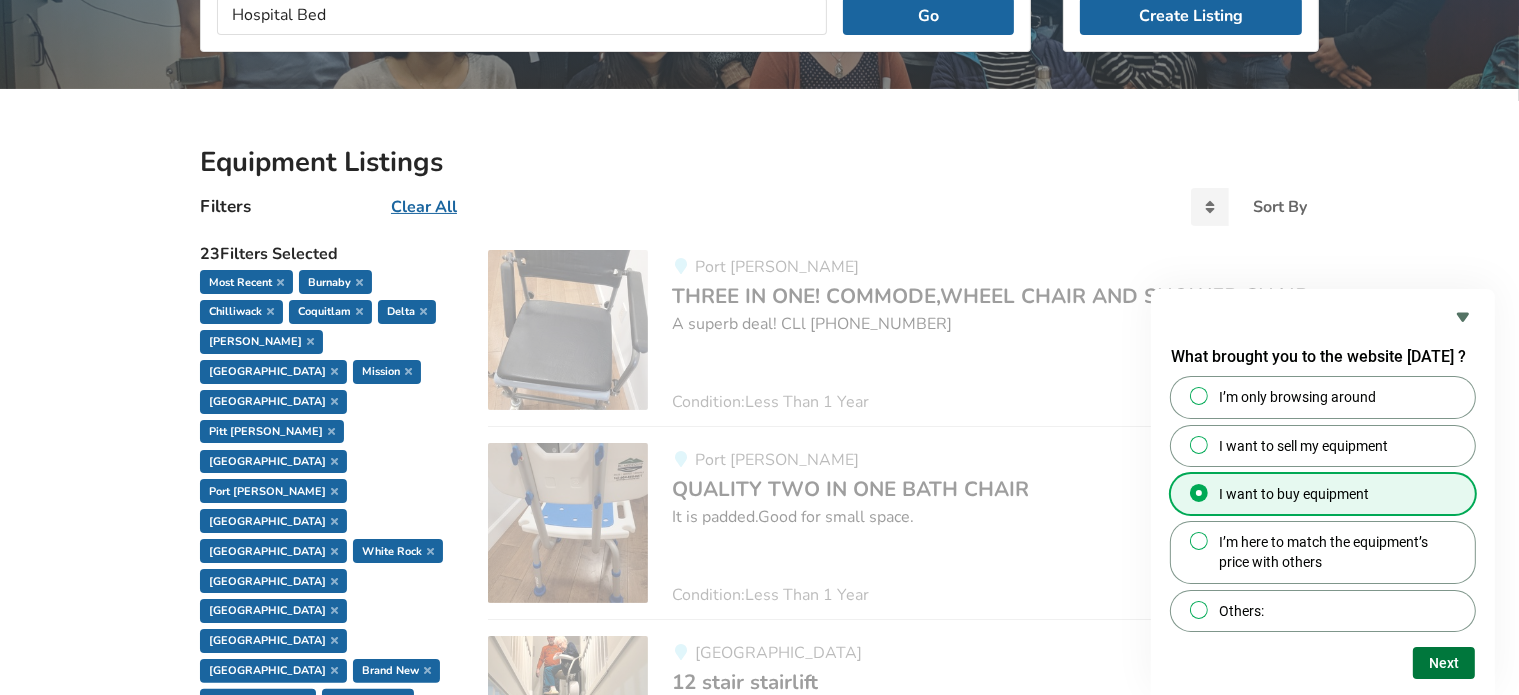 click on "Next" at bounding box center [1444, 663] 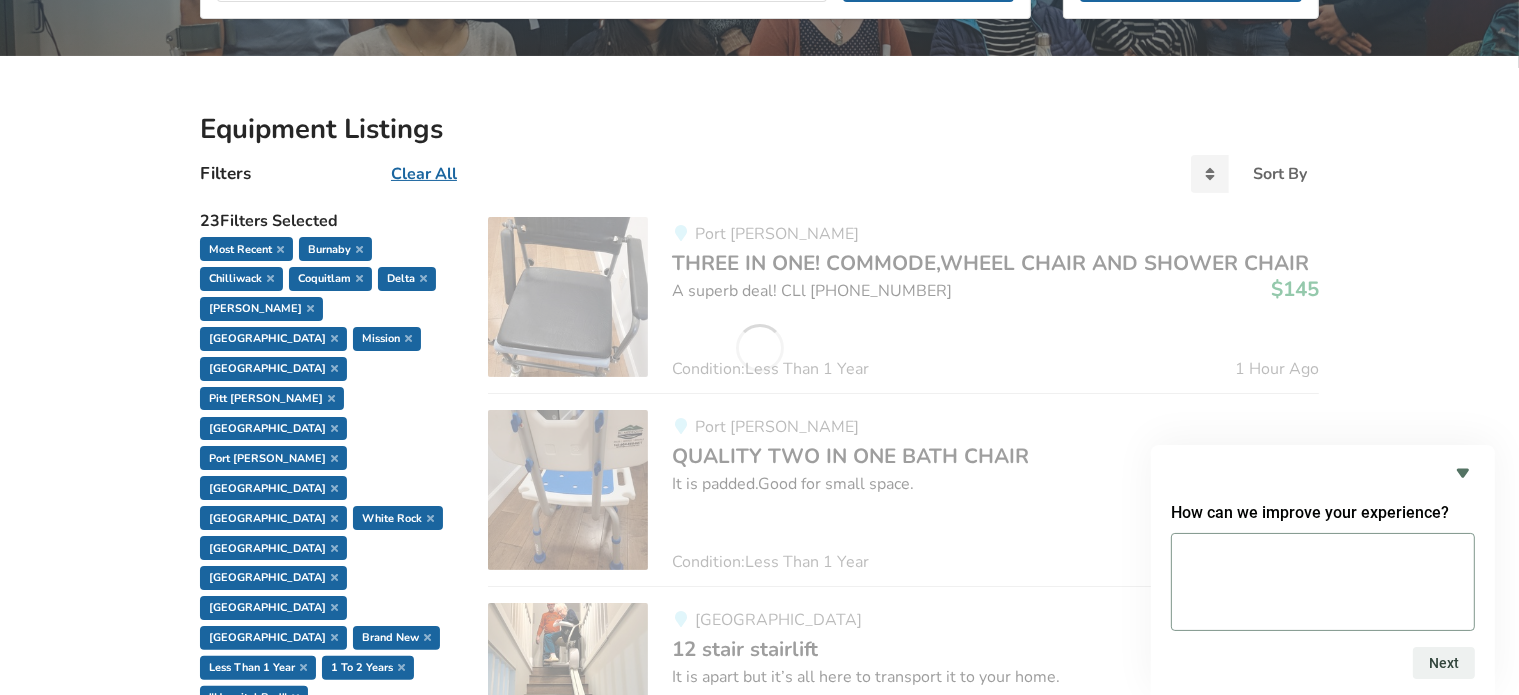scroll, scrollTop: 333, scrollLeft: 0, axis: vertical 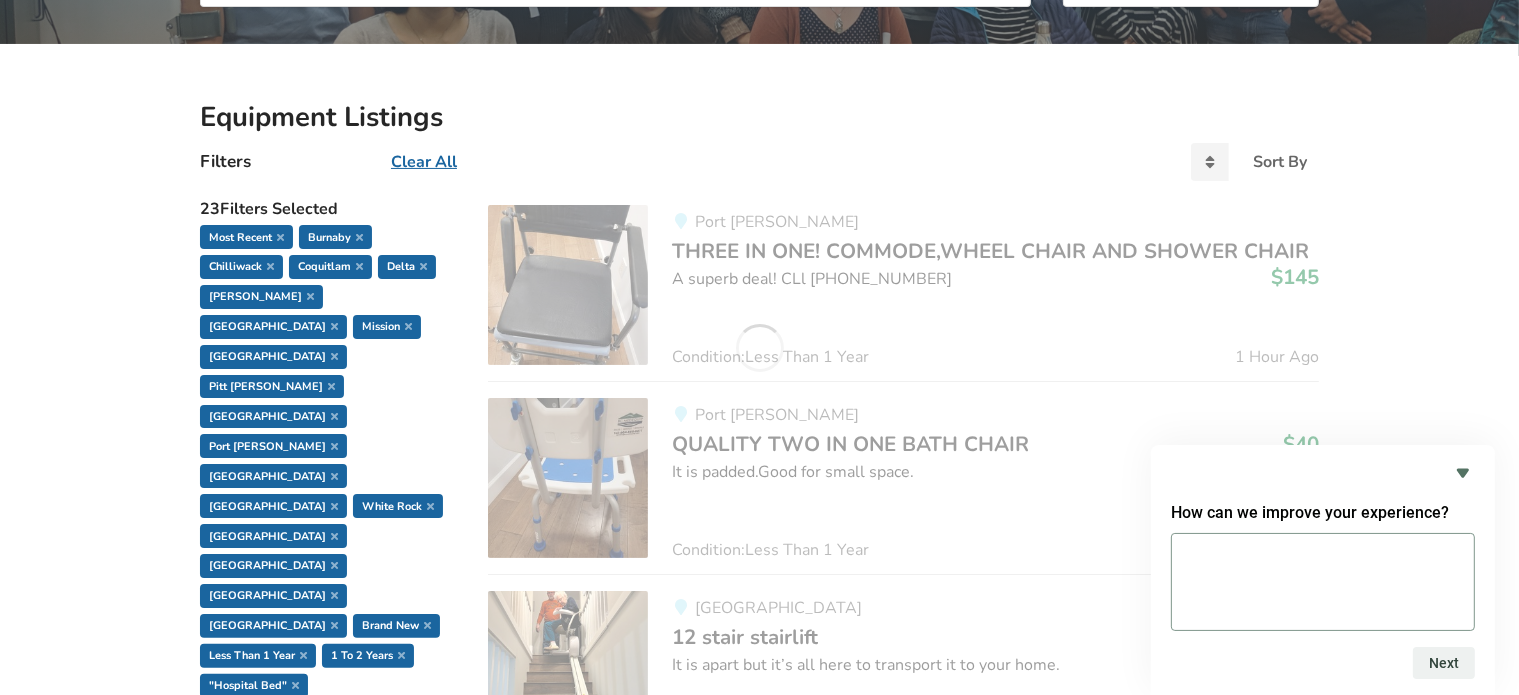 click on "Clear All" at bounding box center [424, 162] 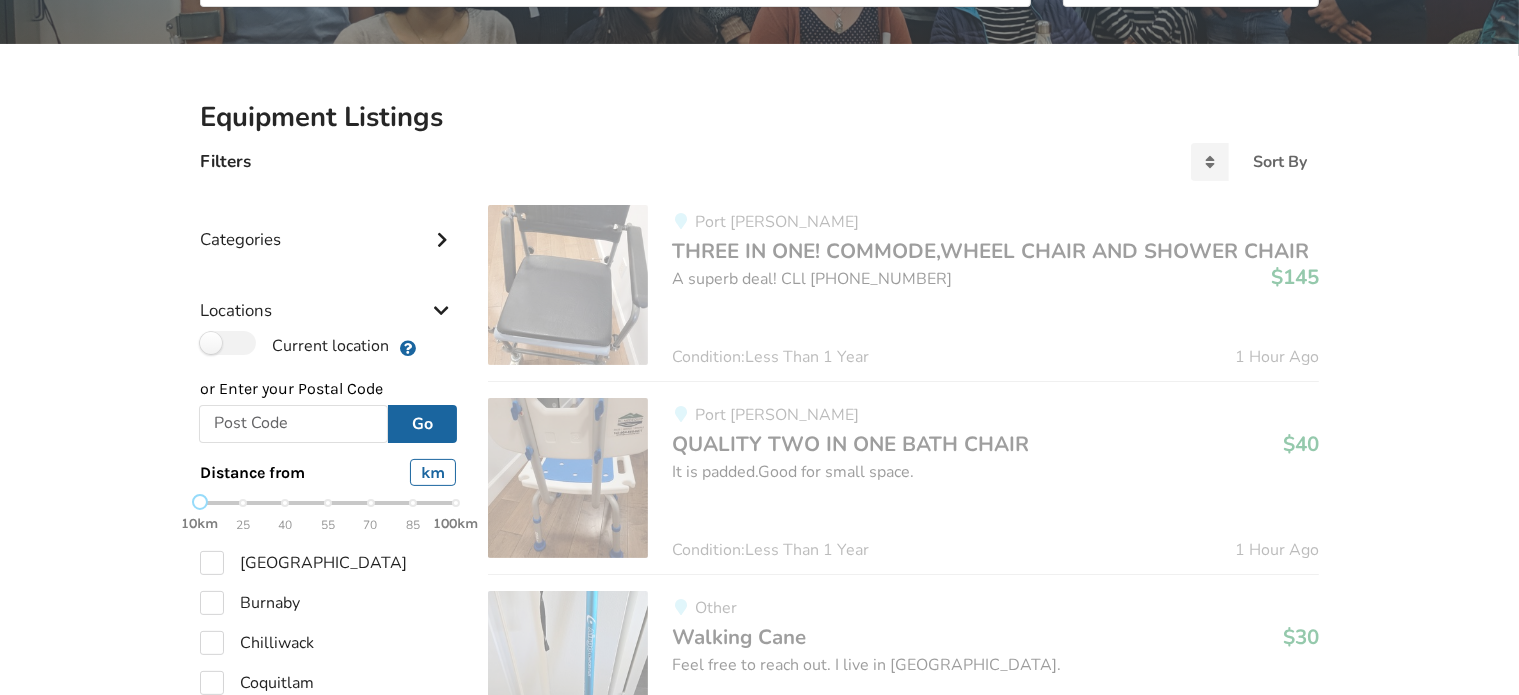 click at bounding box center (442, 308) 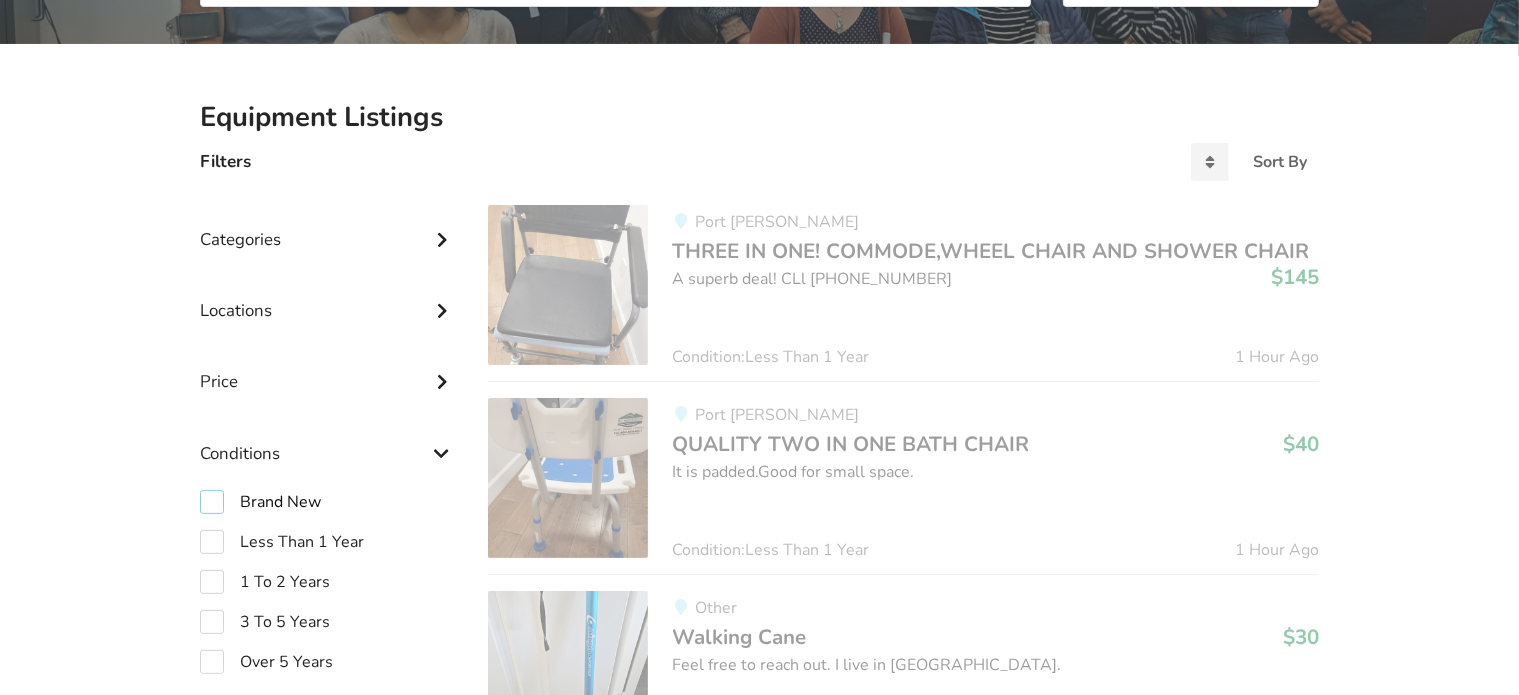 click on "Brand New" at bounding box center (260, 502) 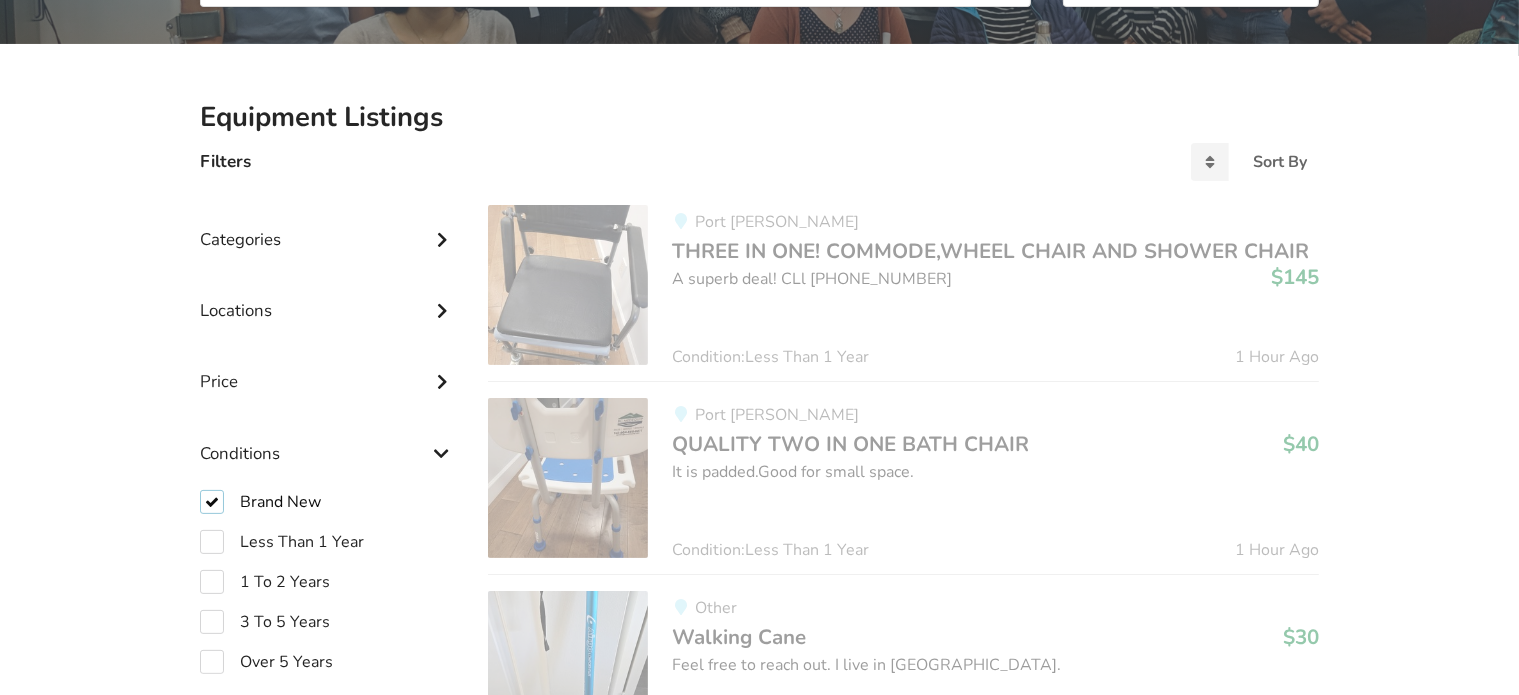 checkbox on "true" 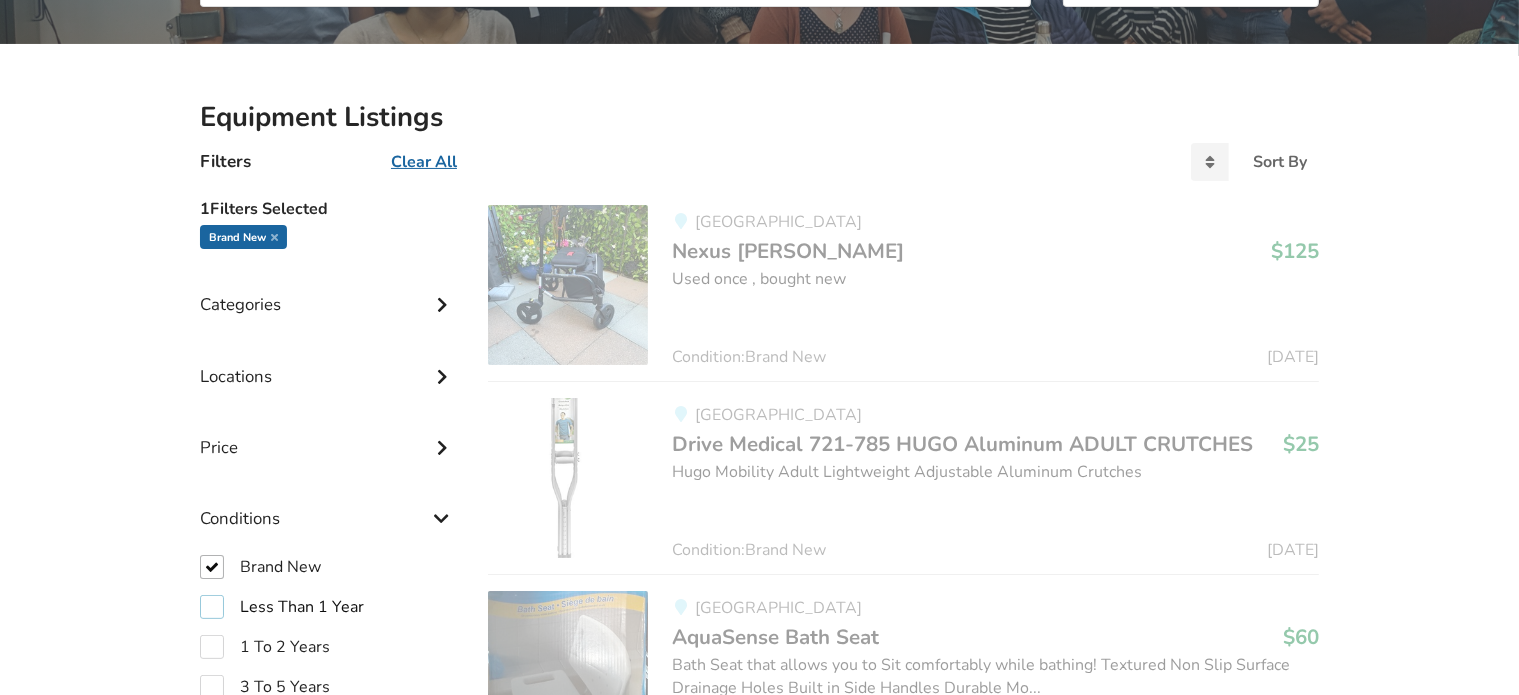 click on "Less Than 1 Year" at bounding box center [282, 607] 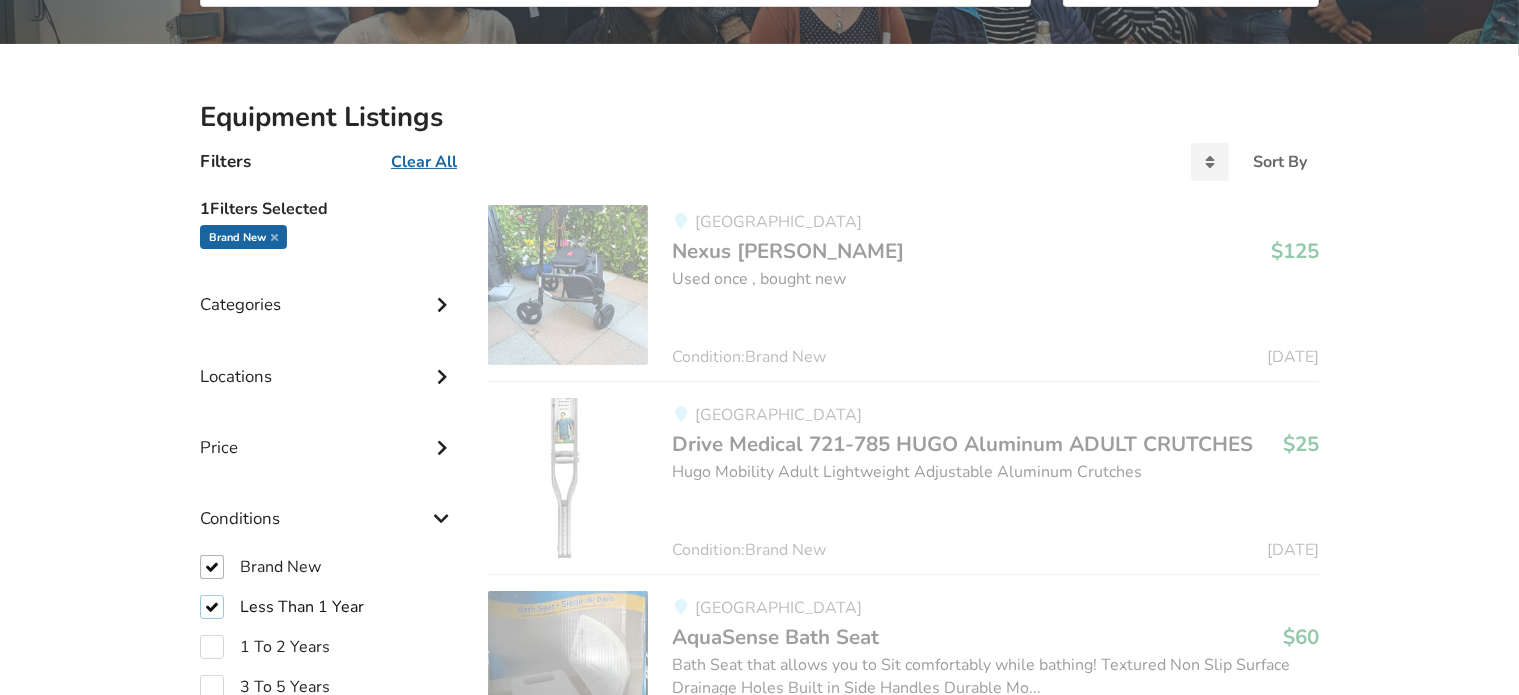checkbox on "true" 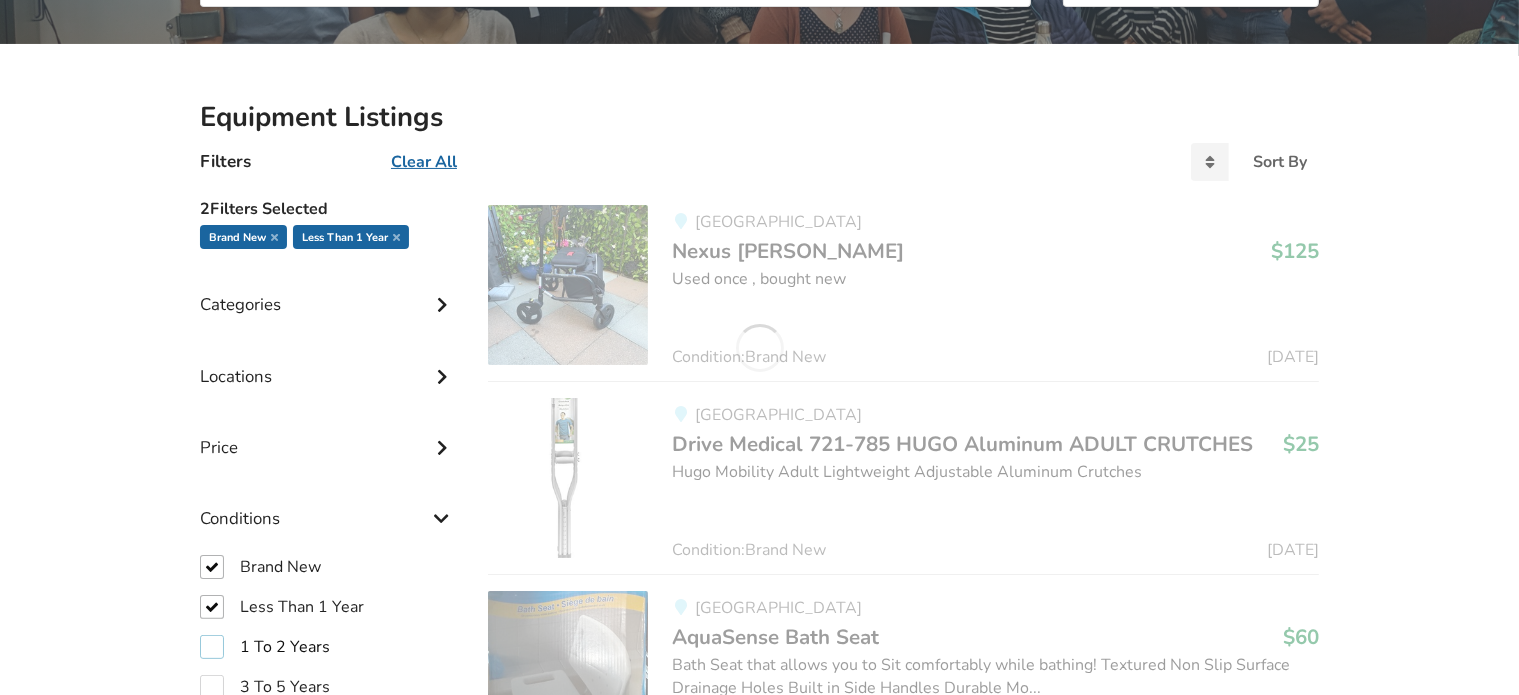 click on "1 To 2 Years" at bounding box center (265, 647) 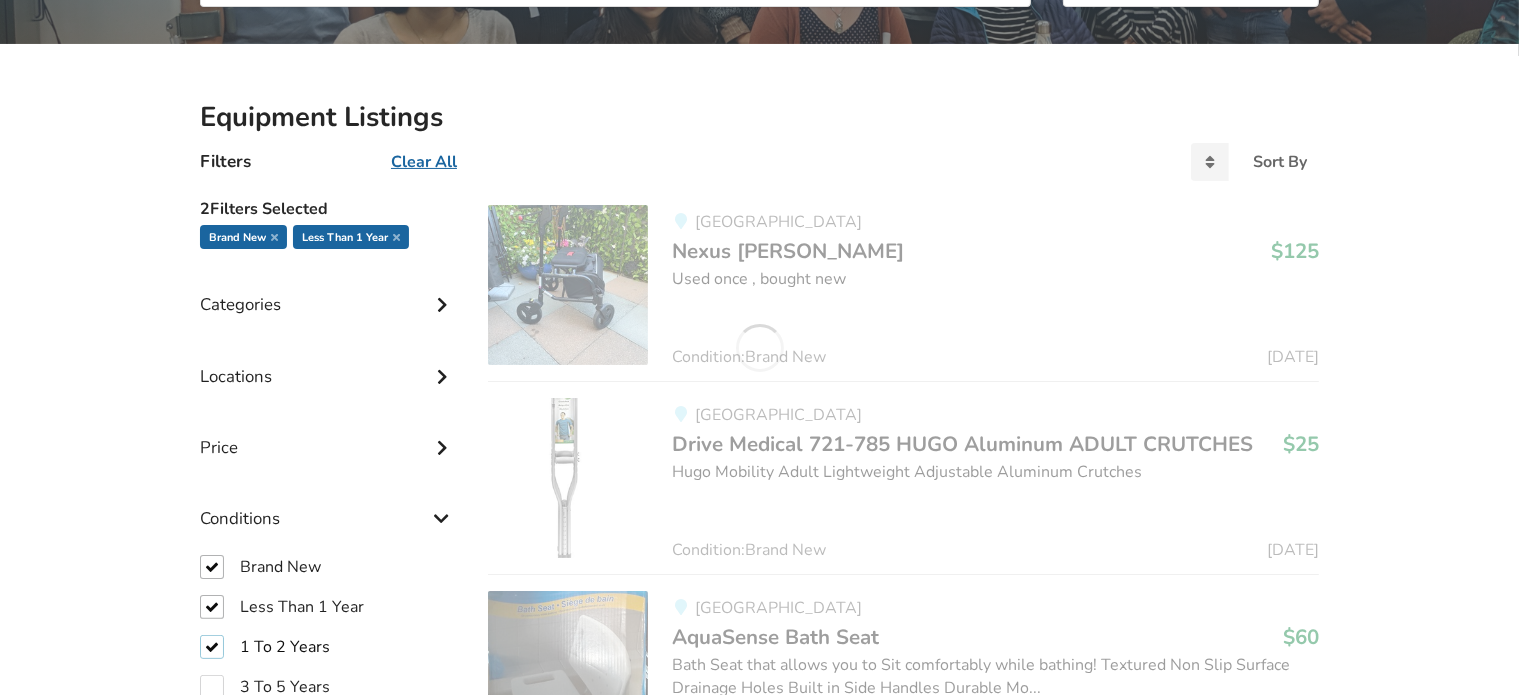 checkbox on "true" 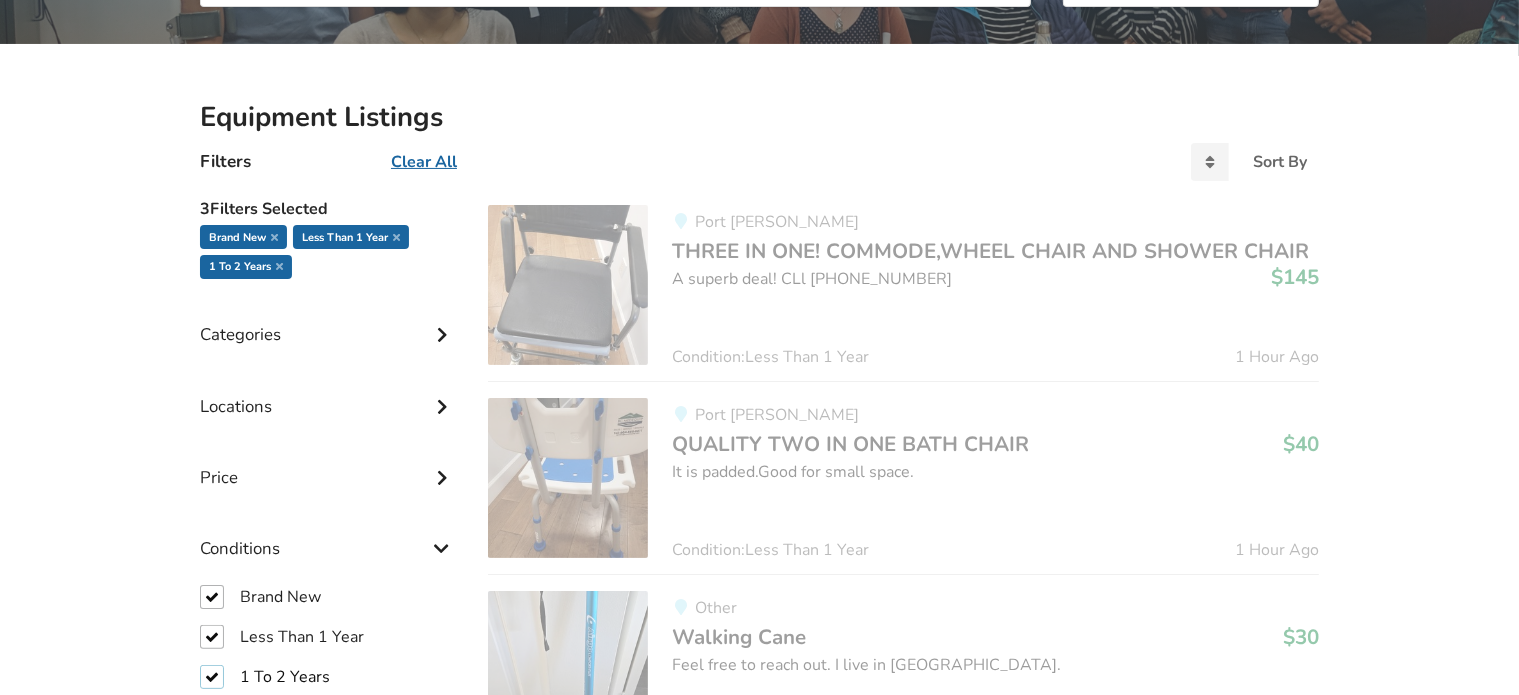 scroll, scrollTop: 0, scrollLeft: 0, axis: both 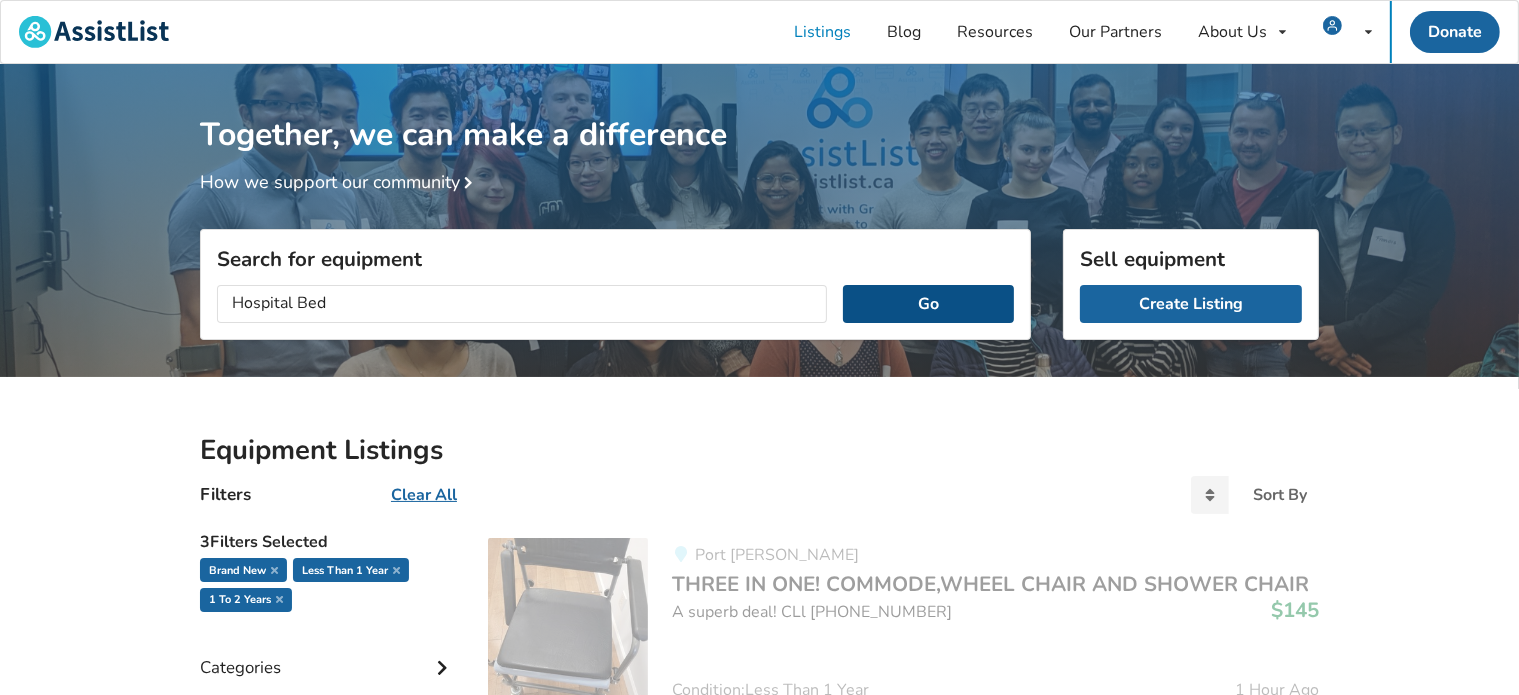 click on "Go" at bounding box center [928, 304] 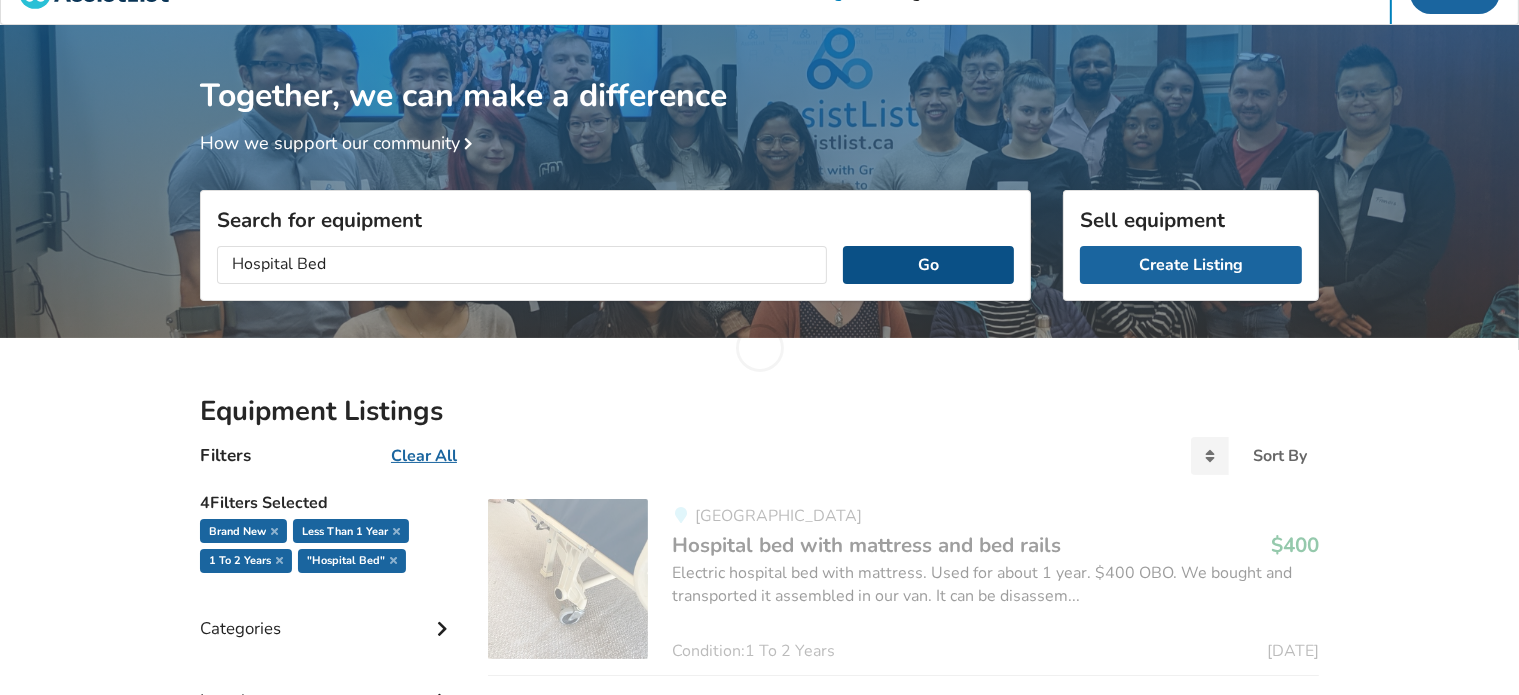 scroll, scrollTop: 0, scrollLeft: 0, axis: both 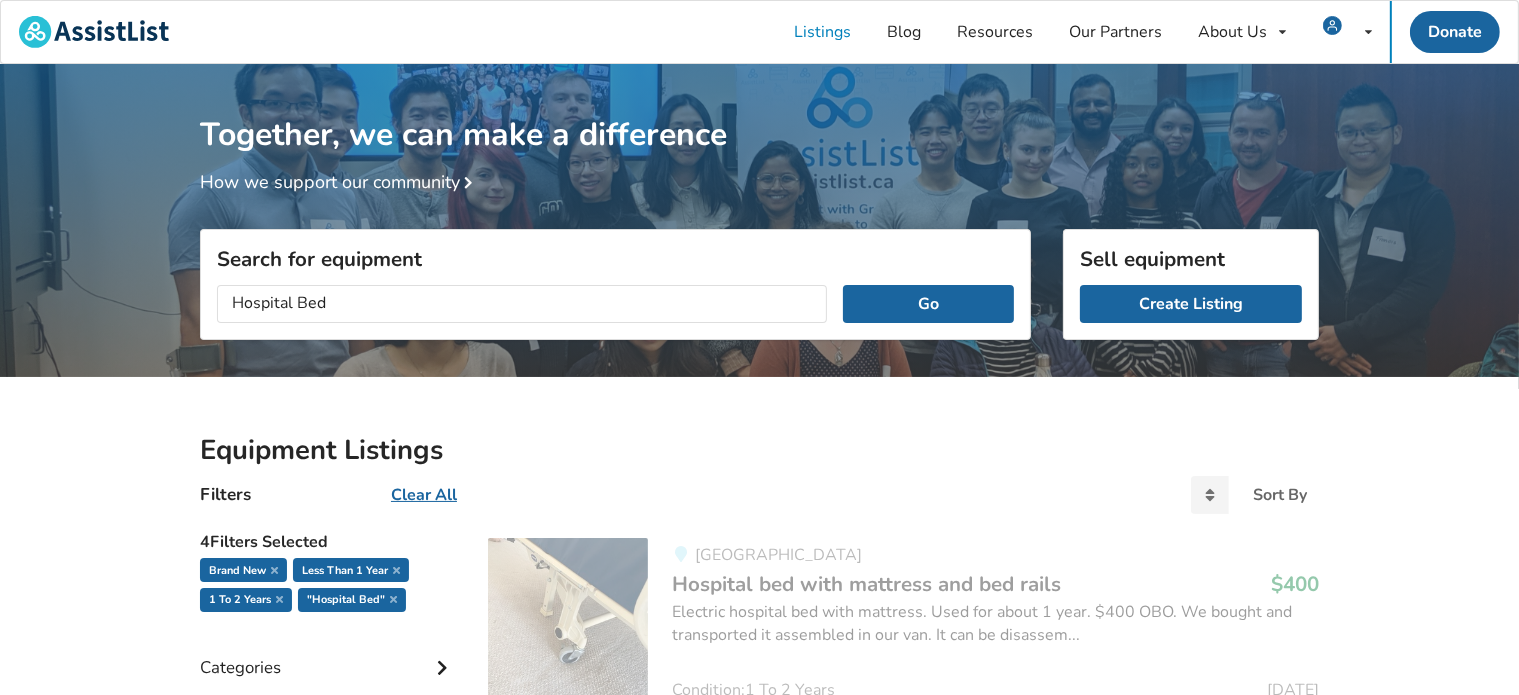 click on "Clear All" at bounding box center [424, 495] 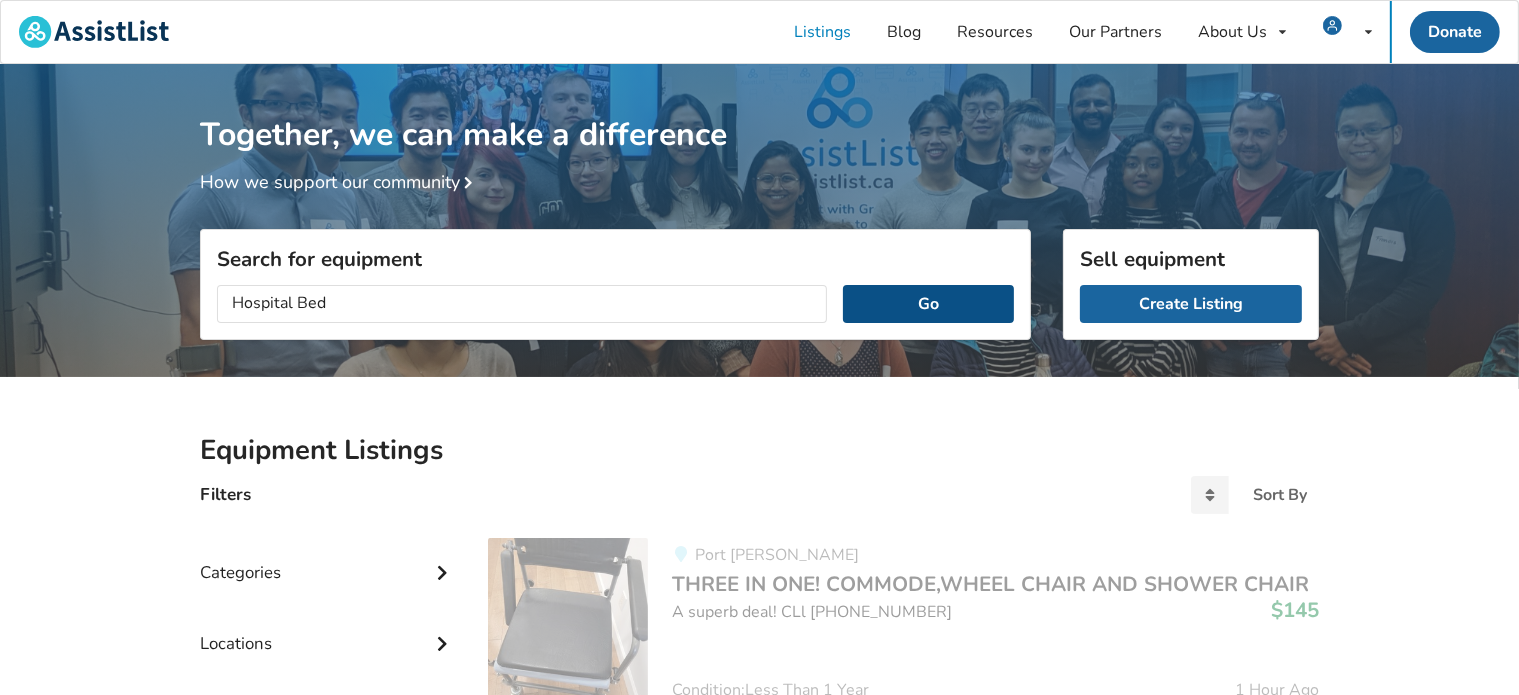 click on "Go" at bounding box center (928, 304) 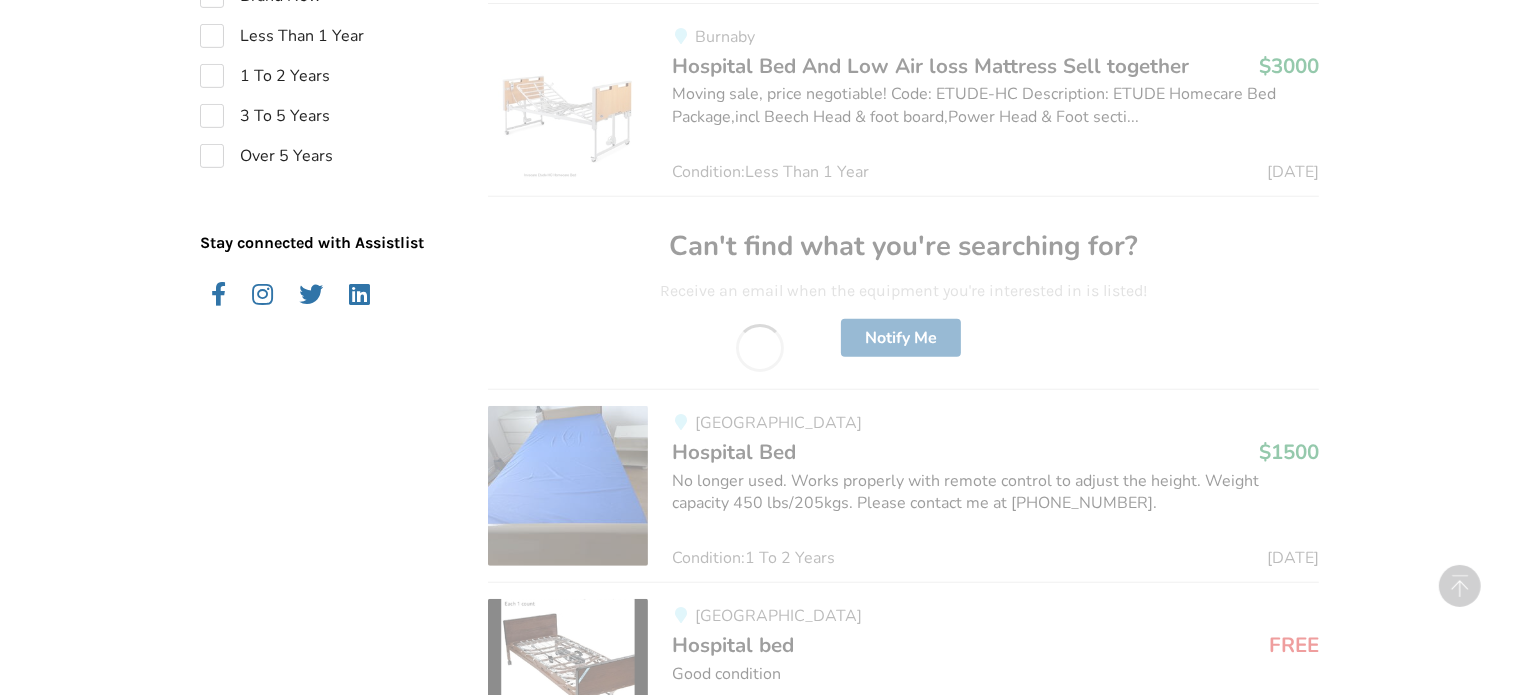 scroll, scrollTop: 788, scrollLeft: 0, axis: vertical 